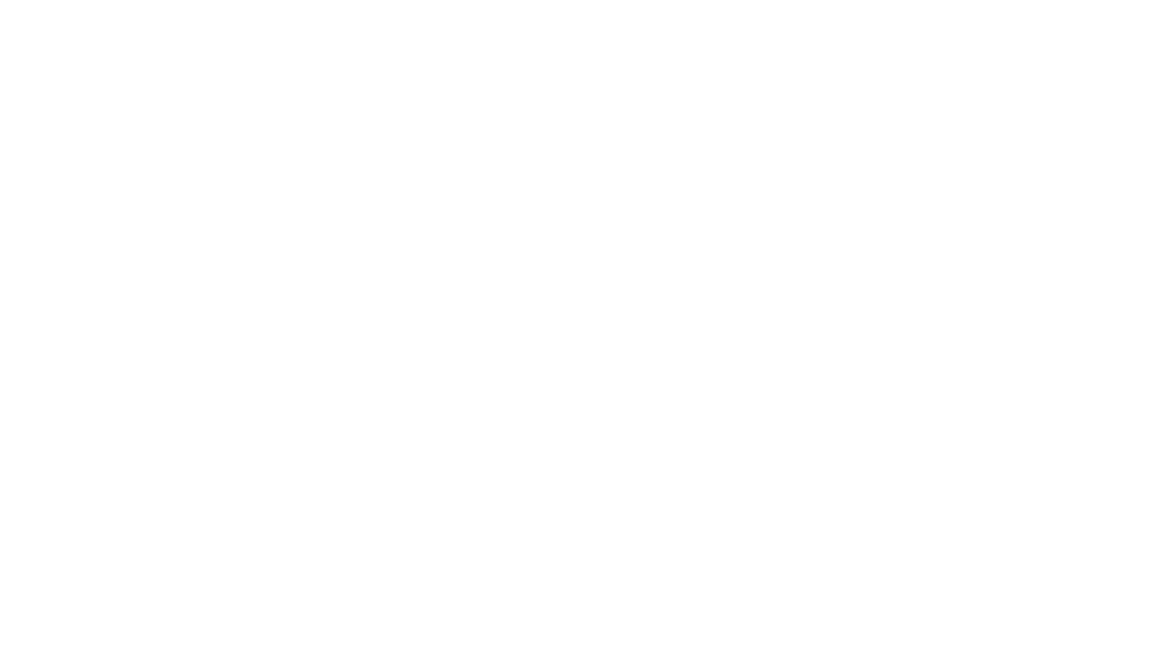 scroll, scrollTop: 0, scrollLeft: 0, axis: both 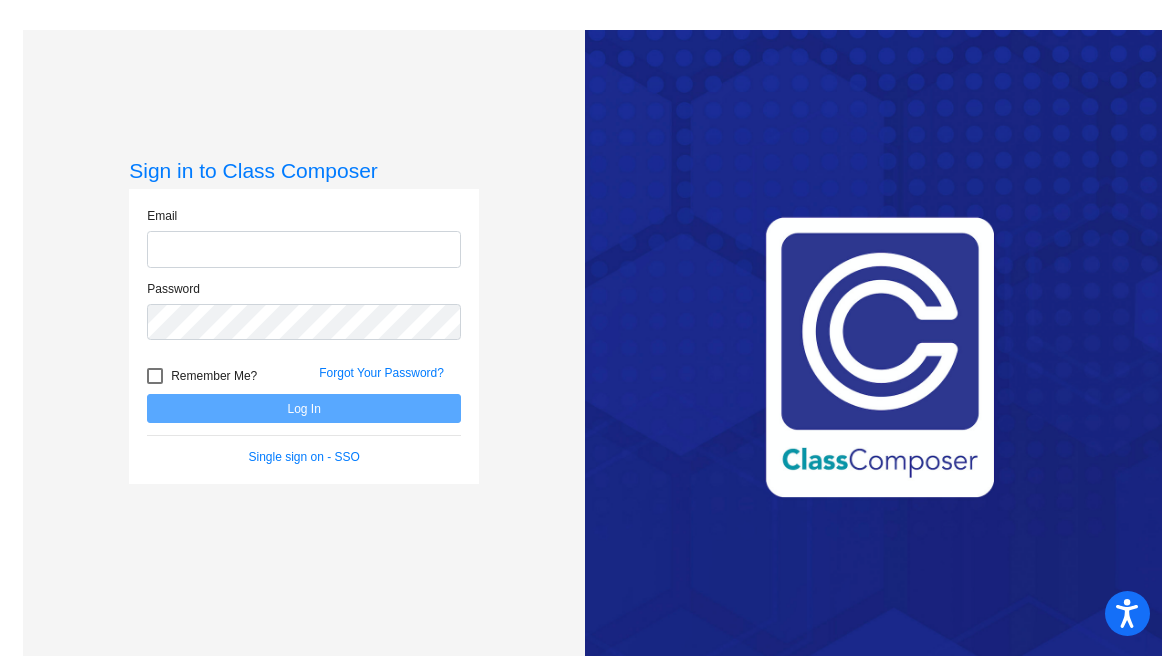 type on "[EMAIL]" 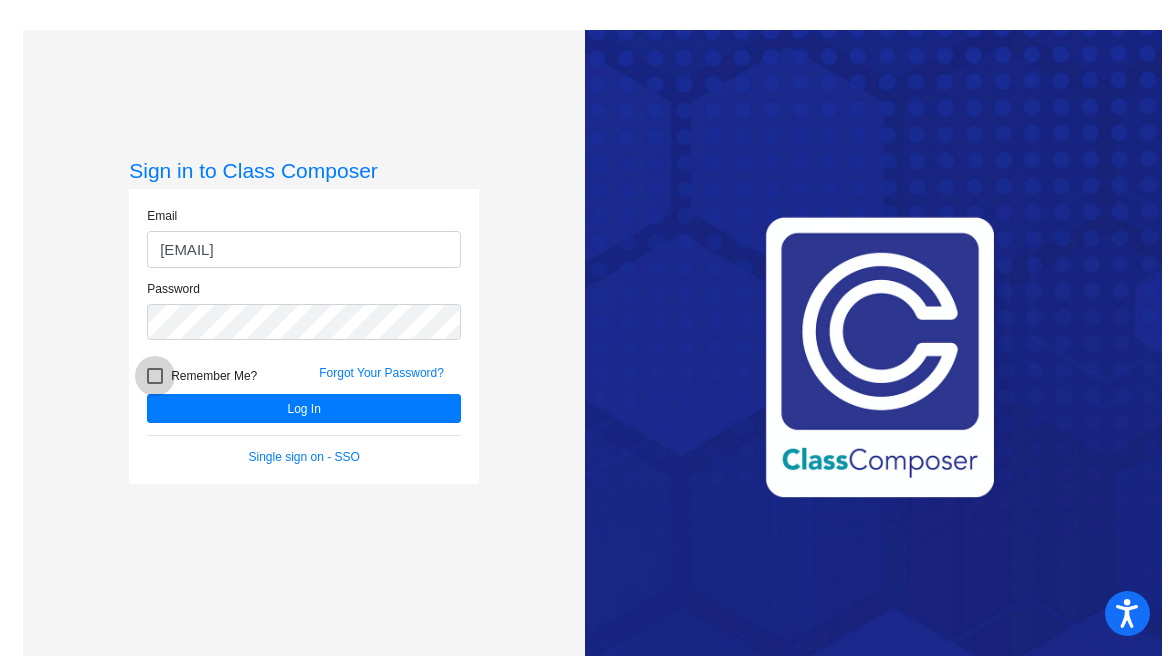 click at bounding box center (155, 376) 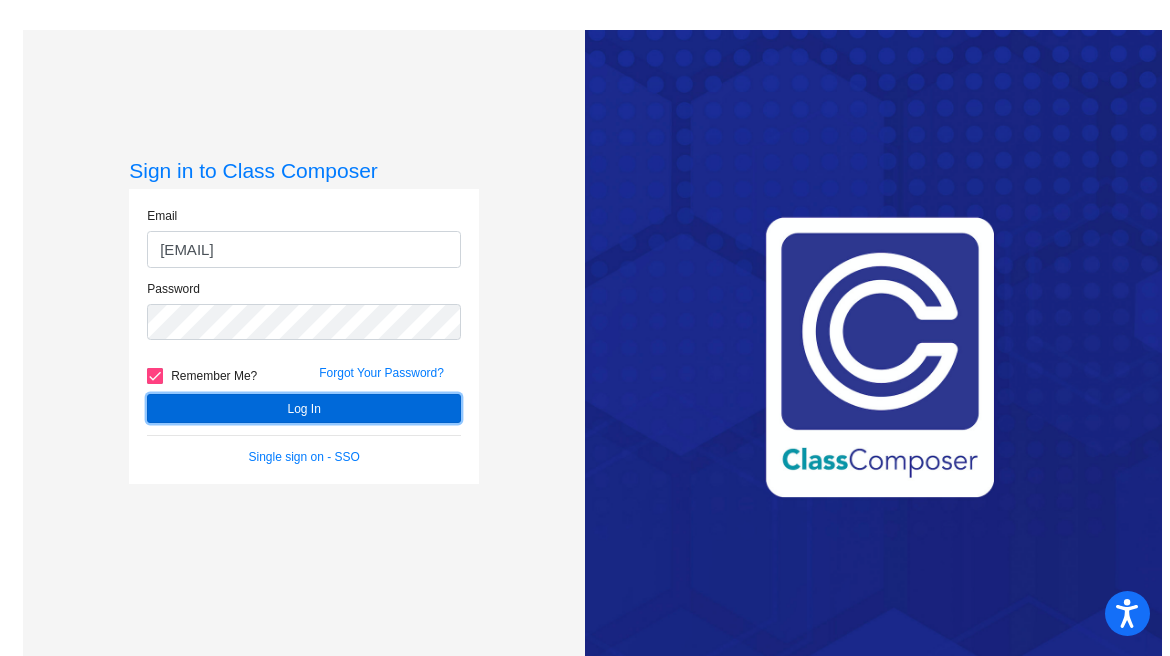 click on "Log In" 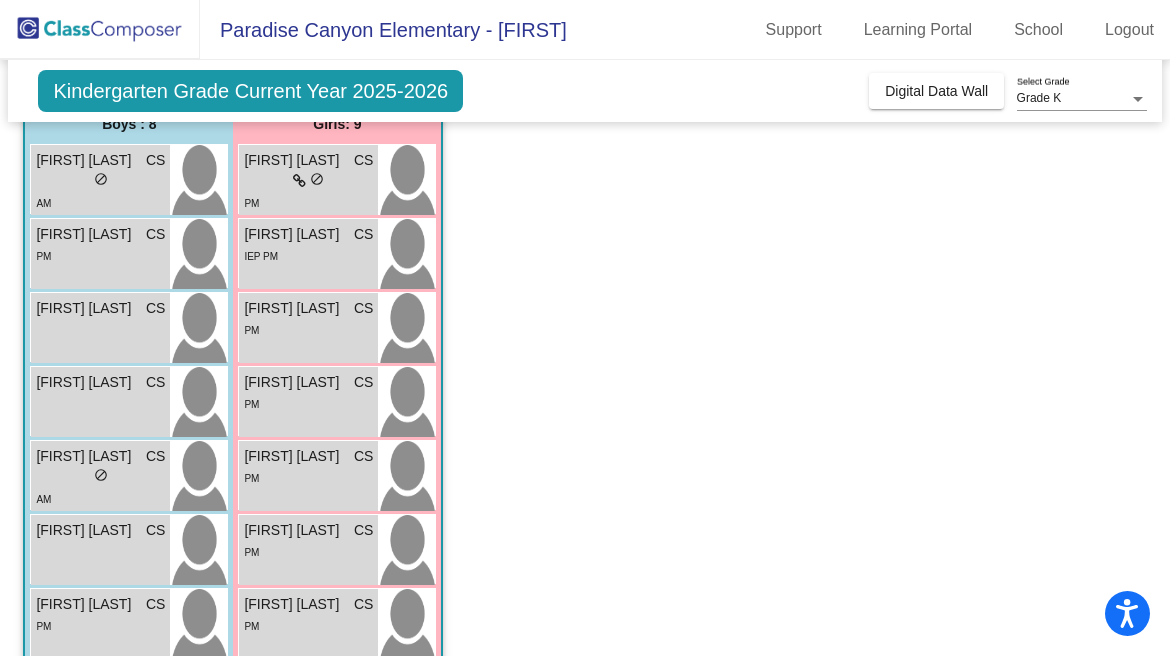 scroll, scrollTop: 0, scrollLeft: 0, axis: both 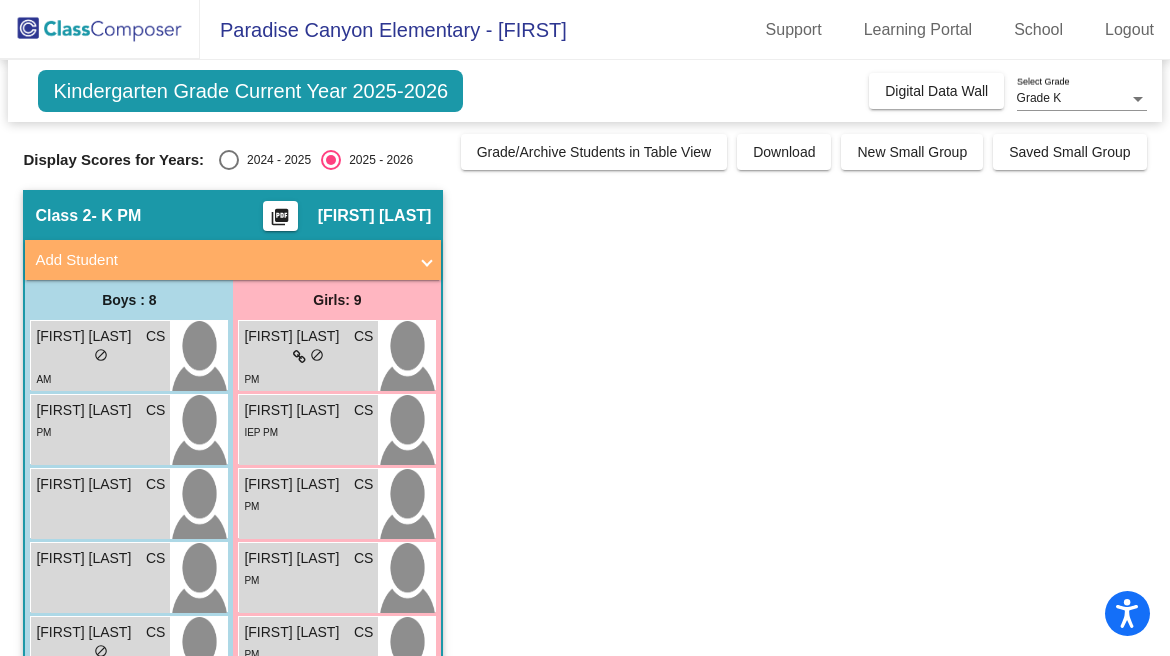 click on "[FIRST] [LAST]" 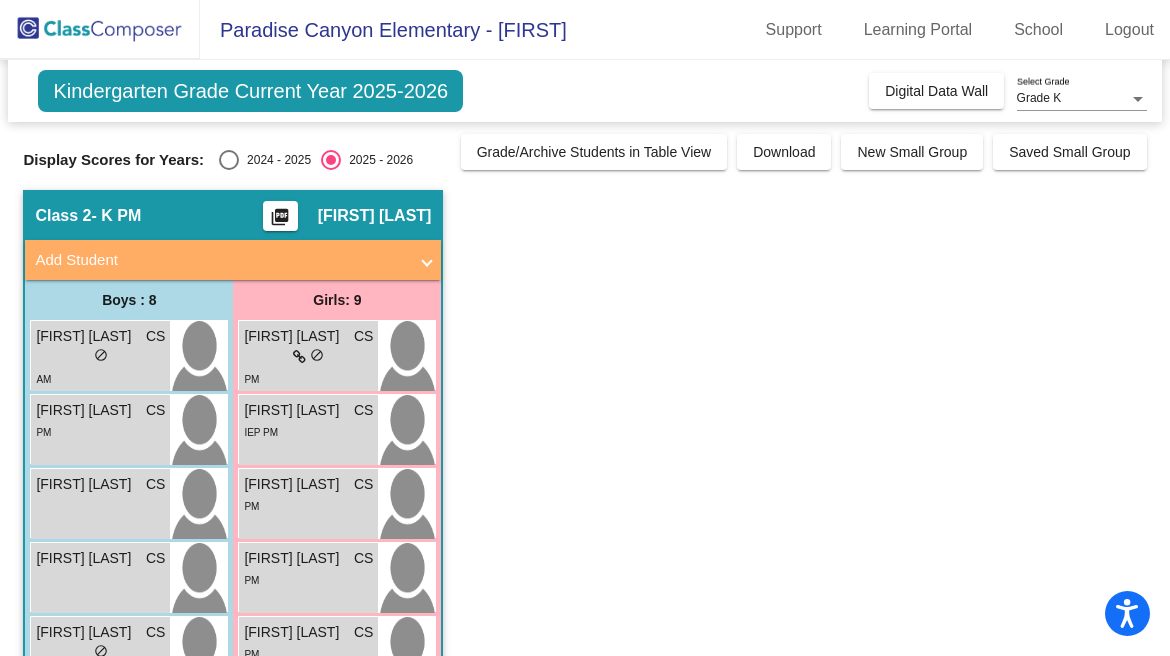 click on "Class 2   - K PM  picture_as_pdf [FIRST] [LAST]" 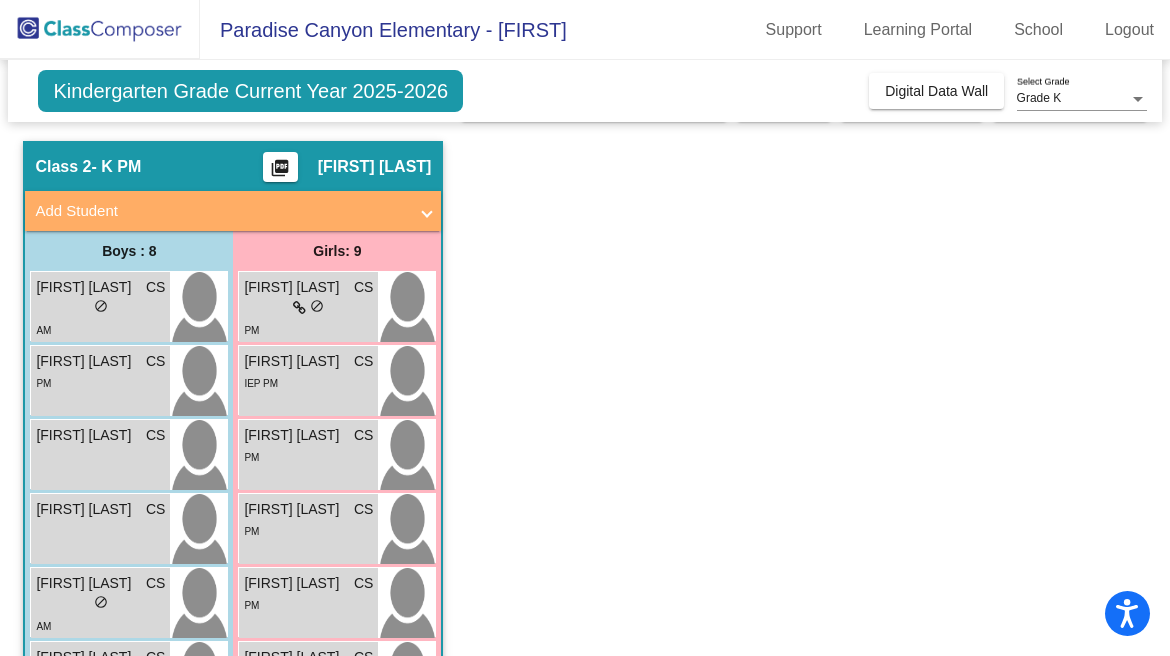 scroll, scrollTop: 0, scrollLeft: 0, axis: both 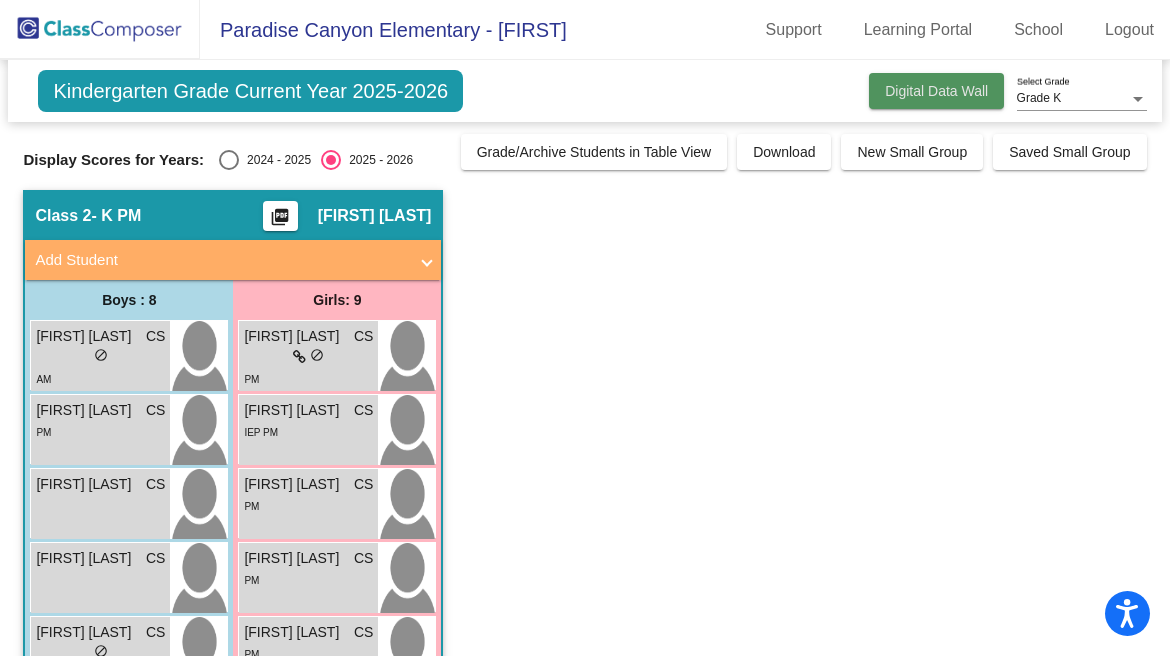 click on "Digital Data Wall" 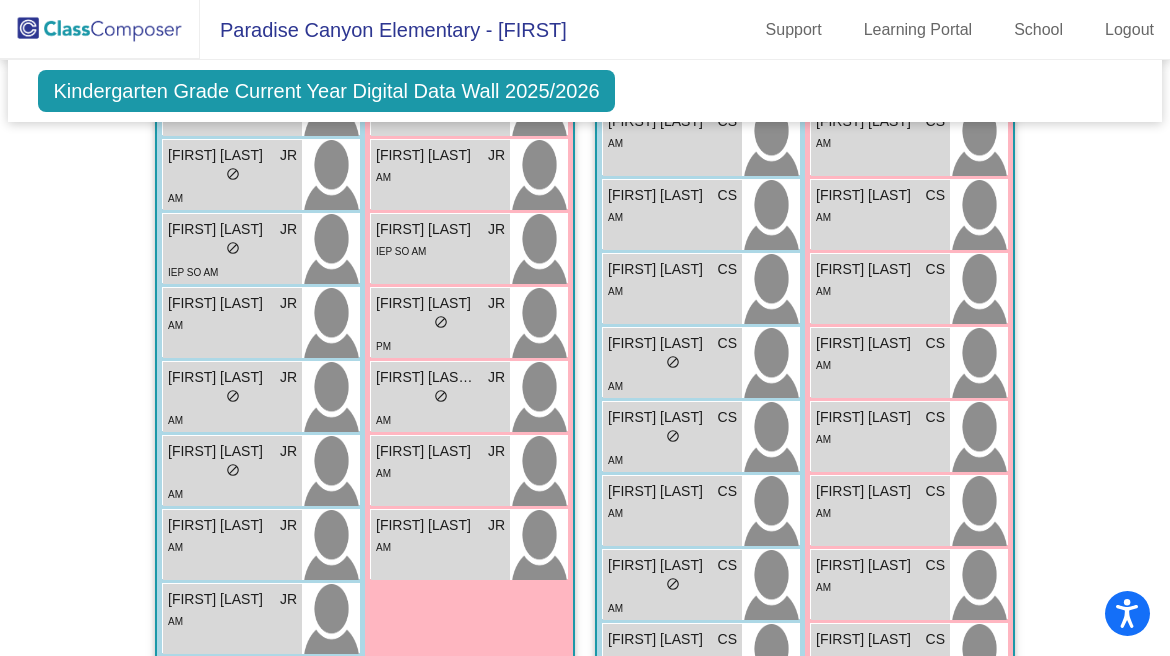 scroll, scrollTop: 1625, scrollLeft: 0, axis: vertical 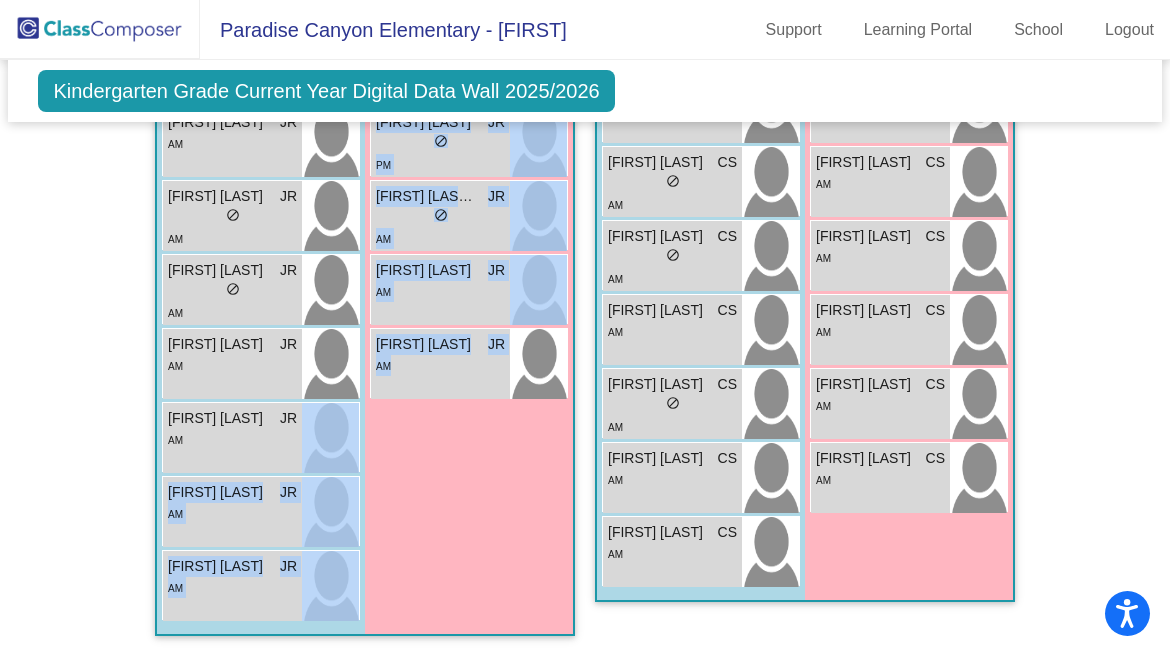 drag, startPoint x: 257, startPoint y: 441, endPoint x: 388, endPoint y: 488, distance: 139.17615 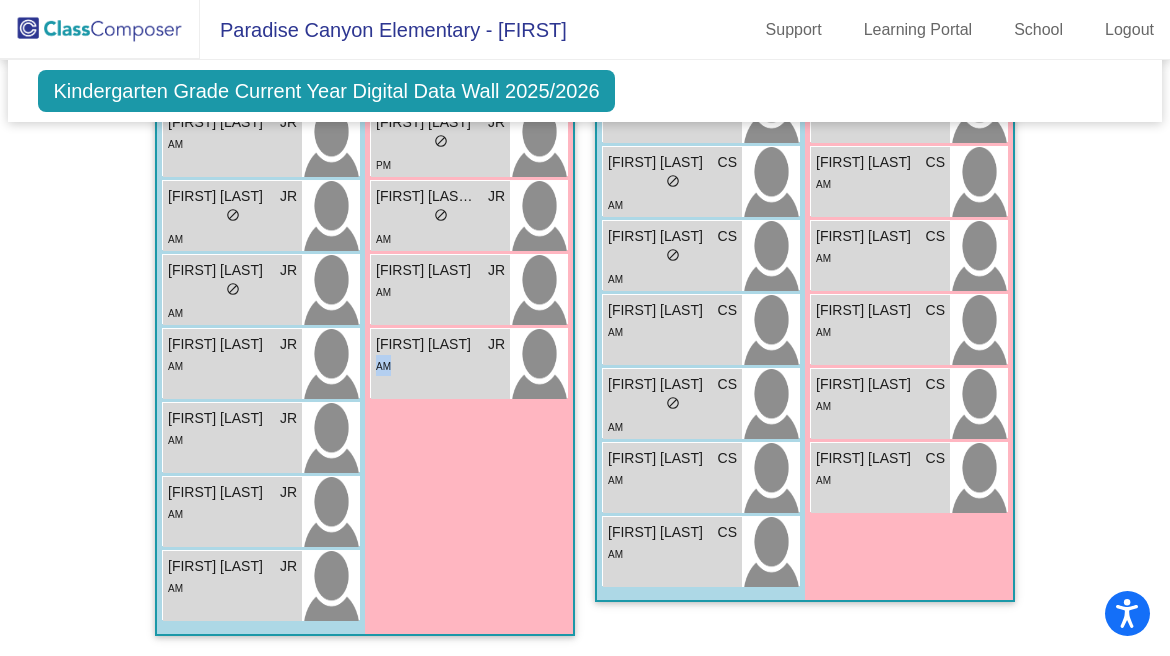 click on "Girls: 7 [FIRST] [LAST] JR lock do_not_disturb_alt AM [FIRST] [LAST] JR lock do_not_disturb_alt AM [FIRST] [LAST] JR lock do_not_disturb_alt IEP SO AM [FIRST] [LAST] JR lock do_not_disturb_alt PM [FIRST] [LAST] JR lock do_not_disturb_alt AM [FIRST] [LAST] JR lock do_not_disturb_alt AM [FIRST] [LAST] JR lock do_not_disturb_alt AM" at bounding box center (0, 0) 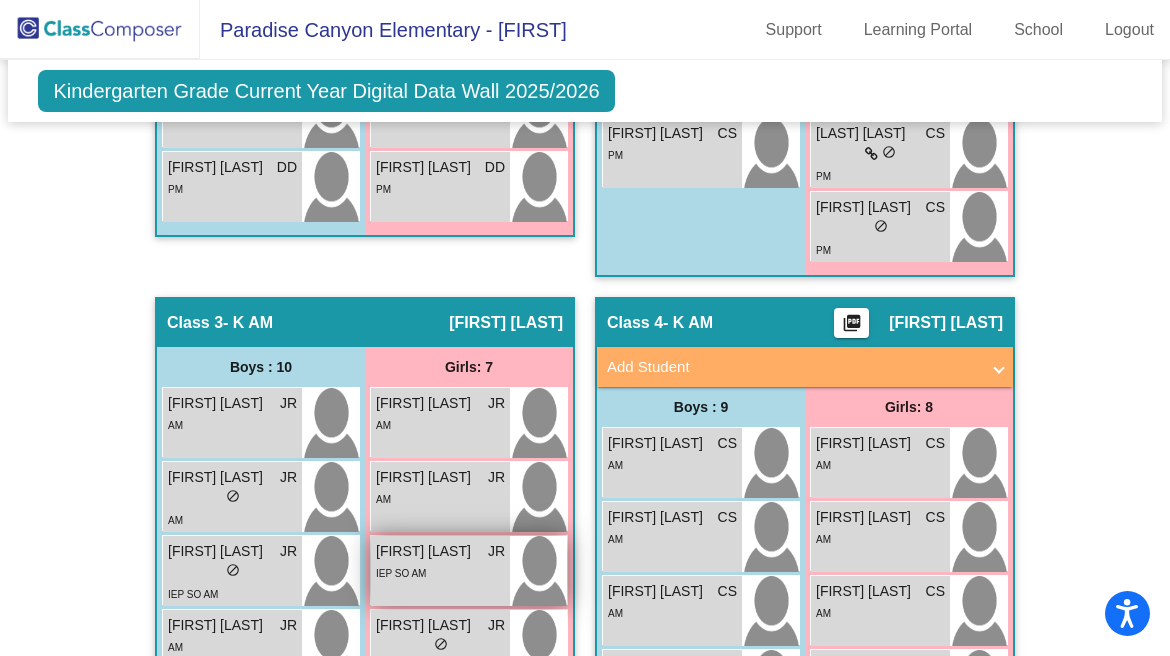 scroll, scrollTop: 1113, scrollLeft: 0, axis: vertical 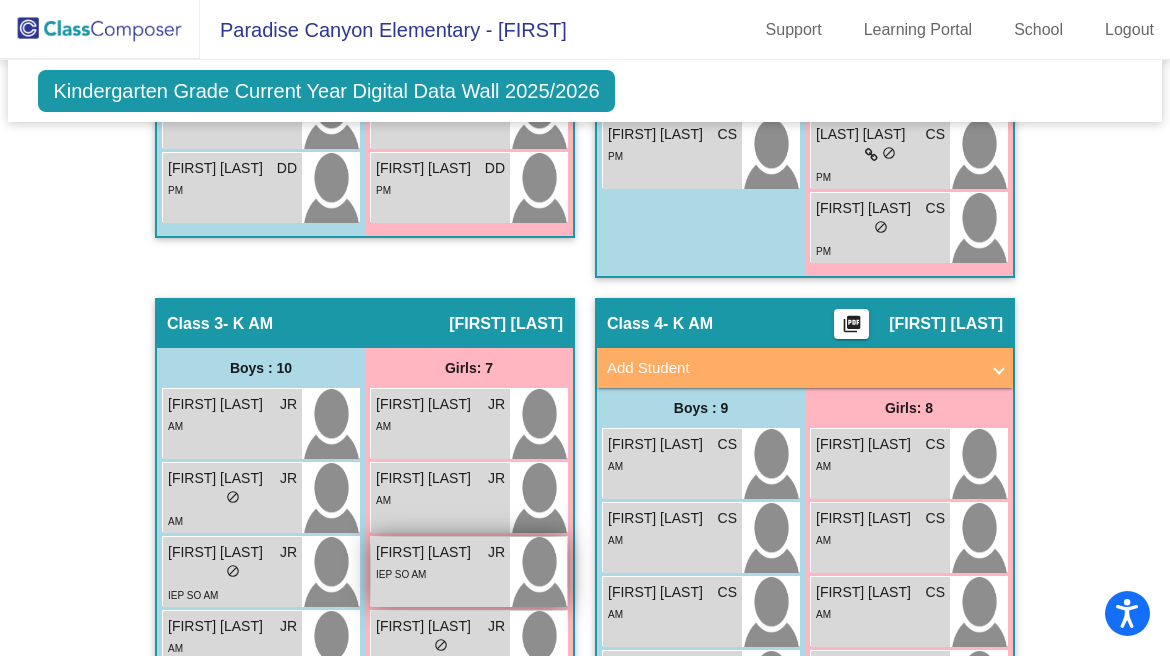 click on "[FIRST] [LAST]" 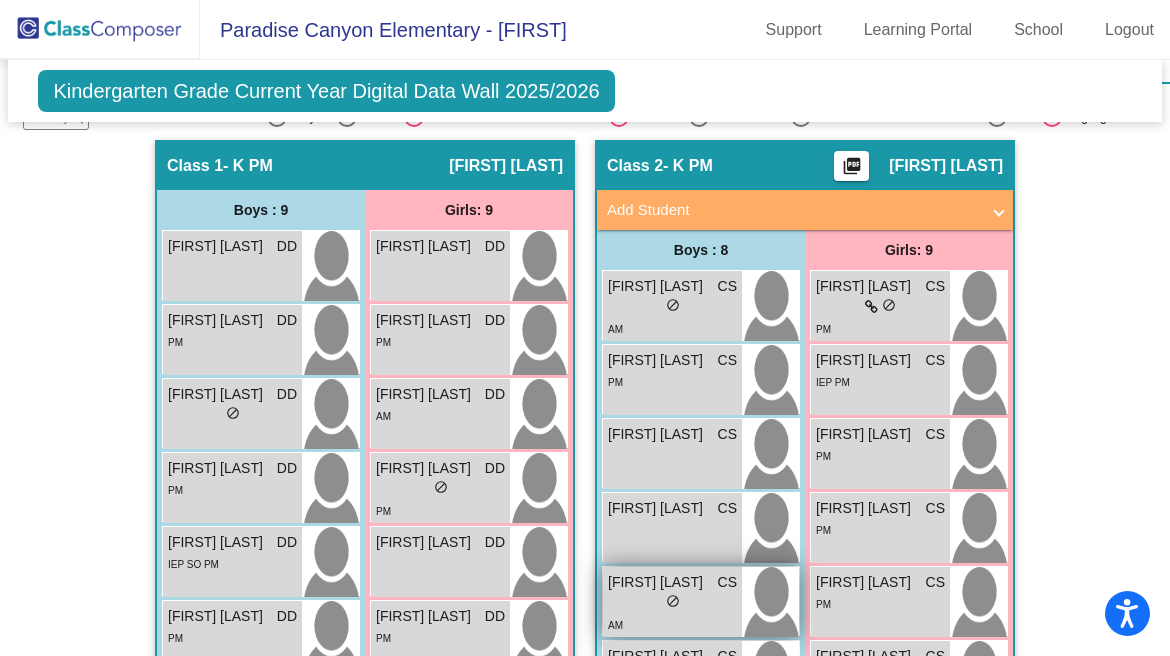 scroll, scrollTop: 494, scrollLeft: 0, axis: vertical 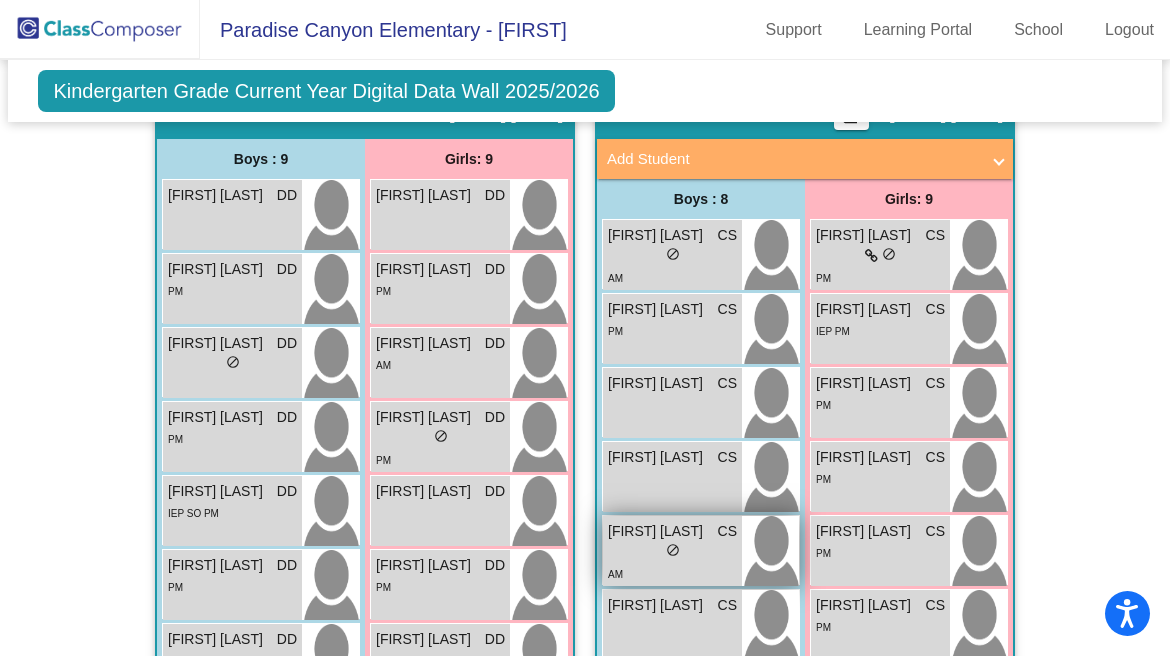 click on "lock do_not_disturb_alt" at bounding box center (672, 552) 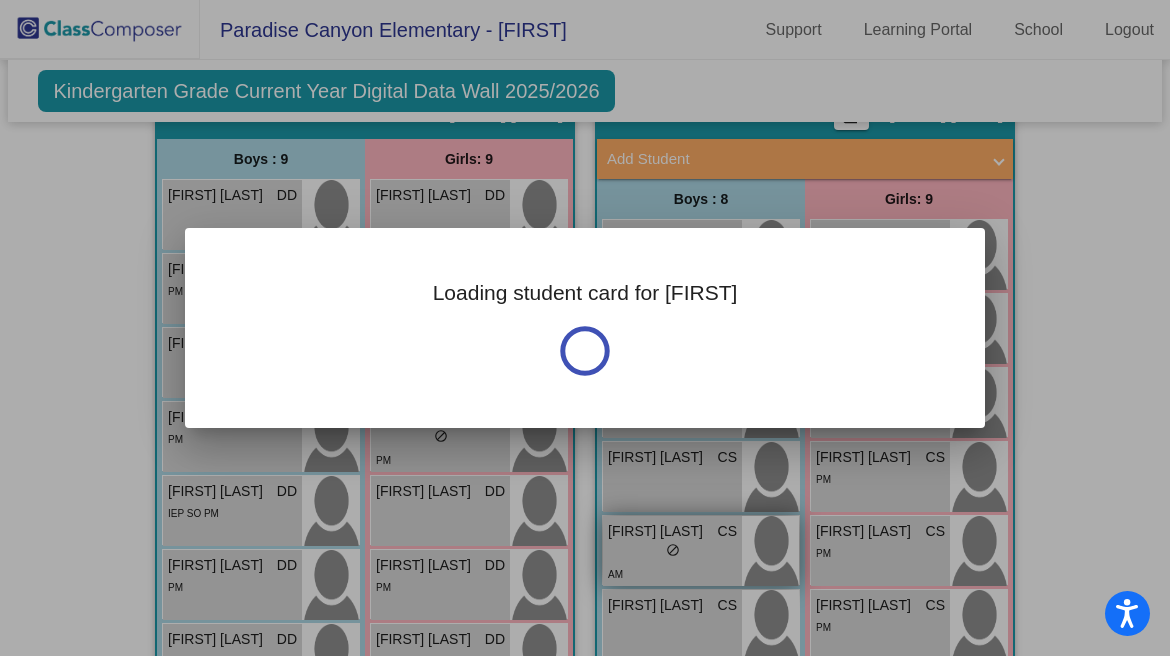 click at bounding box center [585, 328] 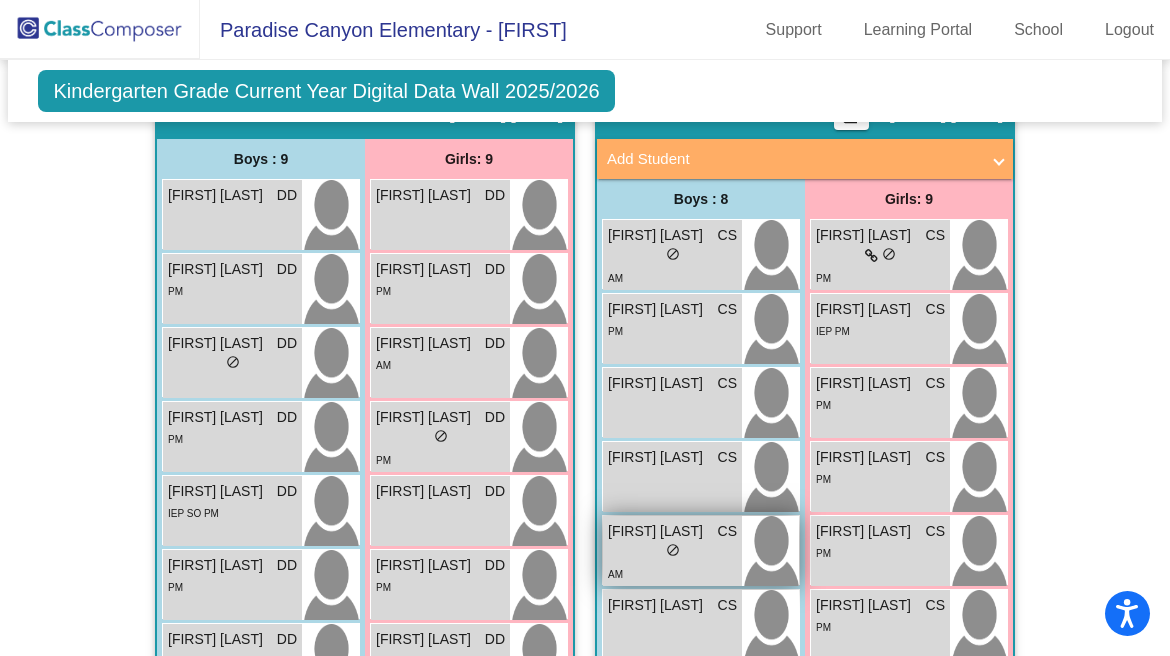 click on "lock do_not_disturb_alt" at bounding box center [672, 552] 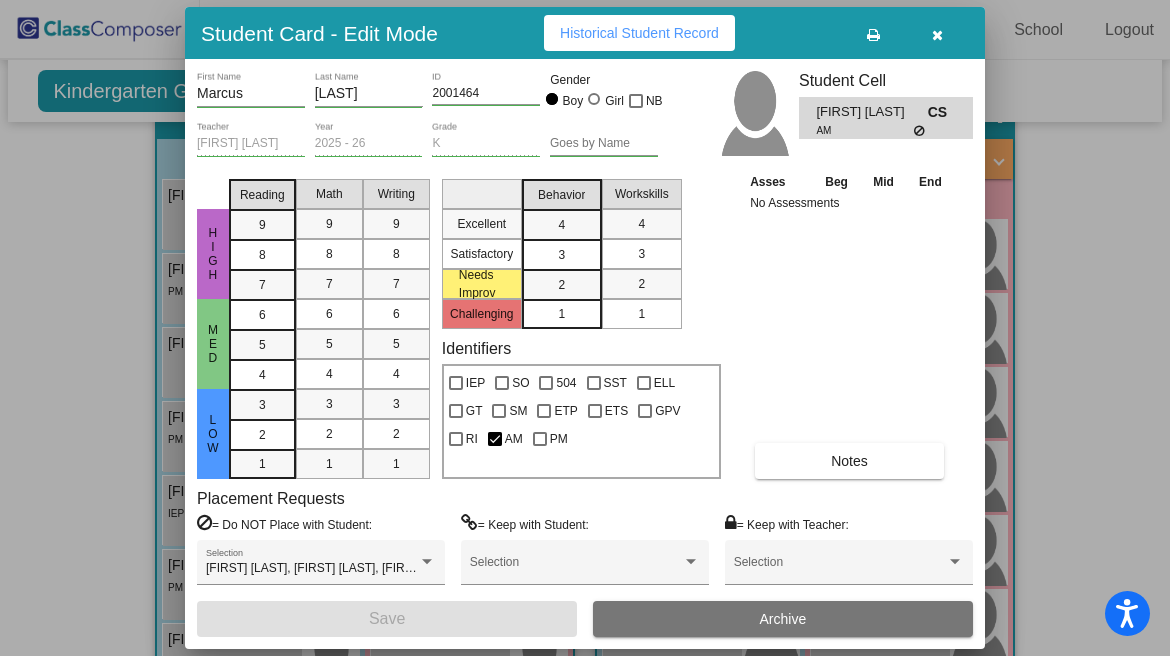click at bounding box center (937, 35) 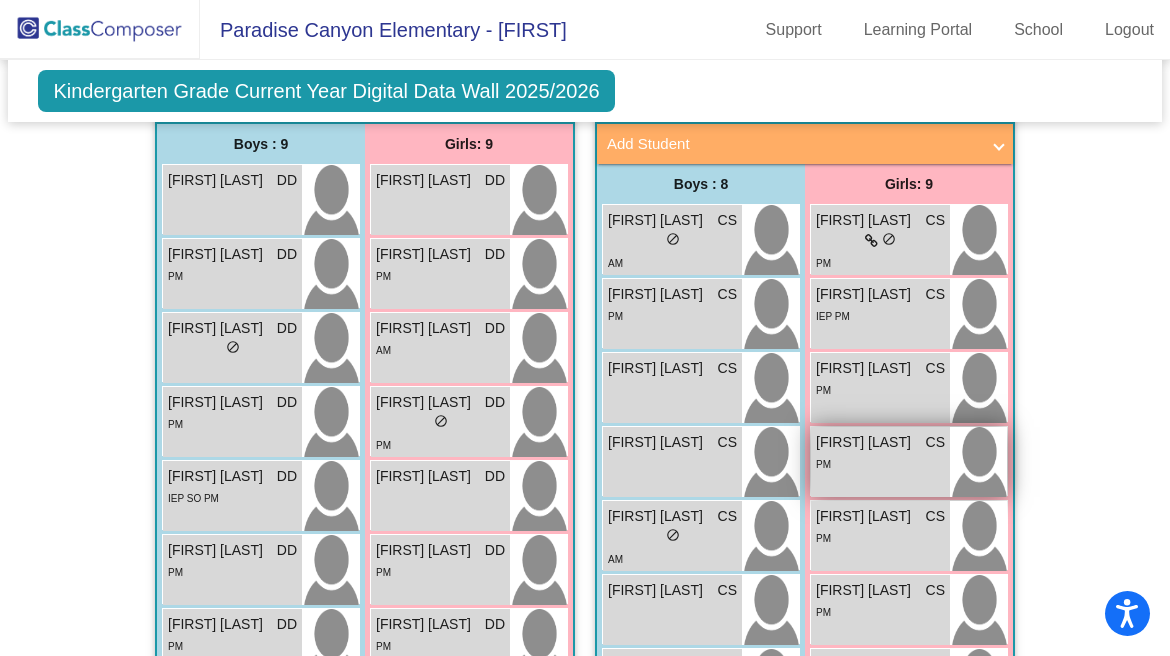 scroll, scrollTop: 511, scrollLeft: 0, axis: vertical 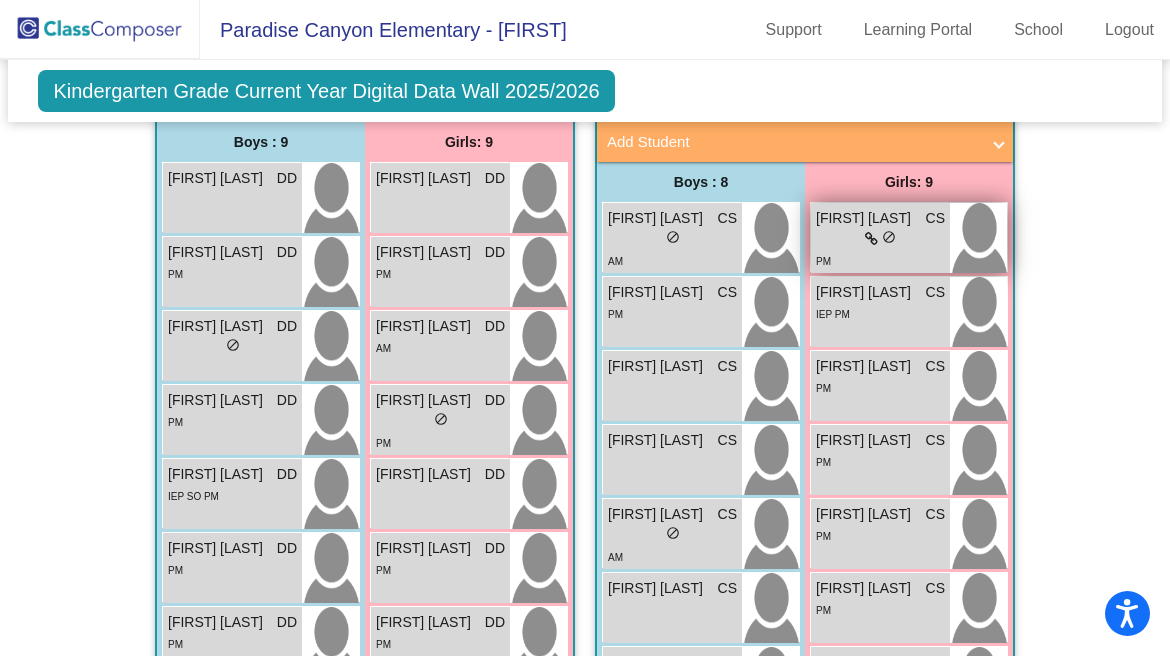 click on "lock do_not_disturb_alt" at bounding box center (880, 239) 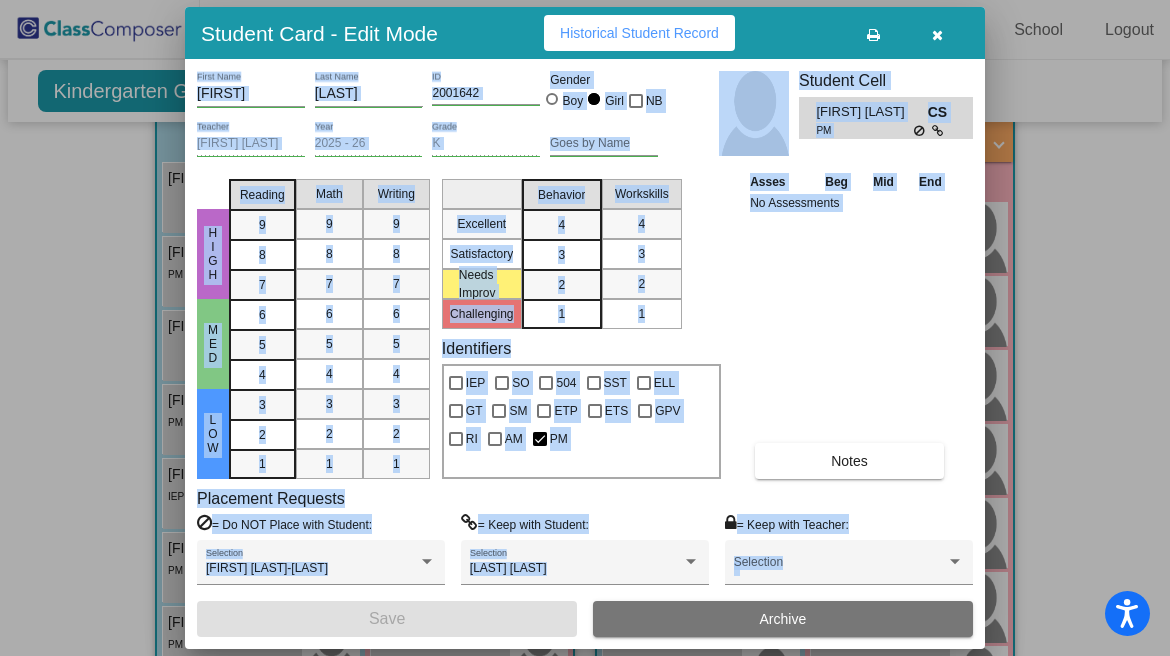 click on "Asses Beg Mid End No Assessments  Notes" at bounding box center (850, 325) 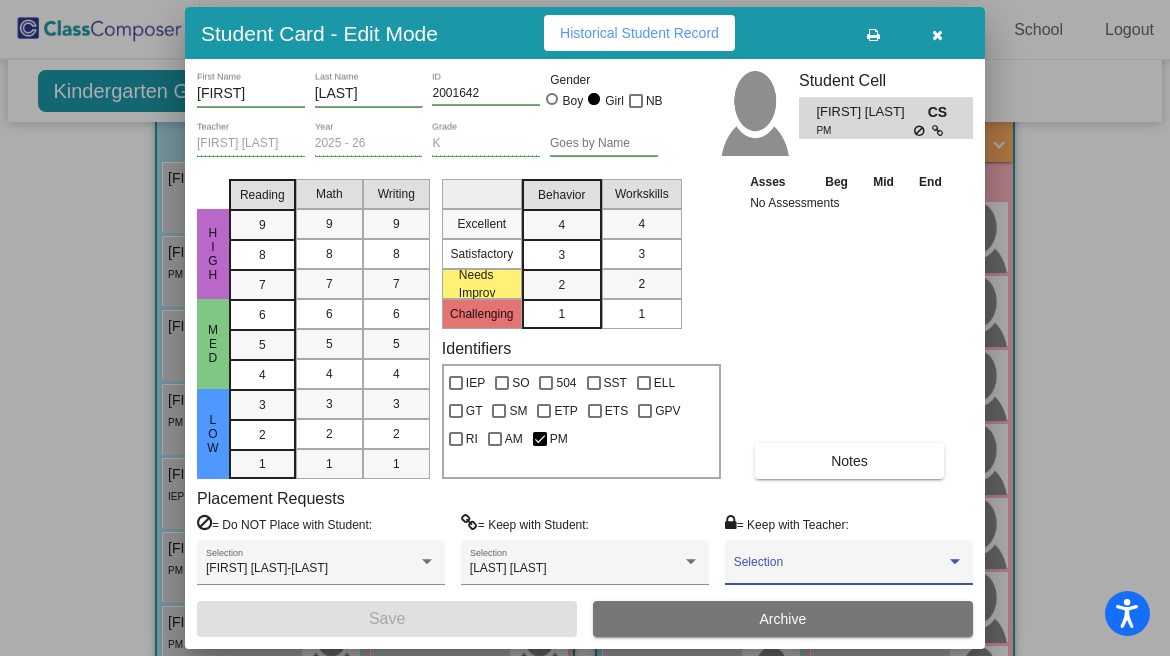 click at bounding box center (840, 569) 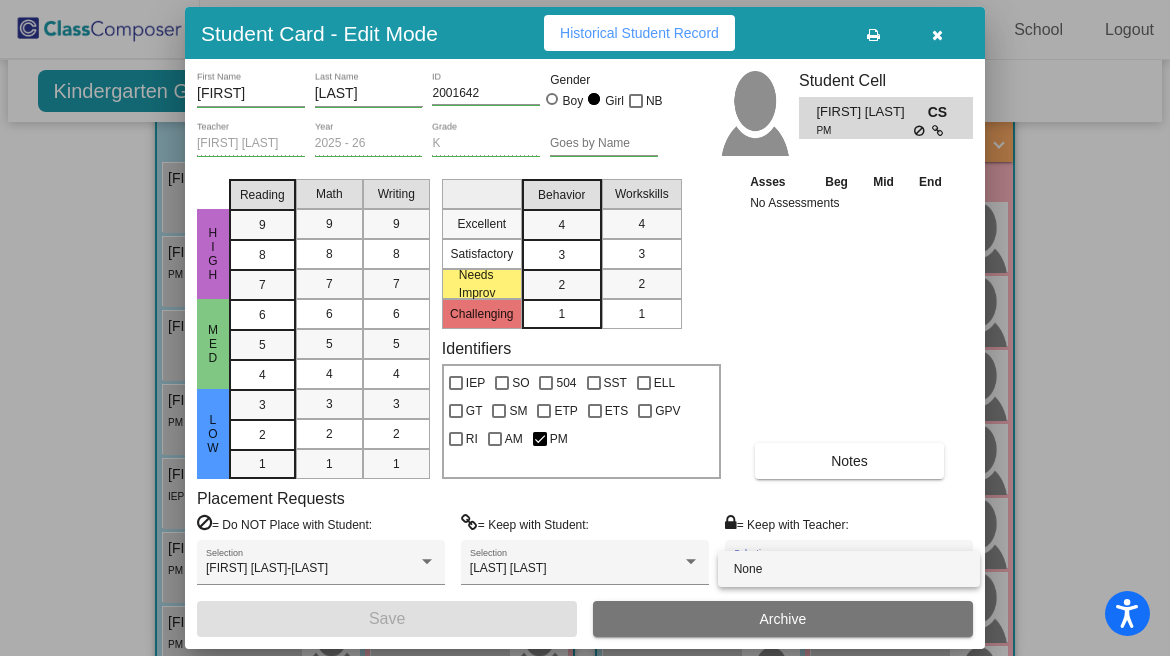 click on "None" at bounding box center (849, 569) 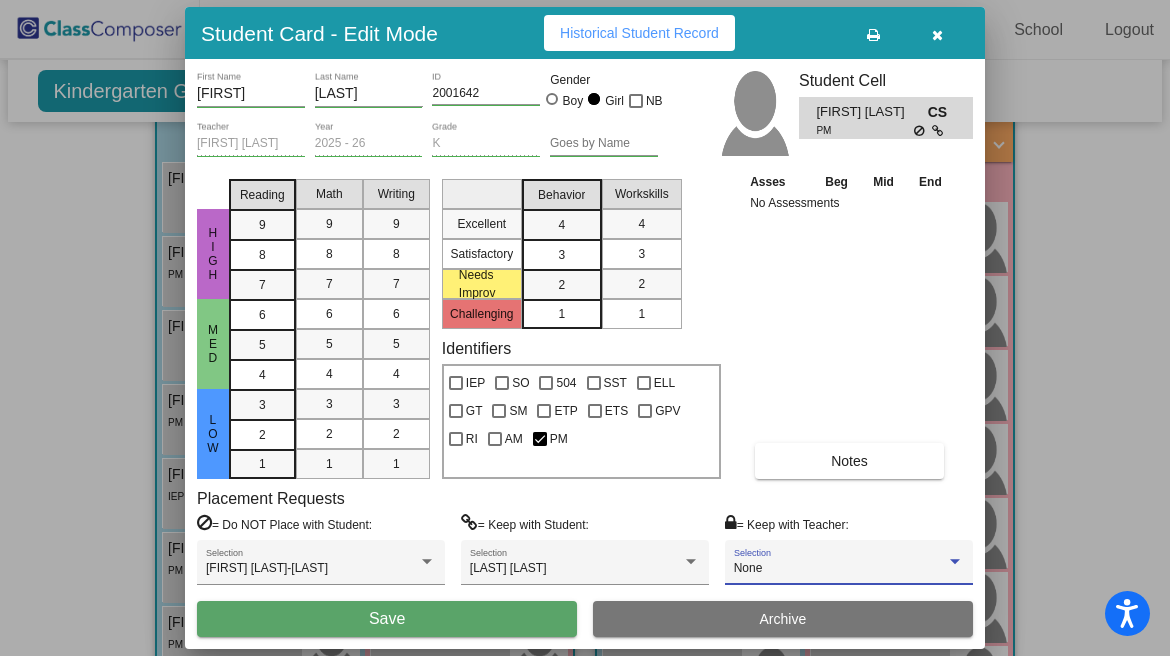 click at bounding box center [937, 35] 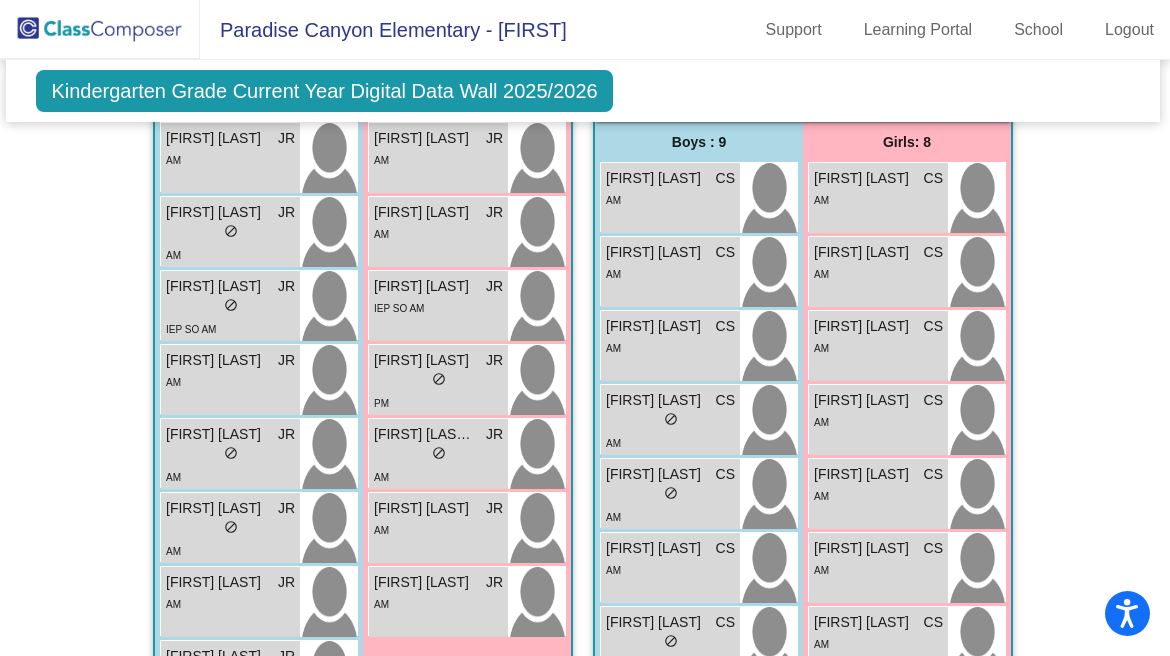 scroll, scrollTop: 1380, scrollLeft: 2, axis: both 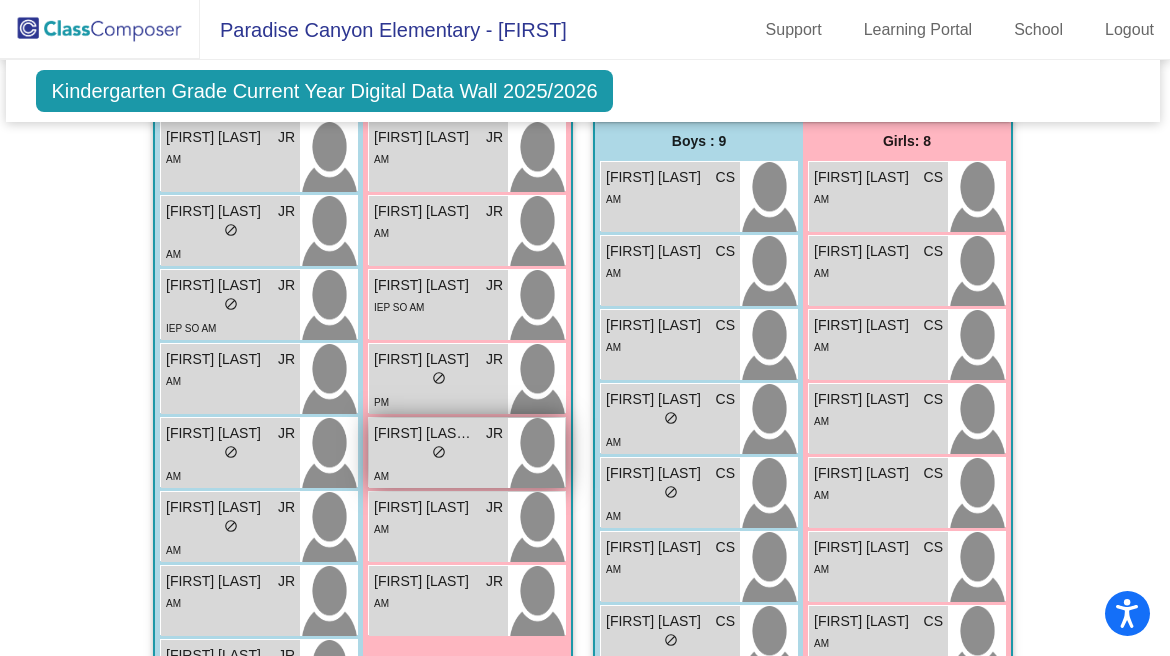 click on "lock do_not_disturb_alt" at bounding box center [438, 454] 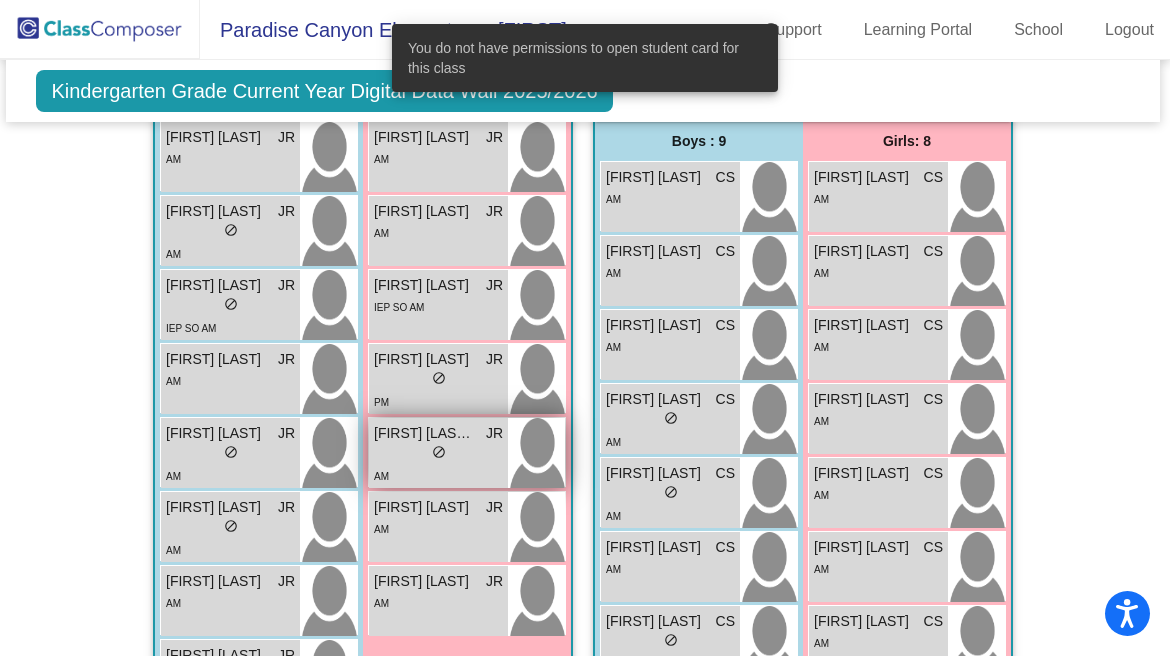 click on "lock do_not_disturb_alt" at bounding box center (438, 454) 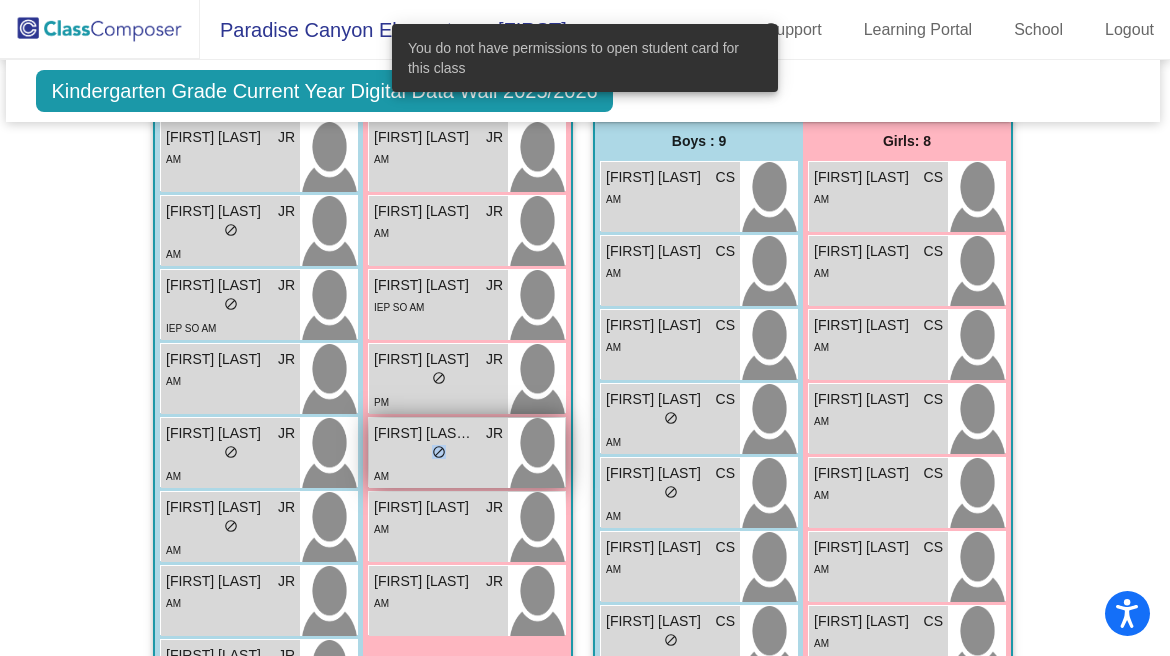 click on "lock do_not_disturb_alt" at bounding box center (438, 454) 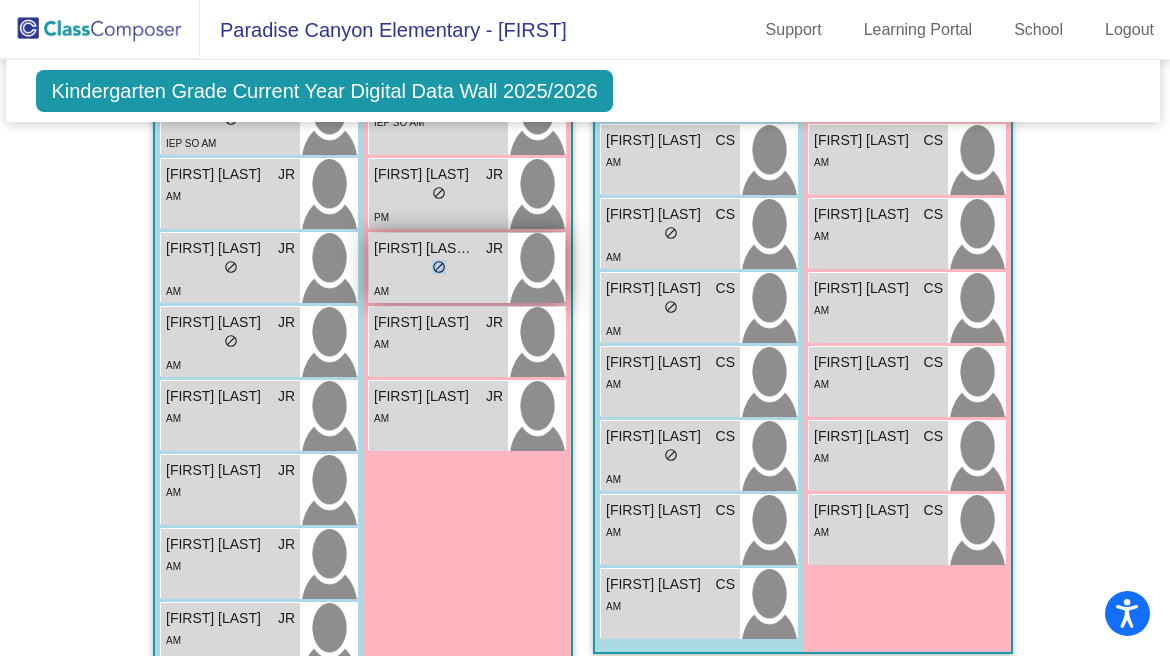 scroll, scrollTop: 1625, scrollLeft: 2, axis: both 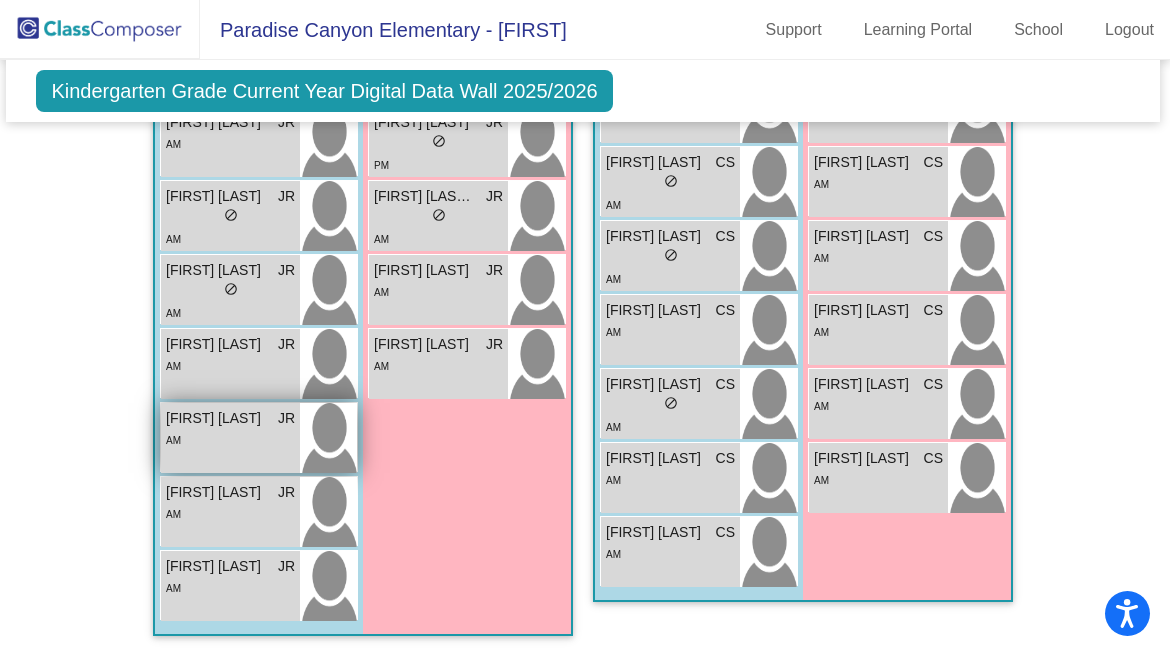 click on "AM" at bounding box center (230, 439) 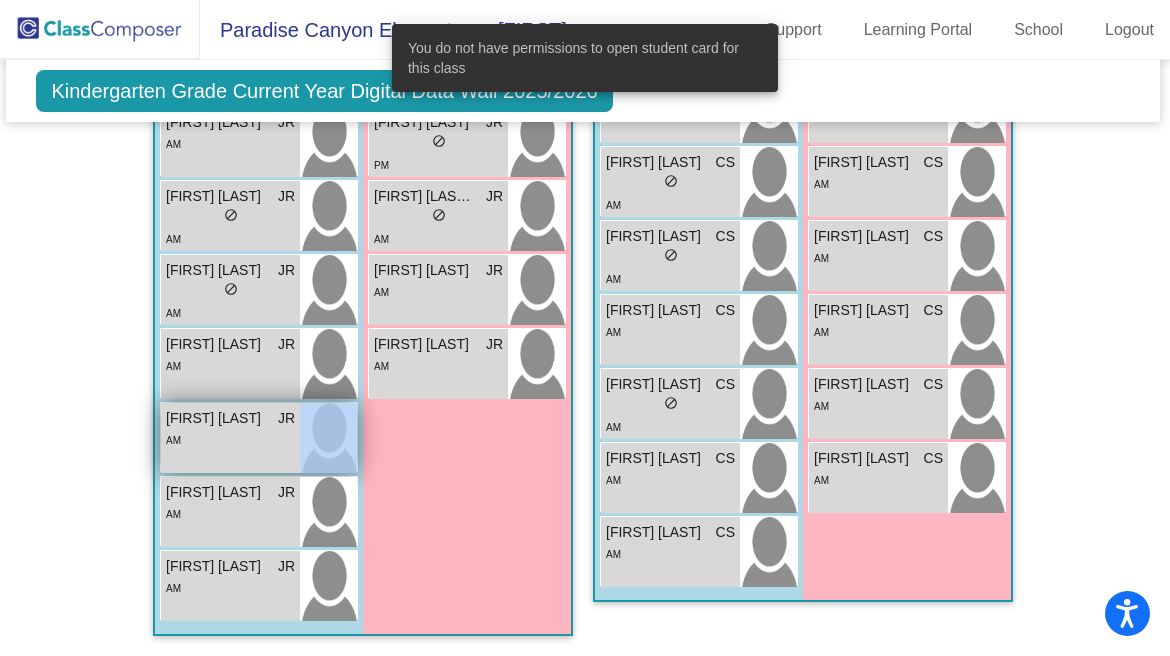 click on "AM" at bounding box center (230, 439) 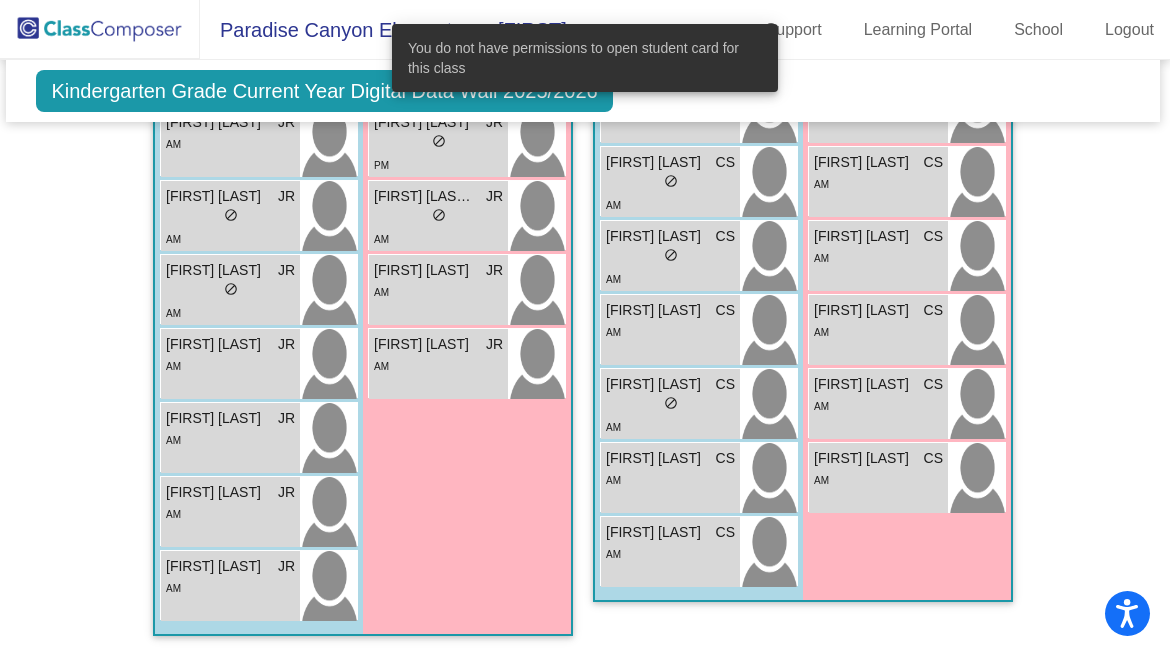 click on "Girls: 7 [FIRST] [LAST] JR lock do_not_disturb_alt AM [FIRST] [LAST] JR lock do_not_disturb_alt AM [FIRST] [LAST] JR lock do_not_disturb_alt IEP SO AM [FIRST] [LAST] JR lock do_not_disturb_alt PM [FIRST] [LAST] JR lock do_not_disturb_alt AM [FIRST] [LAST] JR lock do_not_disturb_alt AM [FIRST] [LAST] JR lock do_not_disturb_alt AM" at bounding box center [0, 0] 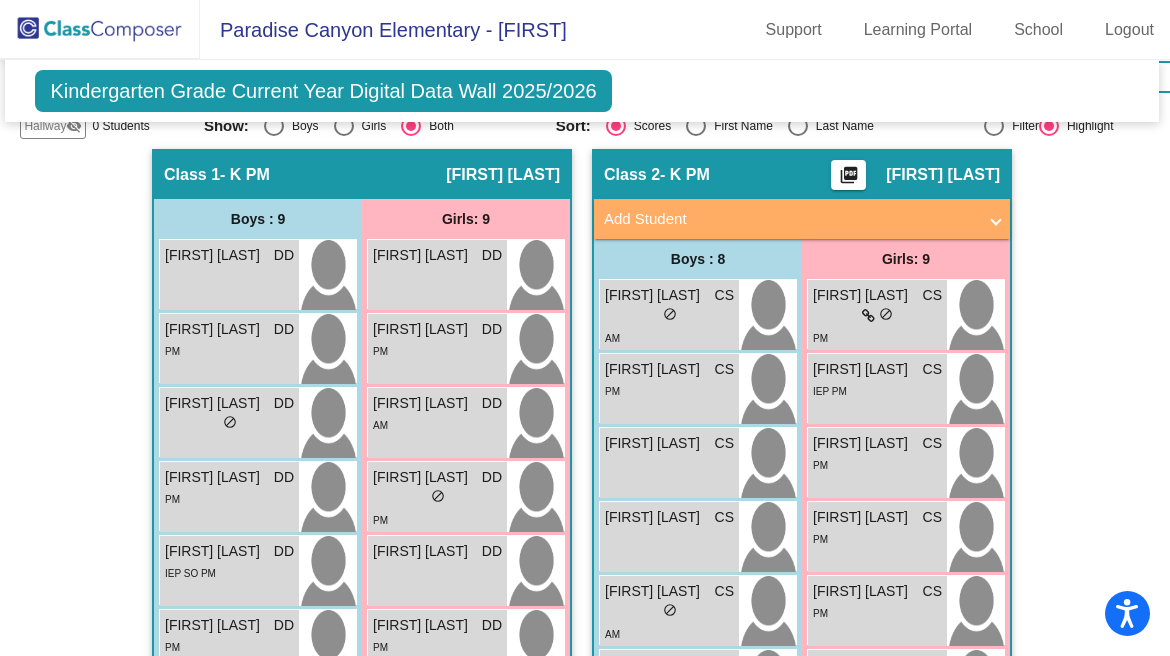 scroll, scrollTop: 435, scrollLeft: 3, axis: both 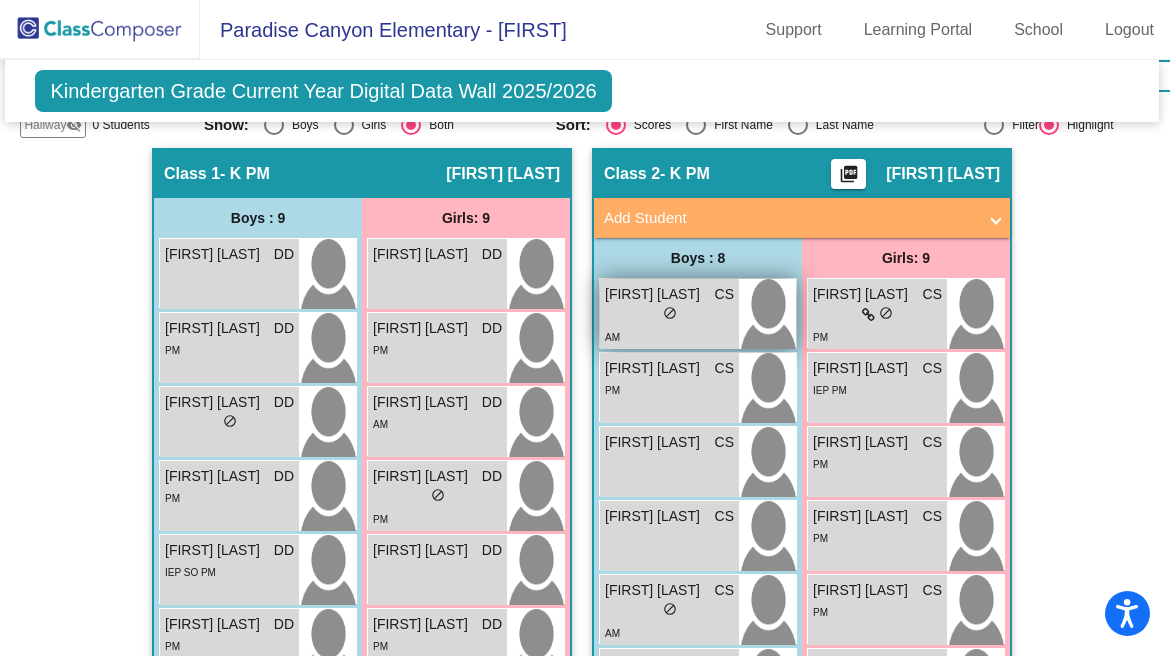 click on "lock do_not_disturb_alt" at bounding box center (669, 315) 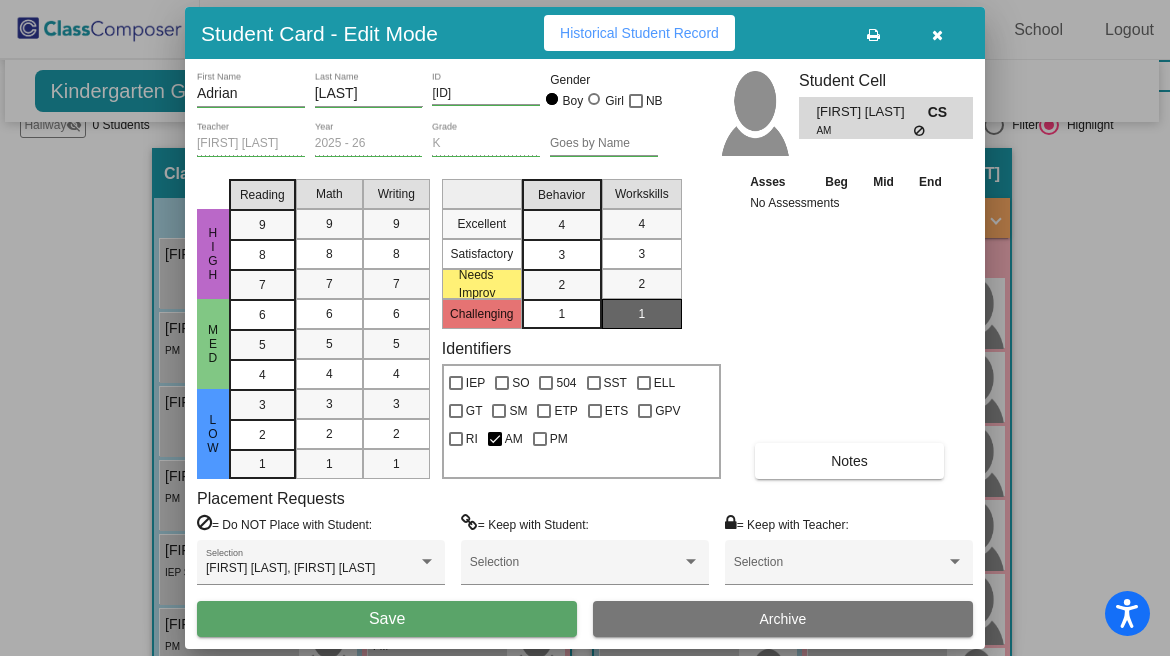 click on "Asses Beg Mid End No Assessments  Notes" at bounding box center (850, 325) 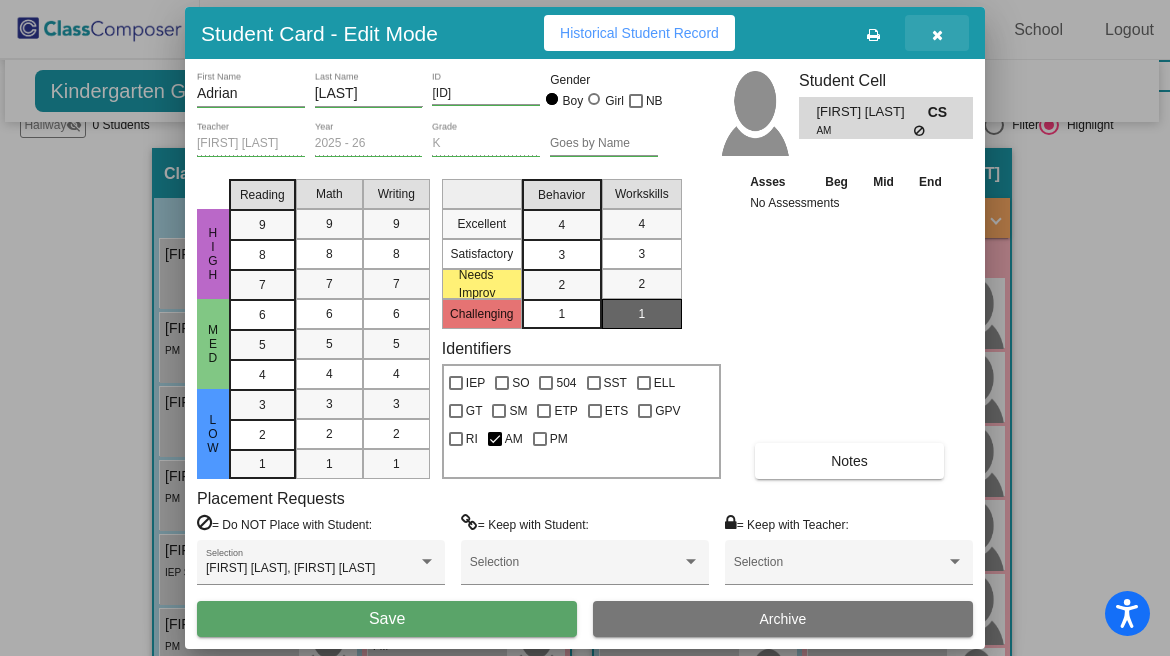 click at bounding box center [937, 35] 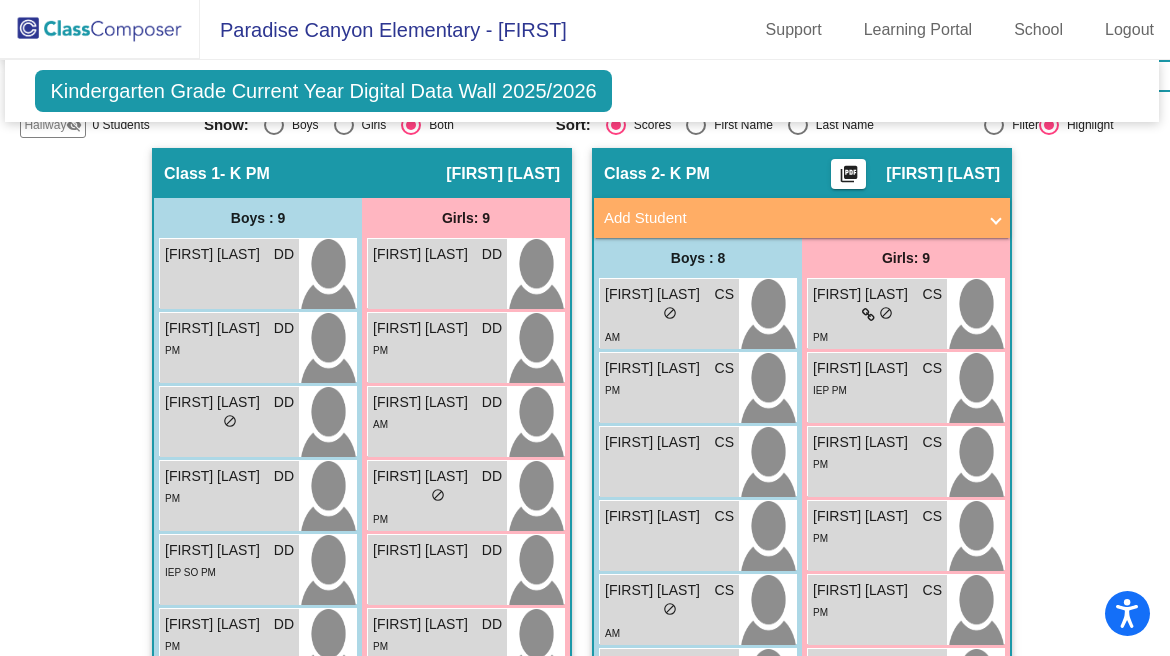 drag, startPoint x: 931, startPoint y: 41, endPoint x: 883, endPoint y: 168, distance: 135.76819 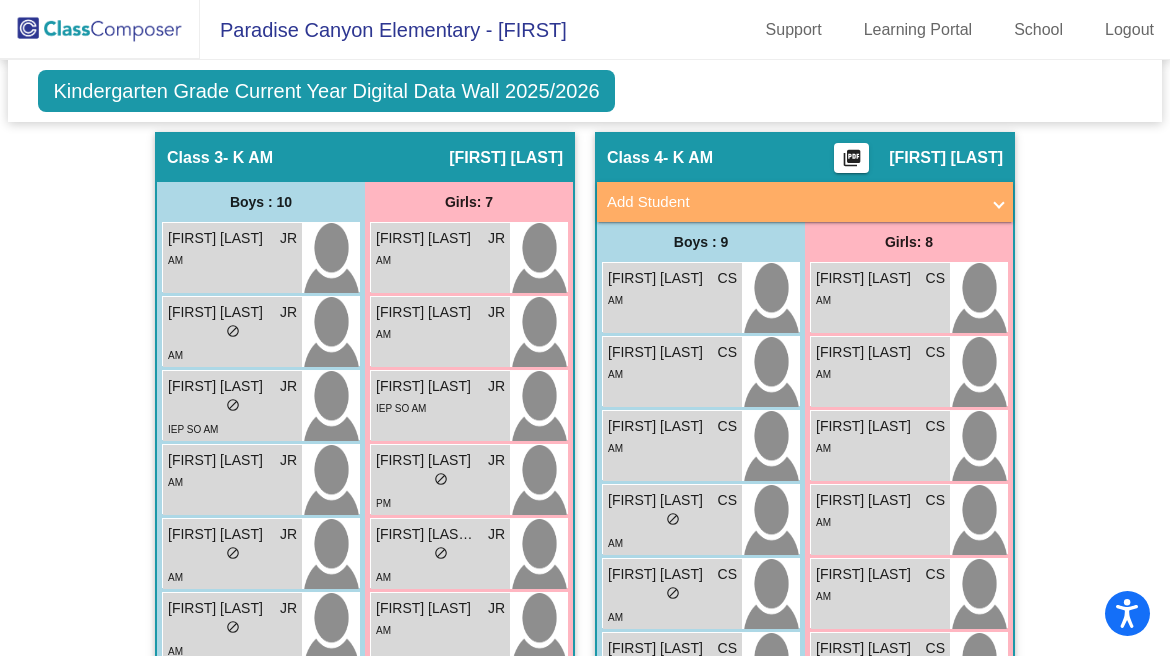 scroll, scrollTop: 1281, scrollLeft: 0, axis: vertical 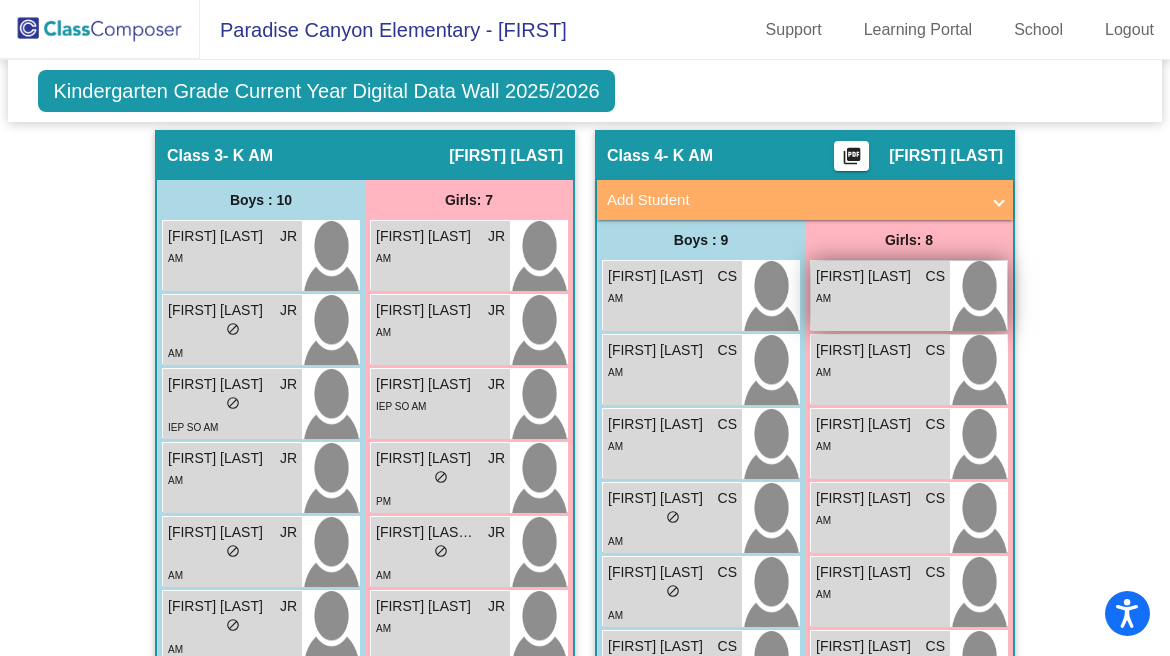 click on "AM" at bounding box center (880, 297) 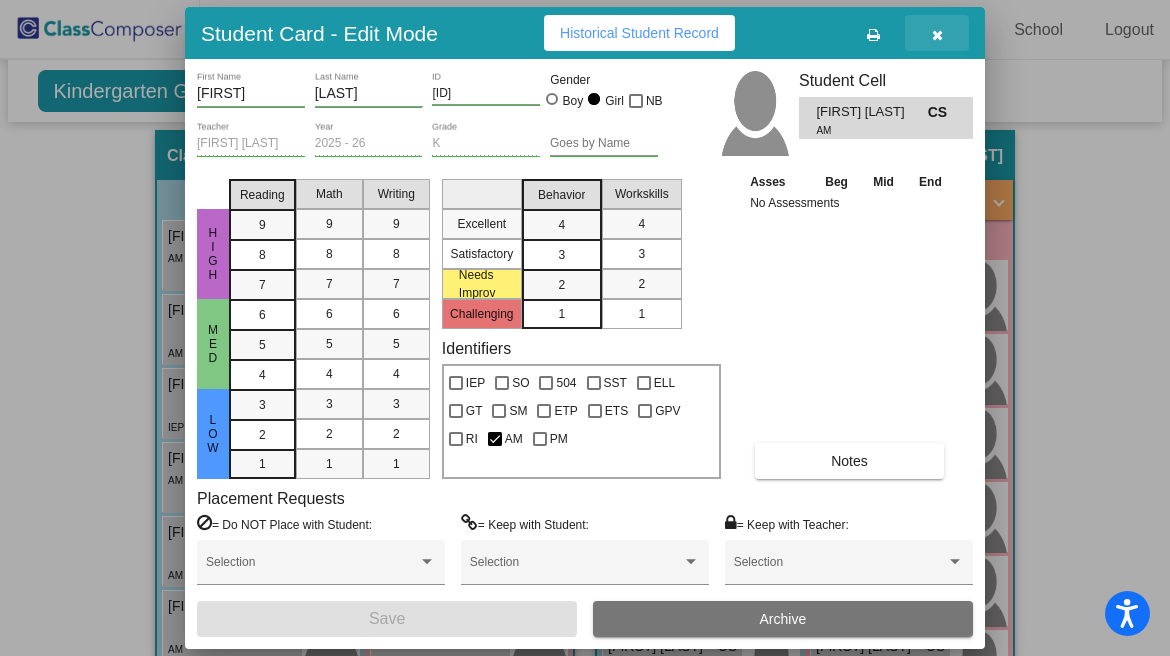 click at bounding box center [937, 35] 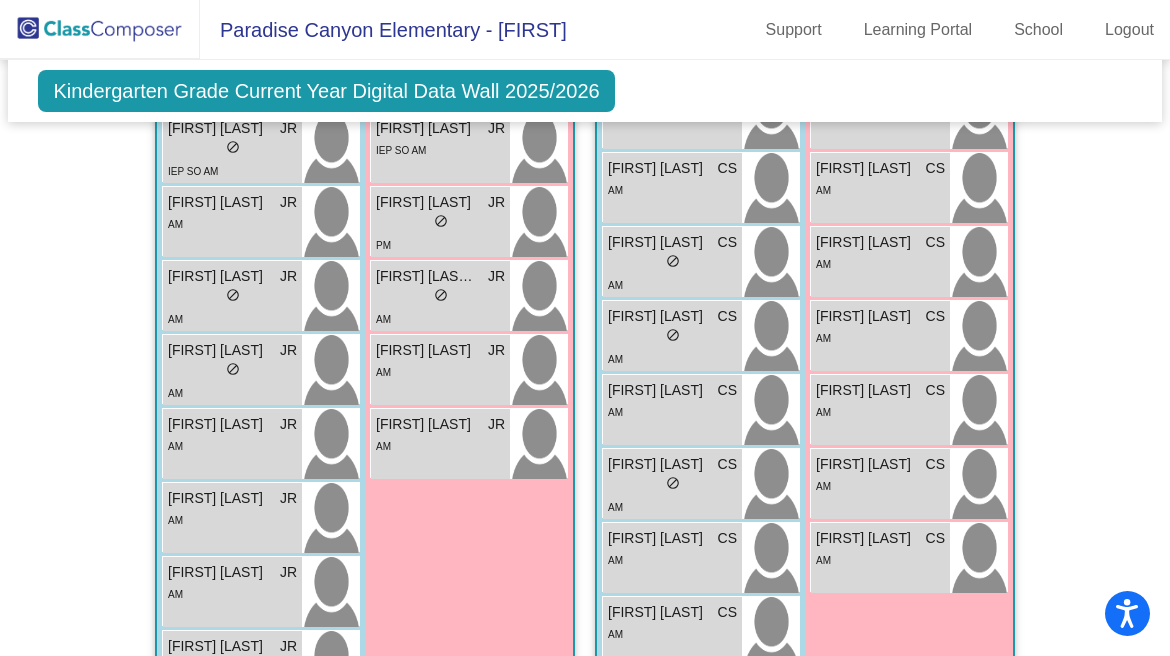 scroll, scrollTop: 1500, scrollLeft: 0, axis: vertical 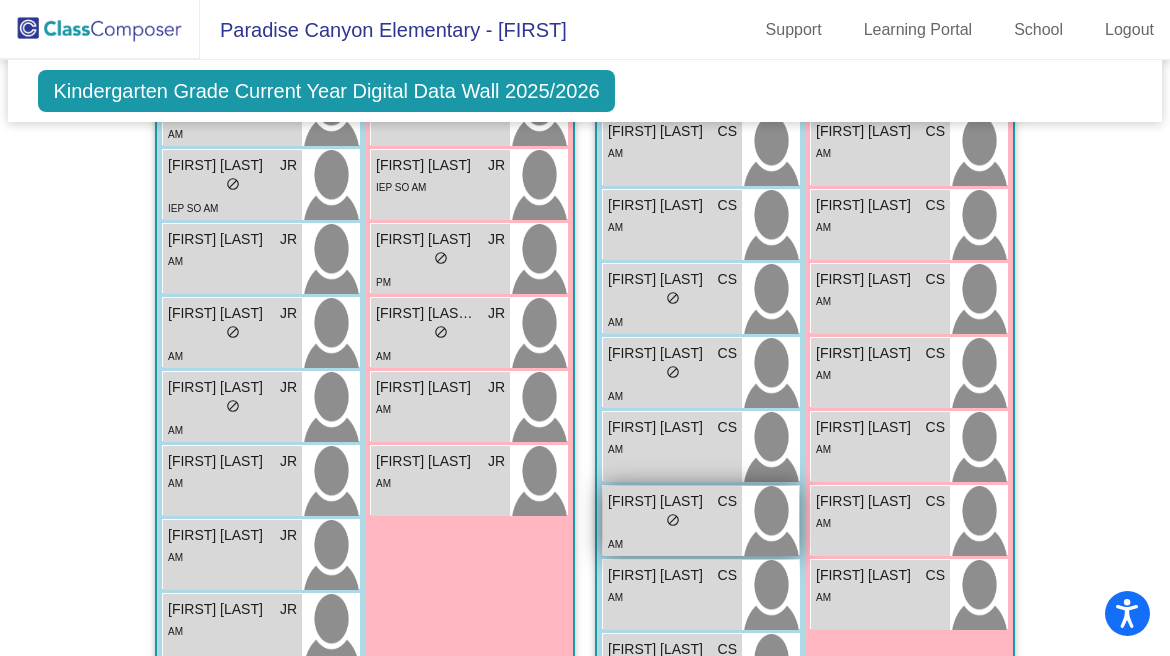 click on "lock do_not_disturb_alt" at bounding box center [672, 522] 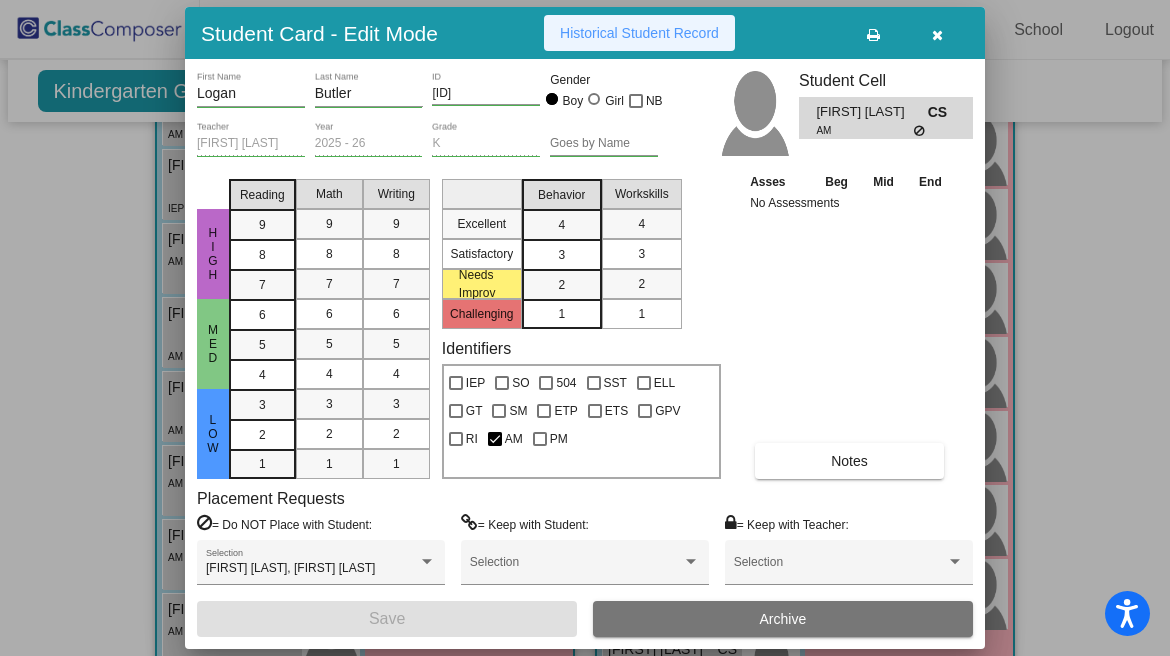 click on "Historical Student Record" at bounding box center (639, 33) 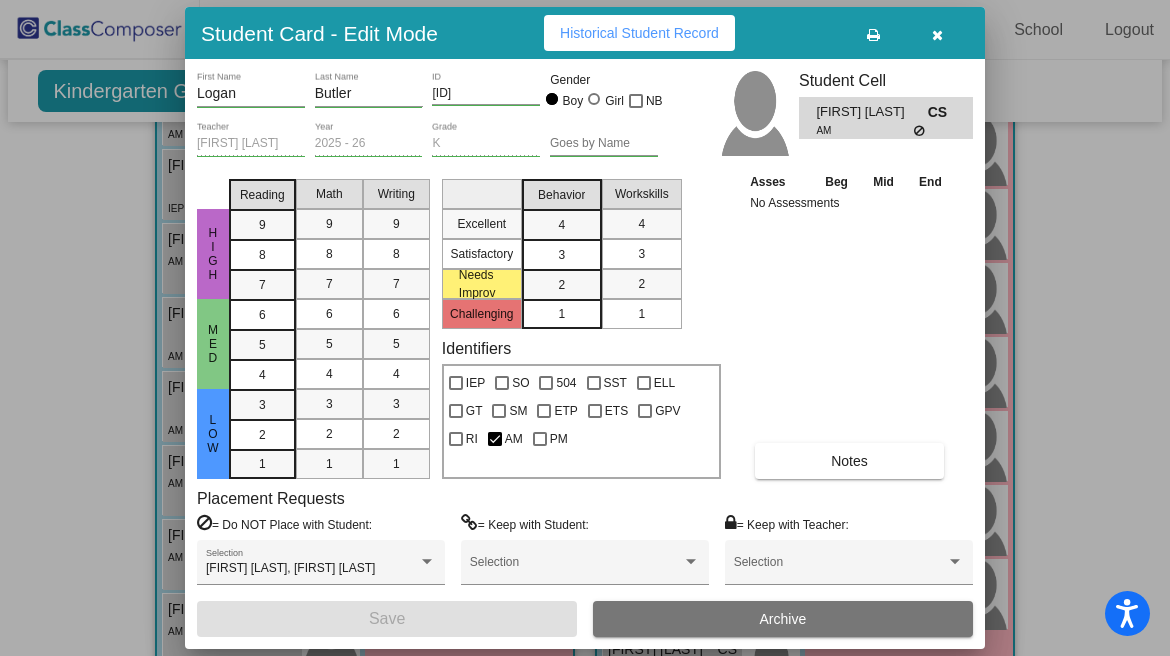 click at bounding box center (937, 35) 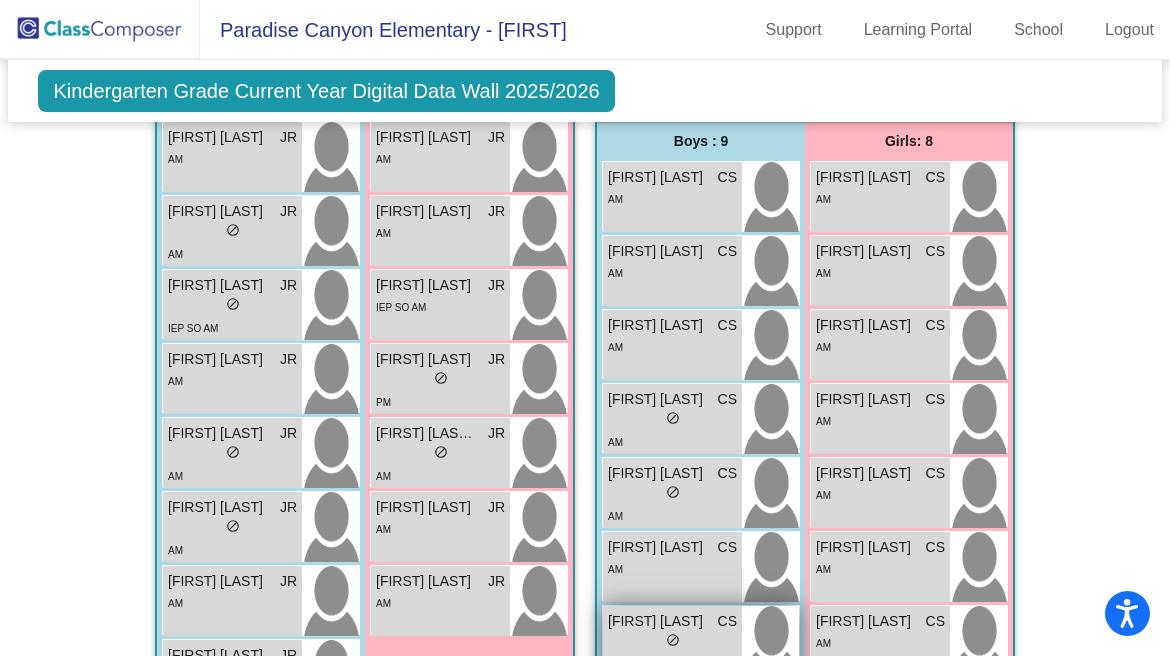 scroll, scrollTop: 1378, scrollLeft: 0, axis: vertical 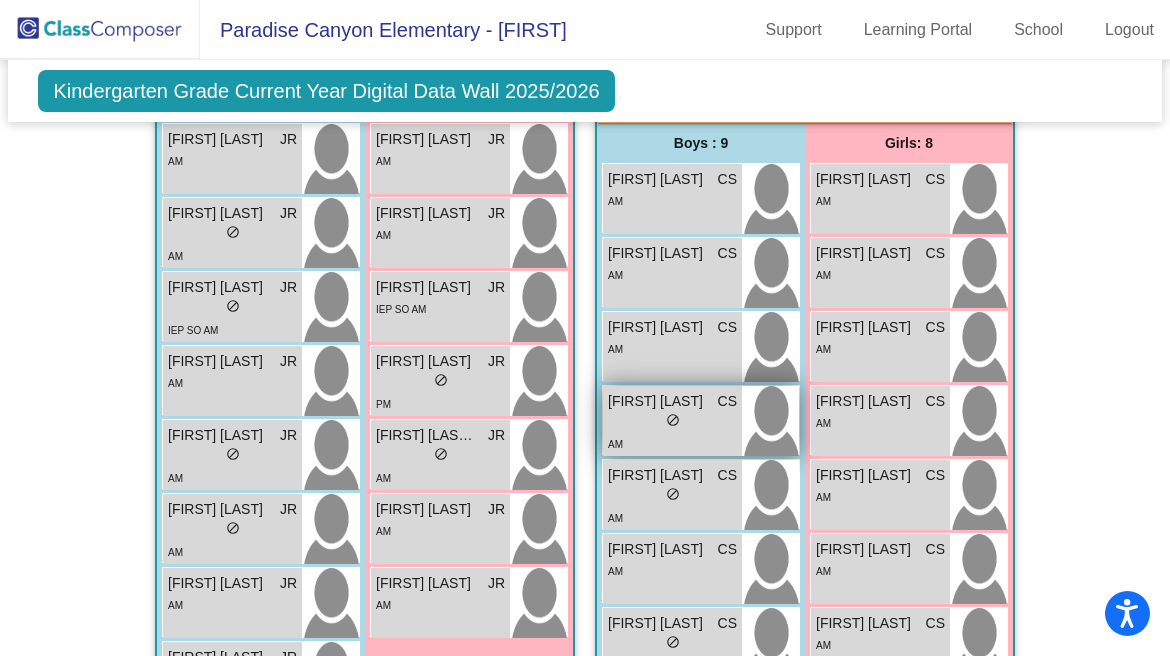 click on "lock do_not_disturb_alt" at bounding box center (672, 422) 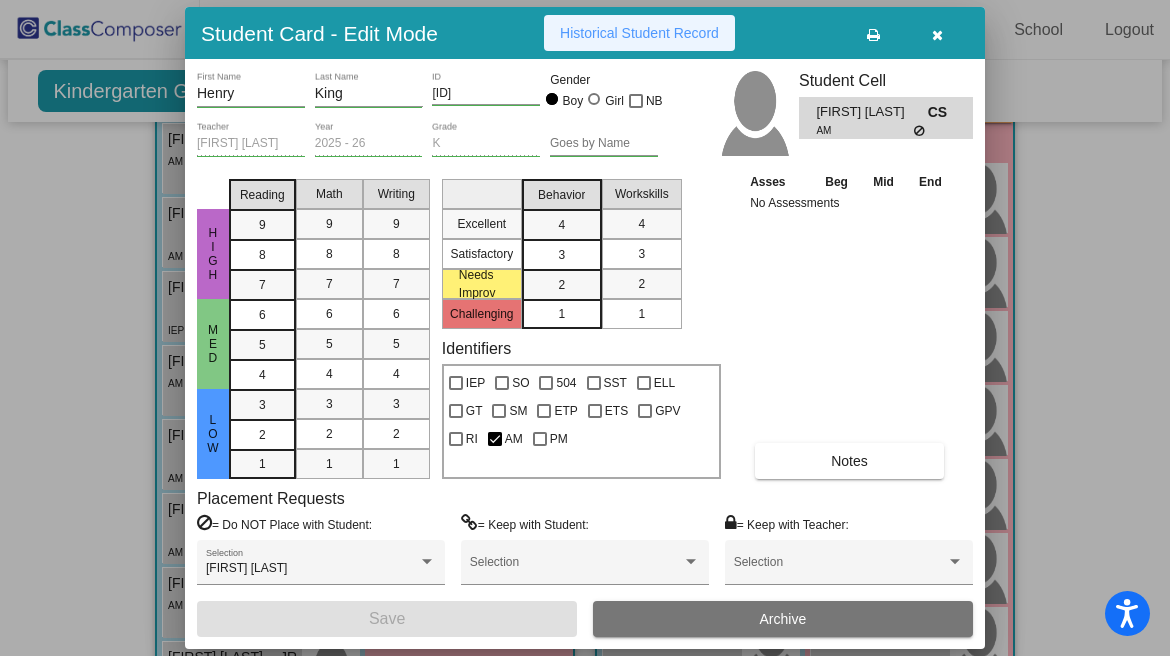 click on "Historical Student Record" at bounding box center (639, 33) 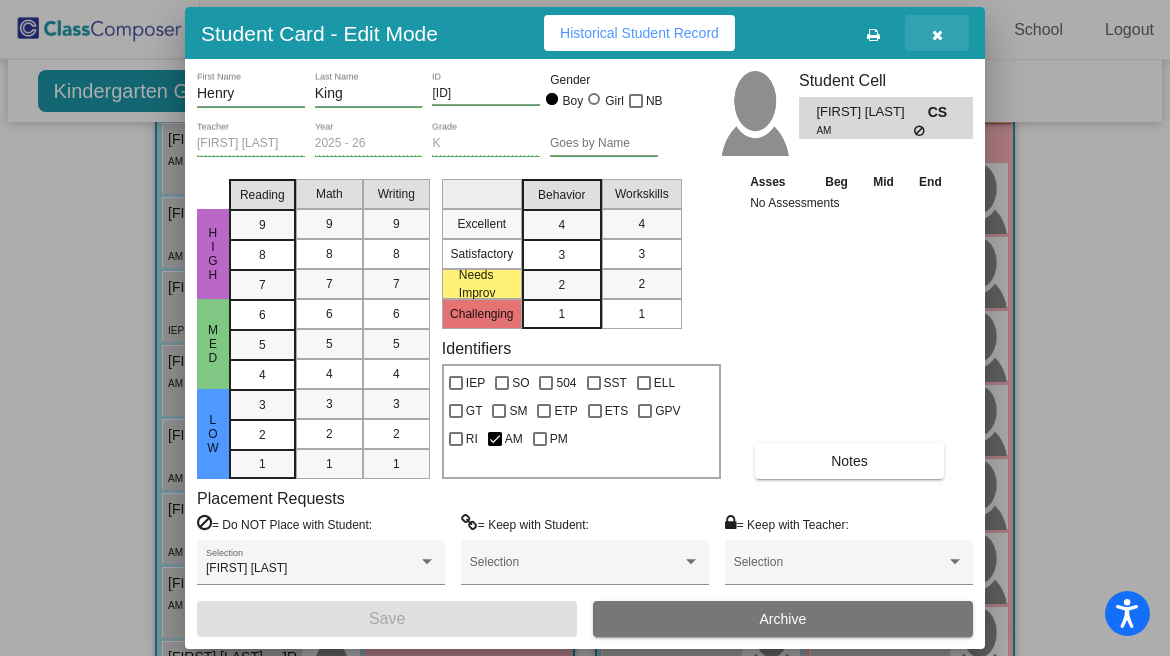 click at bounding box center [937, 35] 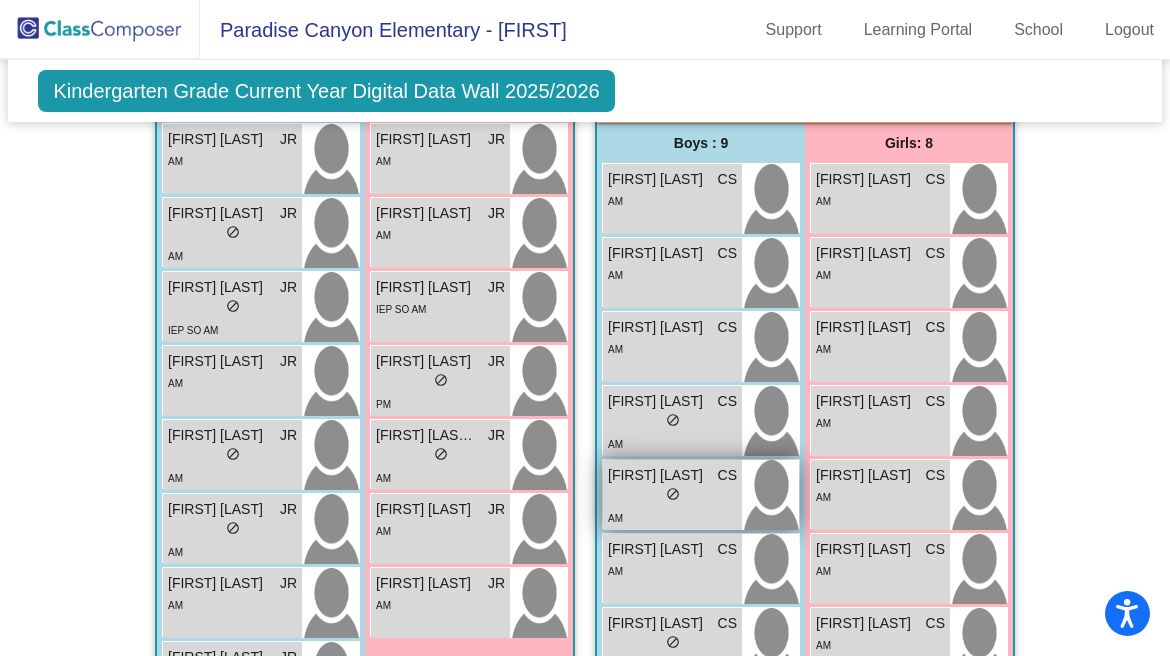 click on "lock do_not_disturb_alt" at bounding box center [672, 496] 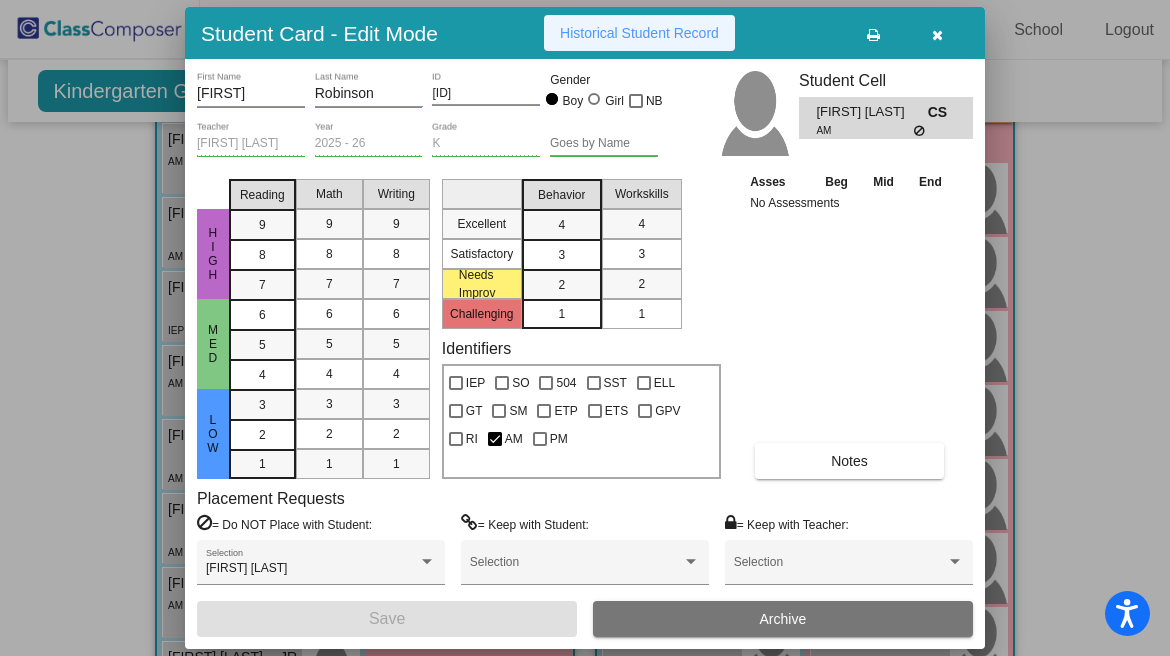 click on "Historical Student Record" at bounding box center [639, 33] 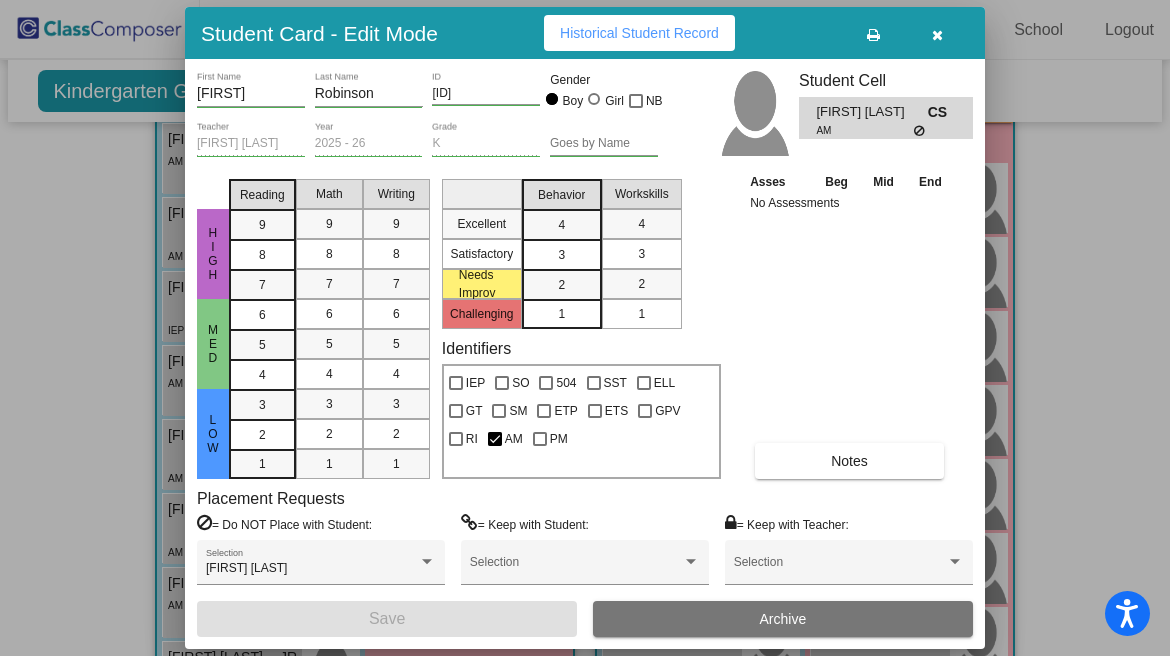 click at bounding box center (937, 35) 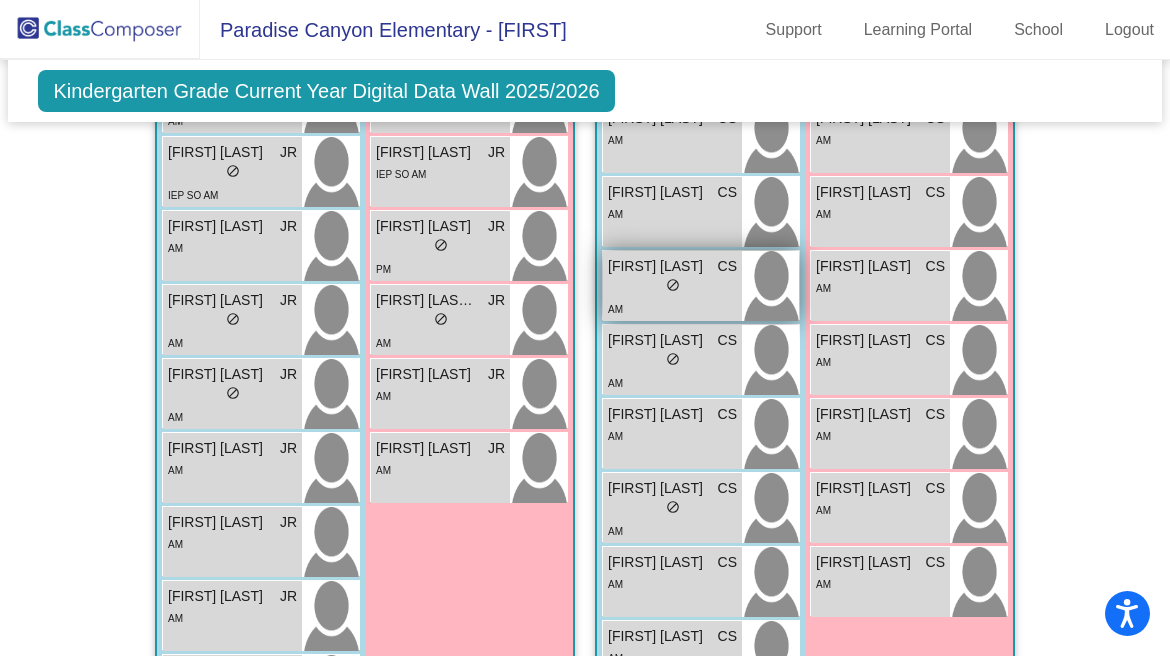 scroll, scrollTop: 1521, scrollLeft: 0, axis: vertical 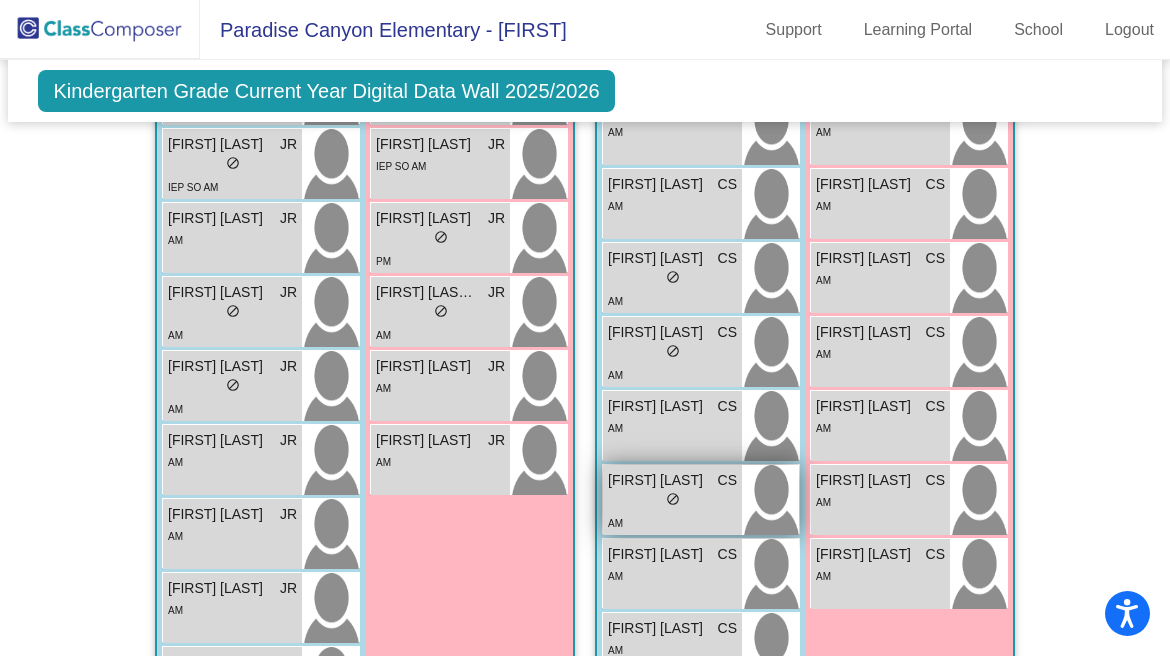 click on "lock do_not_disturb_alt" at bounding box center (672, 501) 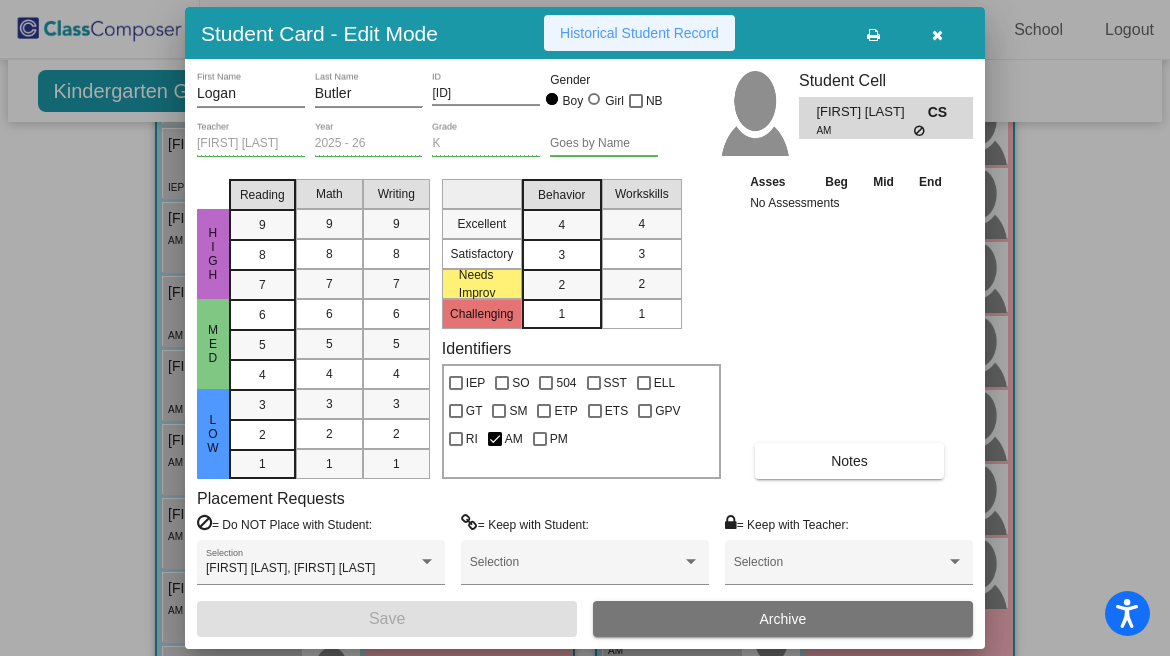 click on "Historical Student Record" at bounding box center [639, 33] 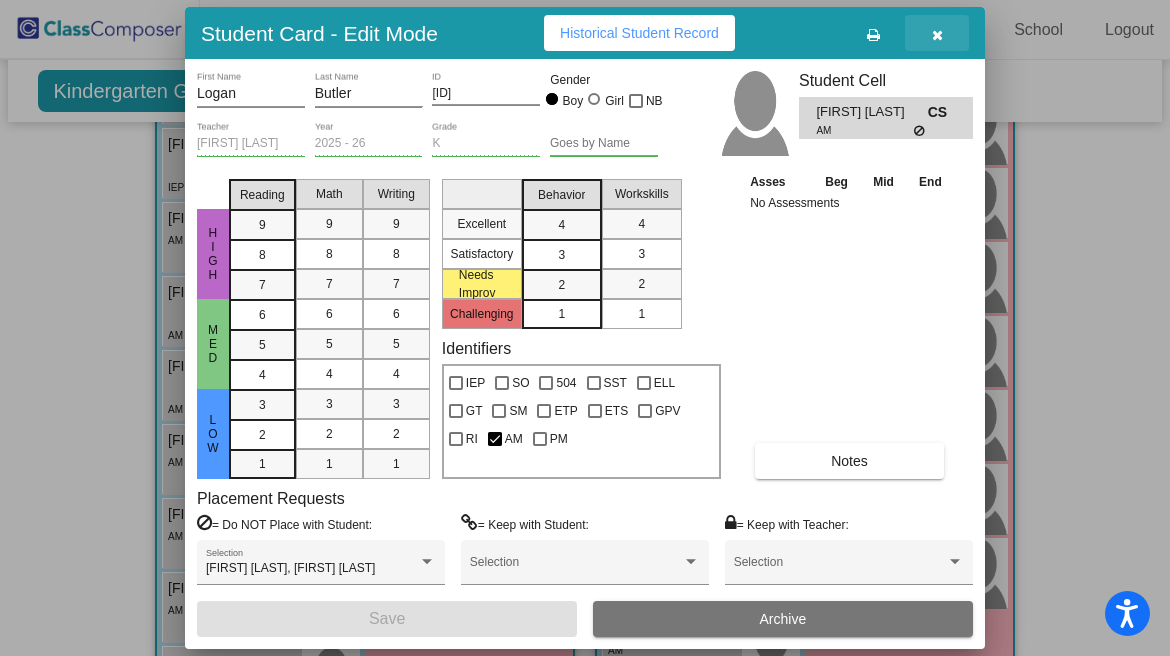 click at bounding box center (937, 35) 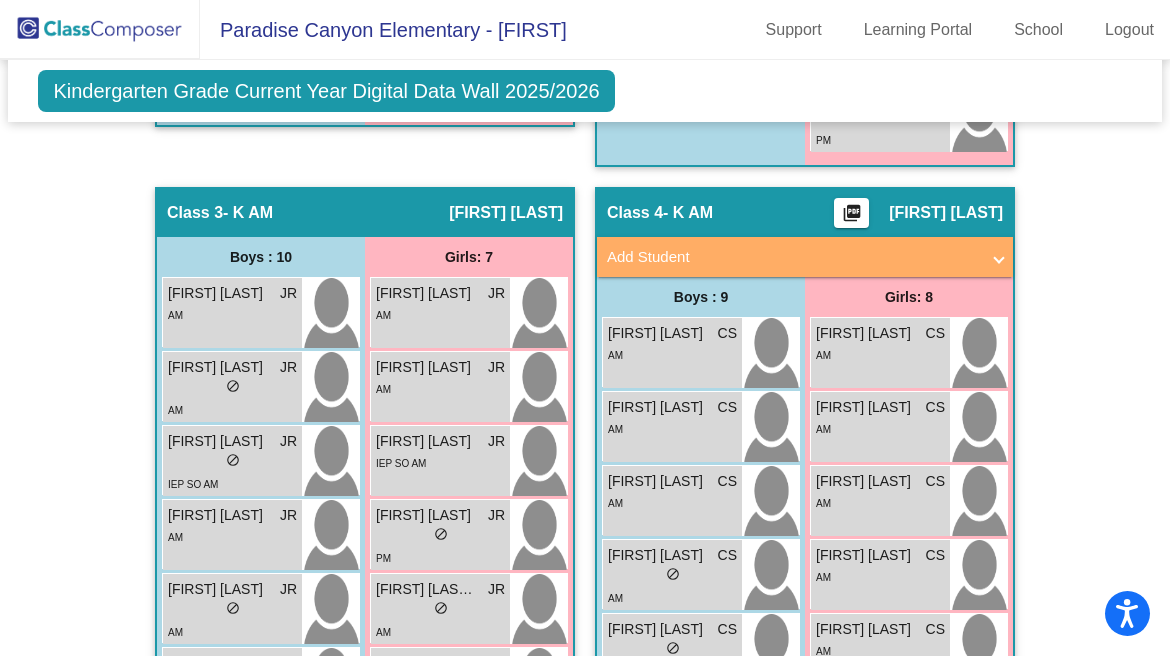 scroll, scrollTop: 1242, scrollLeft: 0, axis: vertical 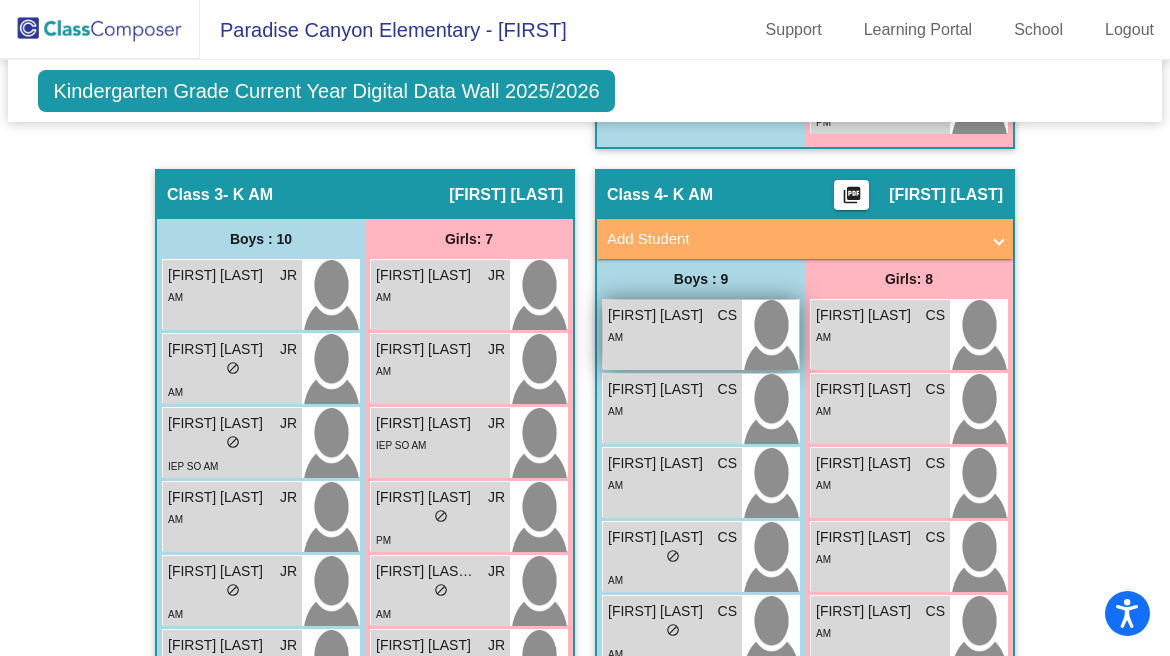click at bounding box center [770, 335] 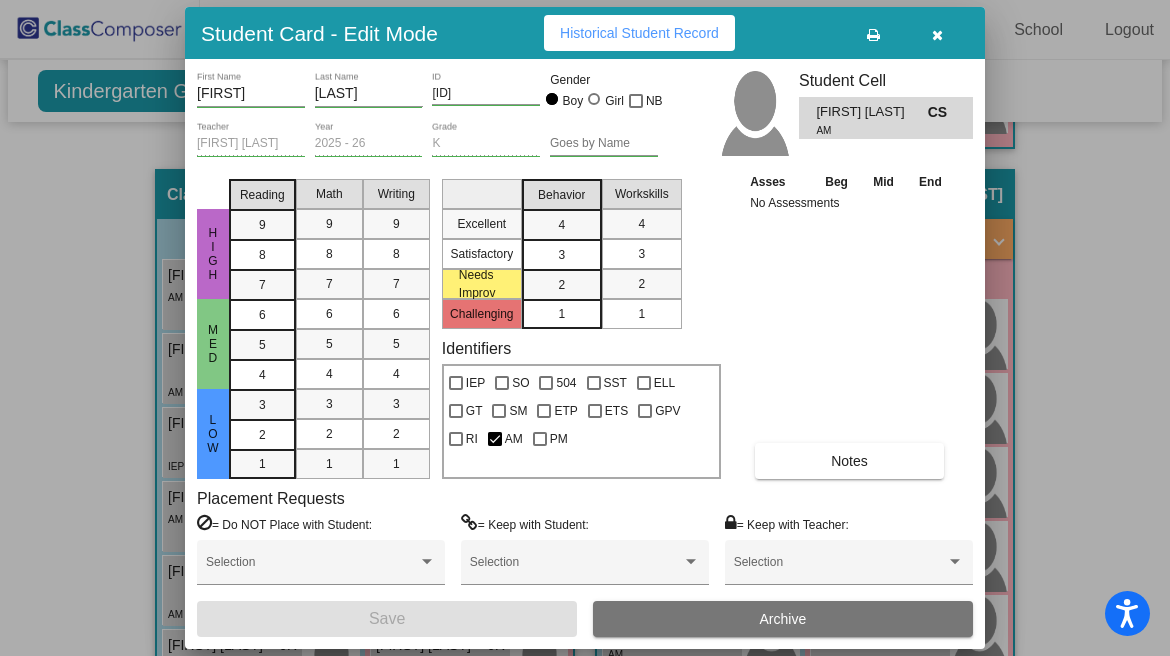 click on "Historical Student Record" at bounding box center [639, 33] 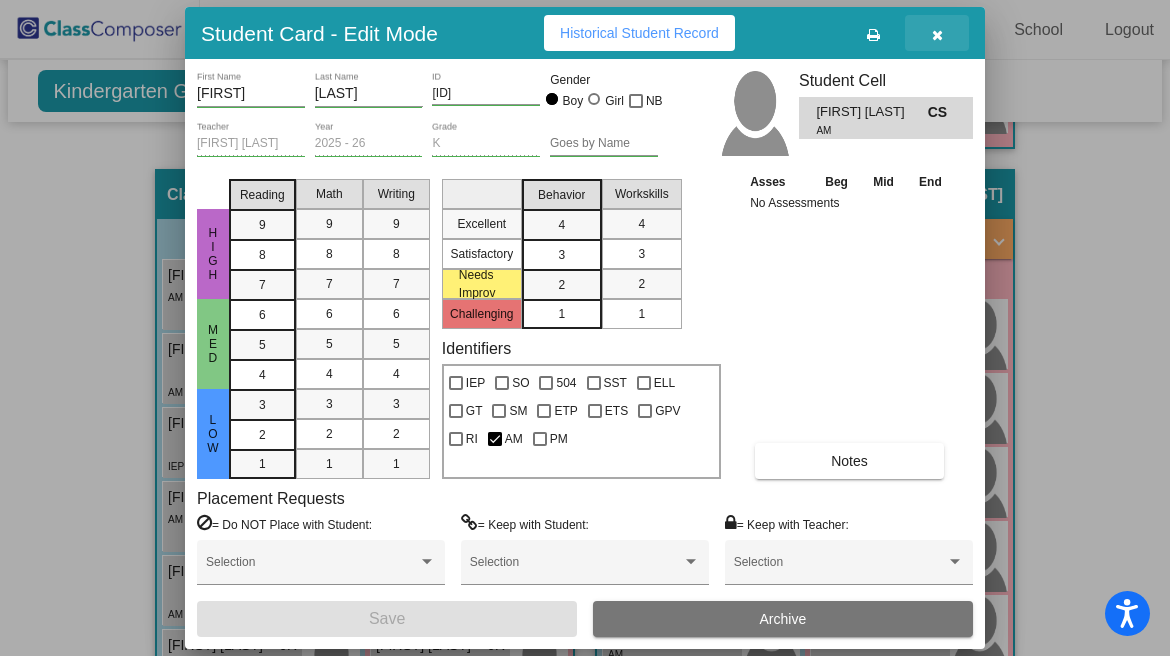 click at bounding box center [937, 33] 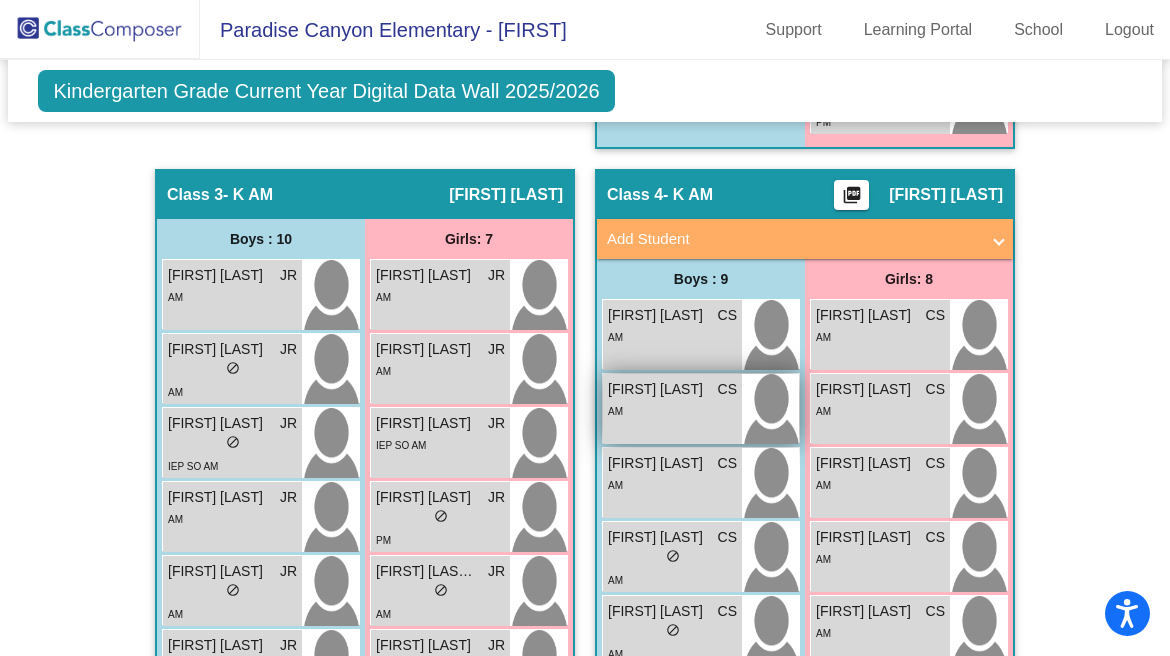 click on "AM" at bounding box center [672, 410] 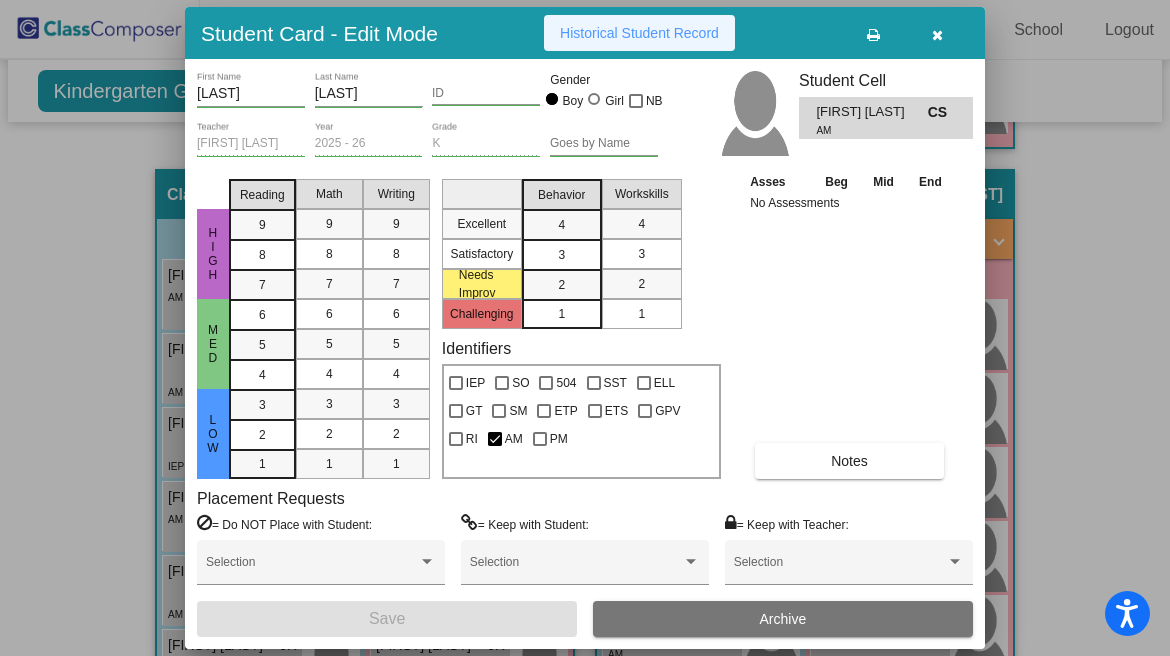 click on "Historical Student Record" at bounding box center [639, 33] 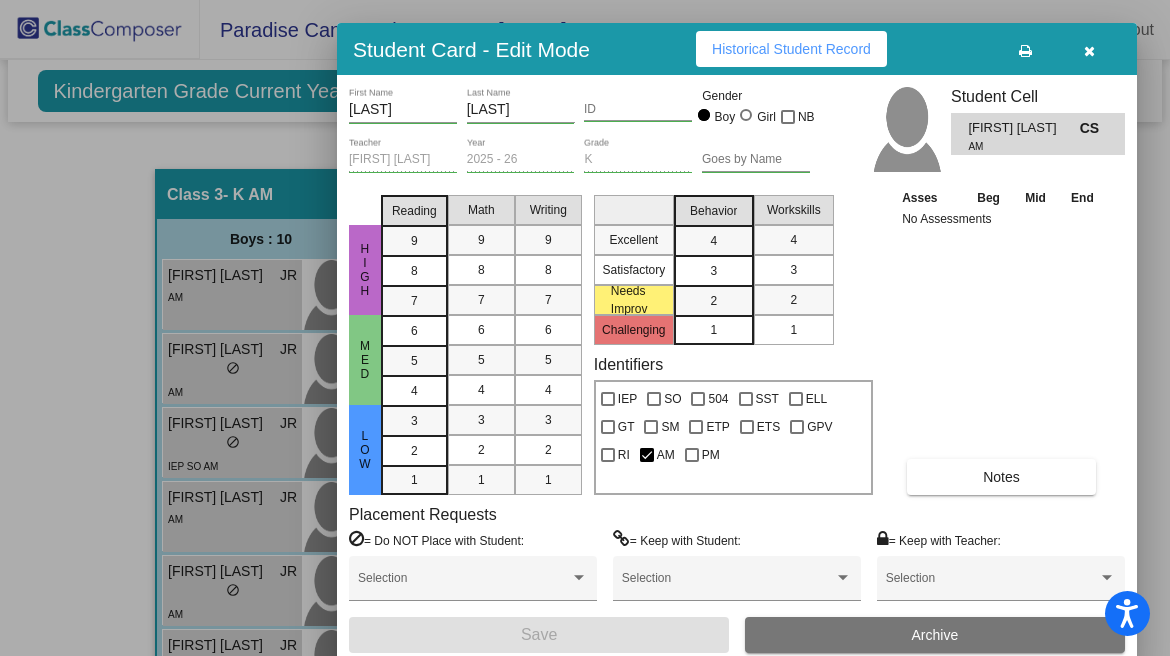 click on "Historical Student Record" at bounding box center [791, 49] 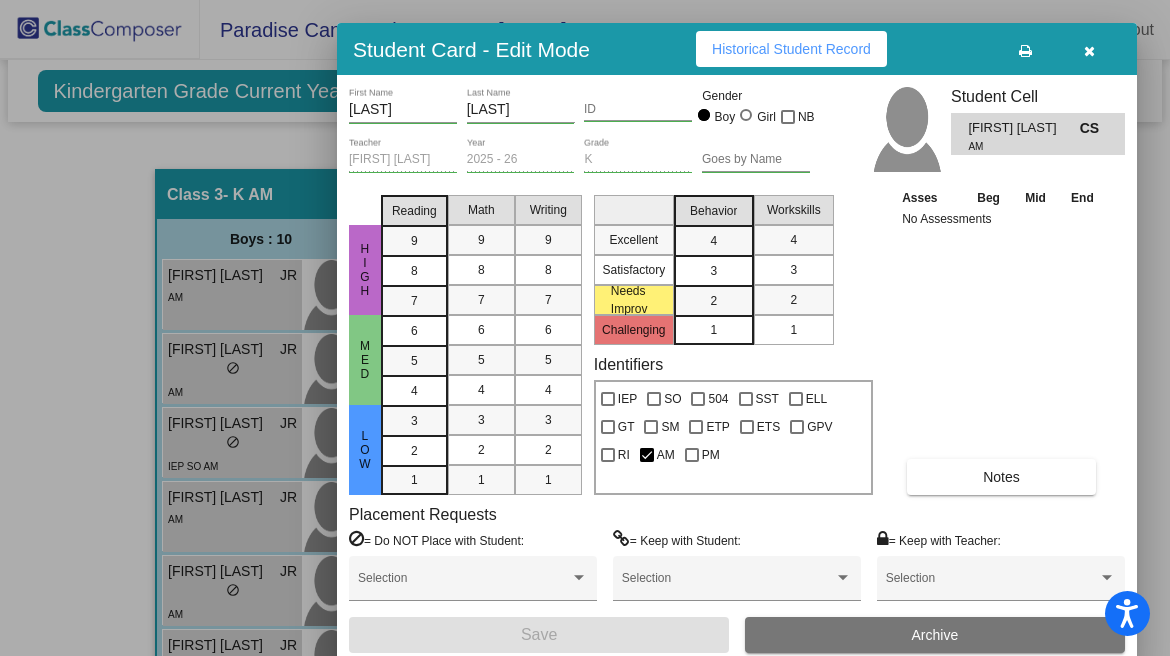 click at bounding box center [1089, 49] 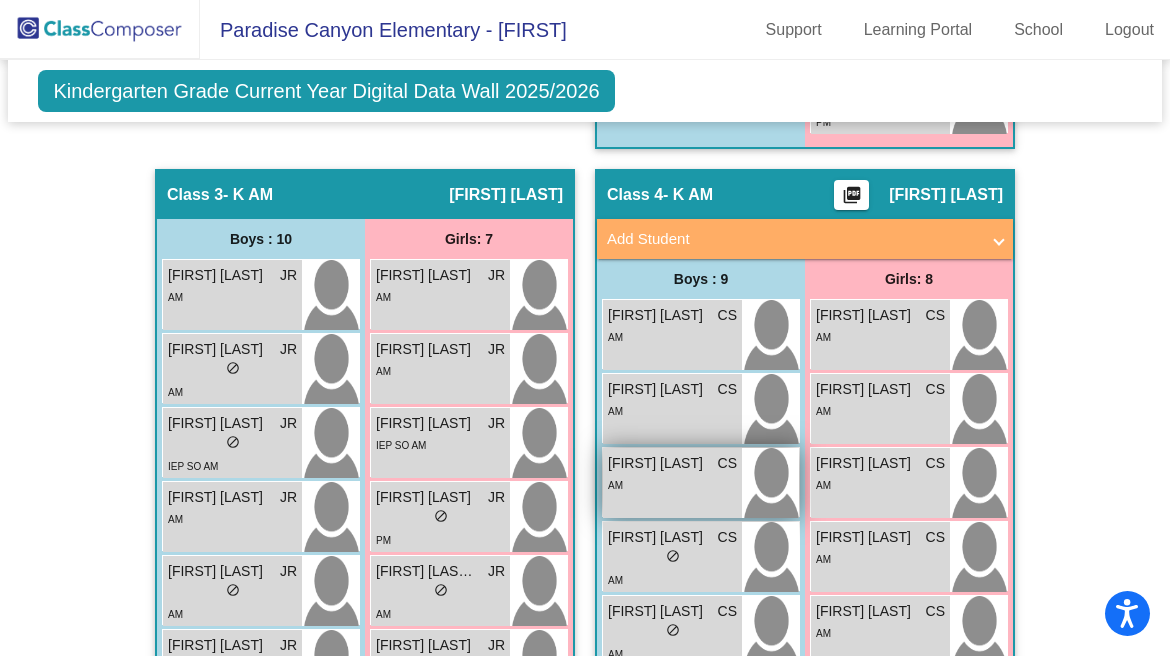 click on "[FIRST] [LAST]" at bounding box center [658, 463] 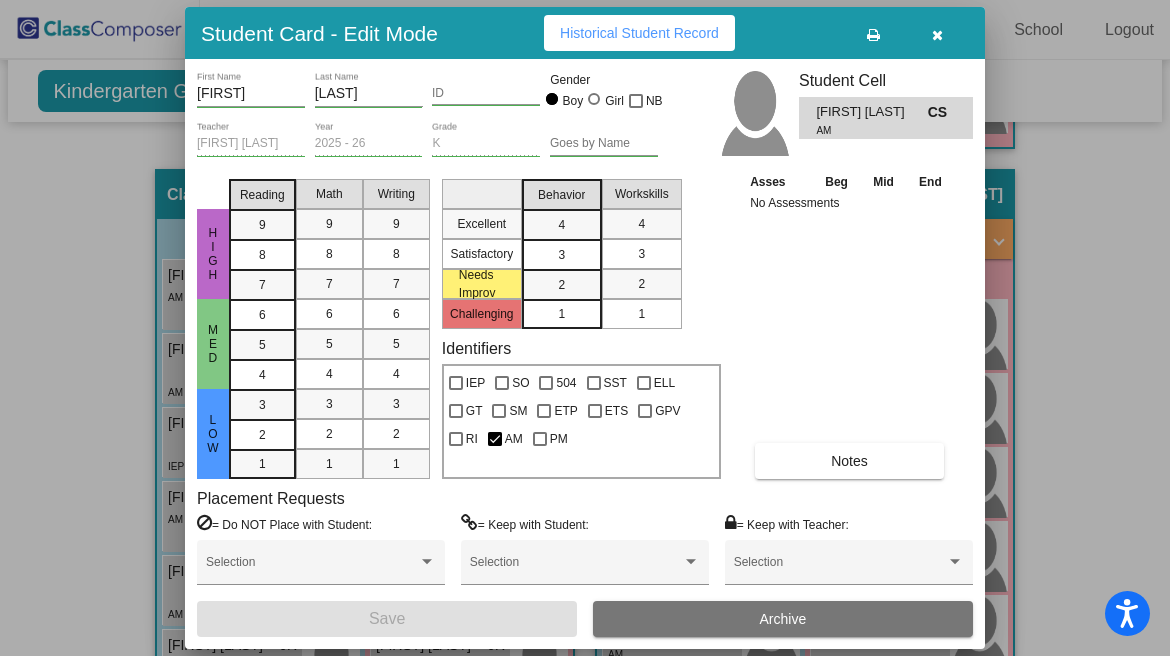 click on "Historical Student Record" at bounding box center (639, 33) 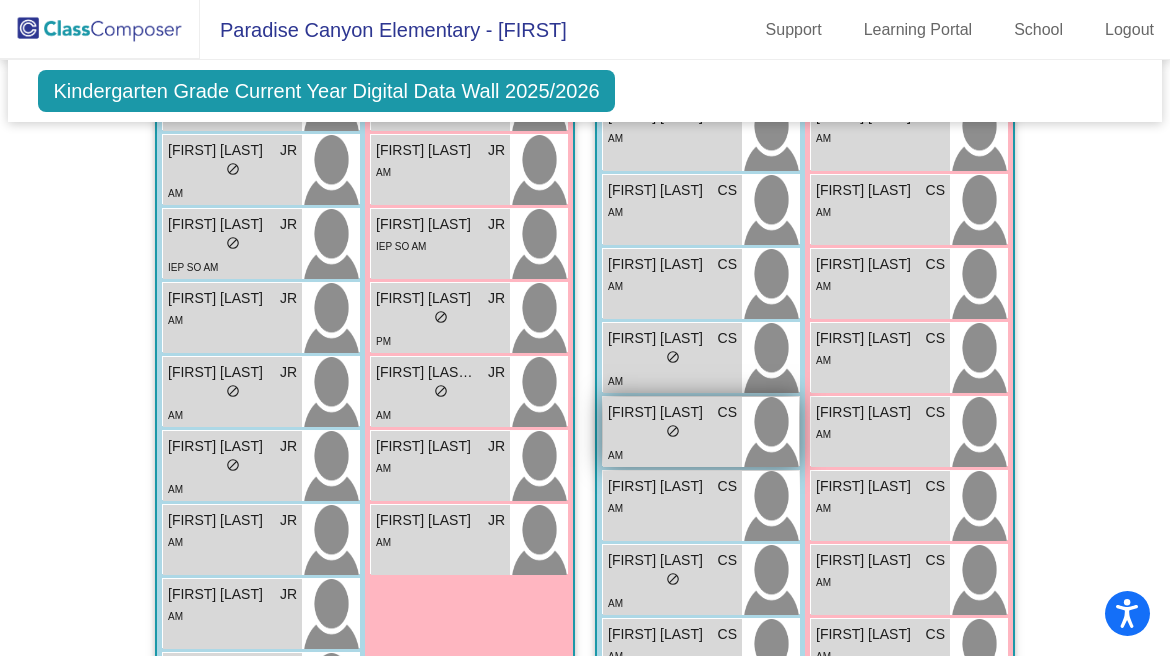 scroll, scrollTop: 1448, scrollLeft: 0, axis: vertical 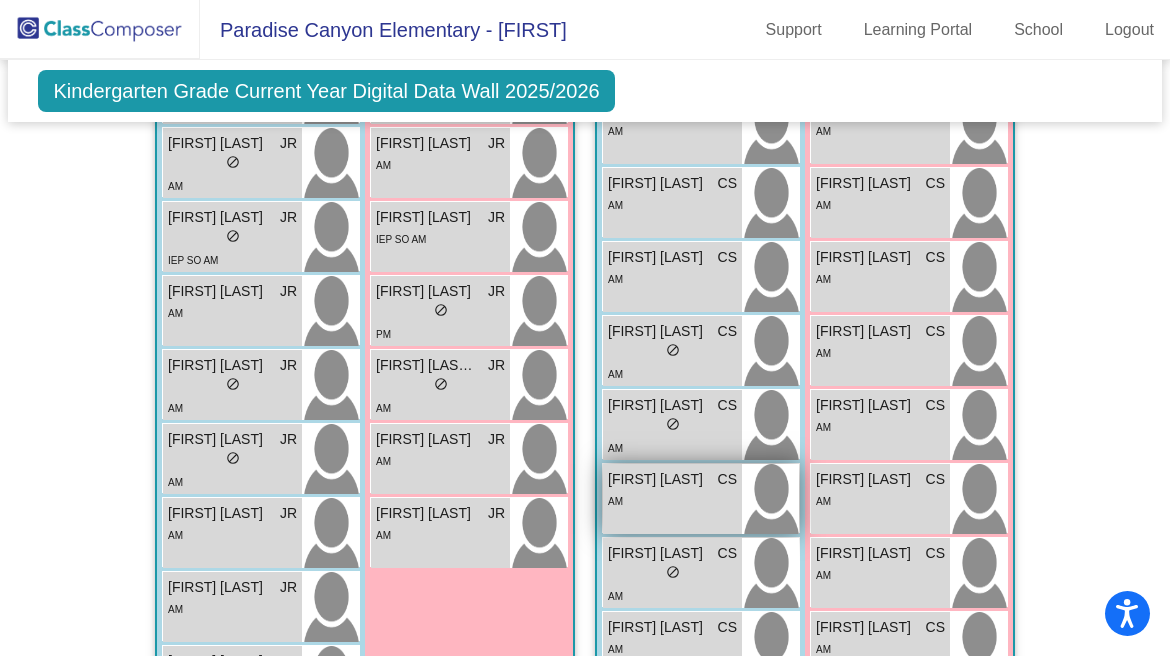click on "AM" at bounding box center [672, 500] 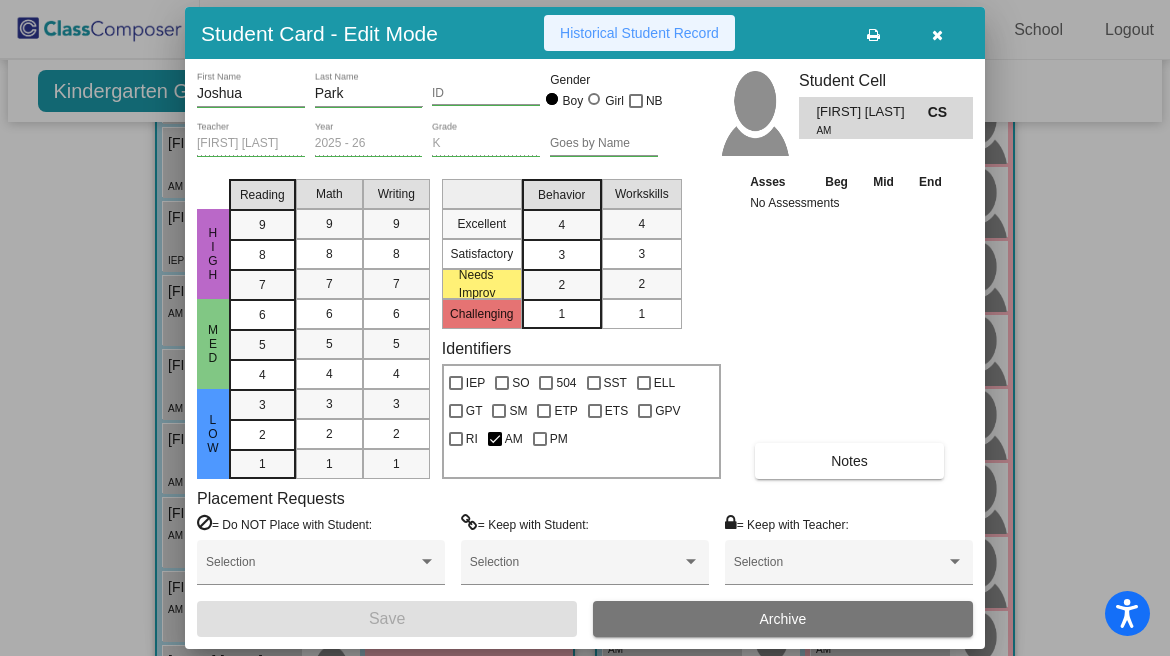 click on "Historical Student Record" at bounding box center [639, 33] 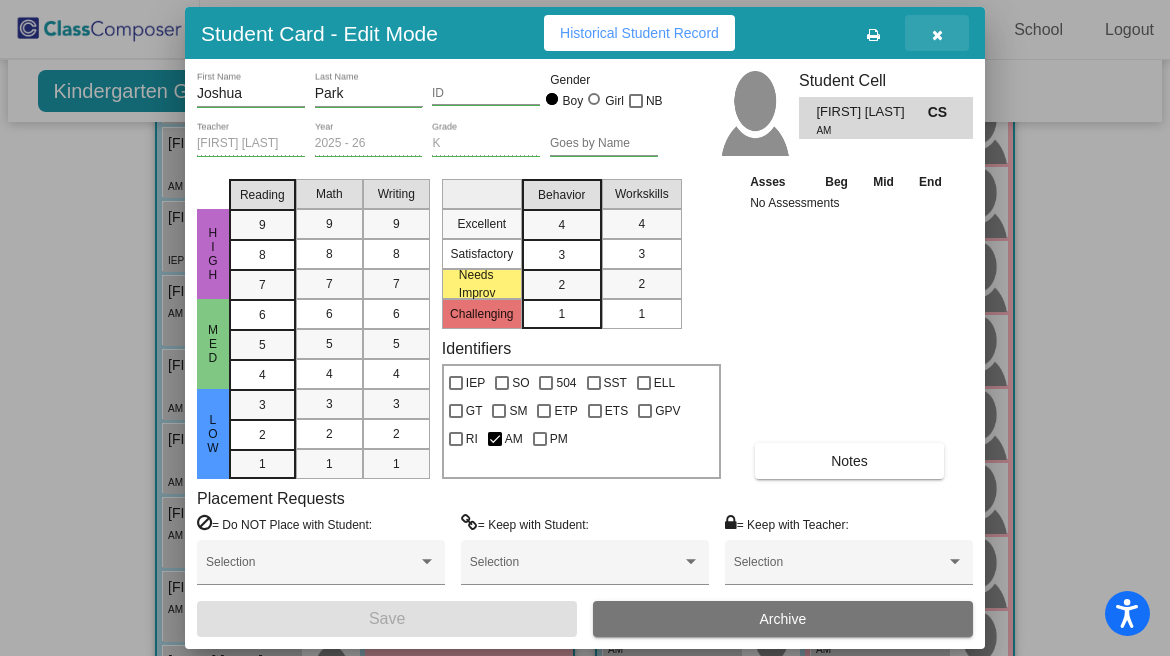 click at bounding box center [937, 35] 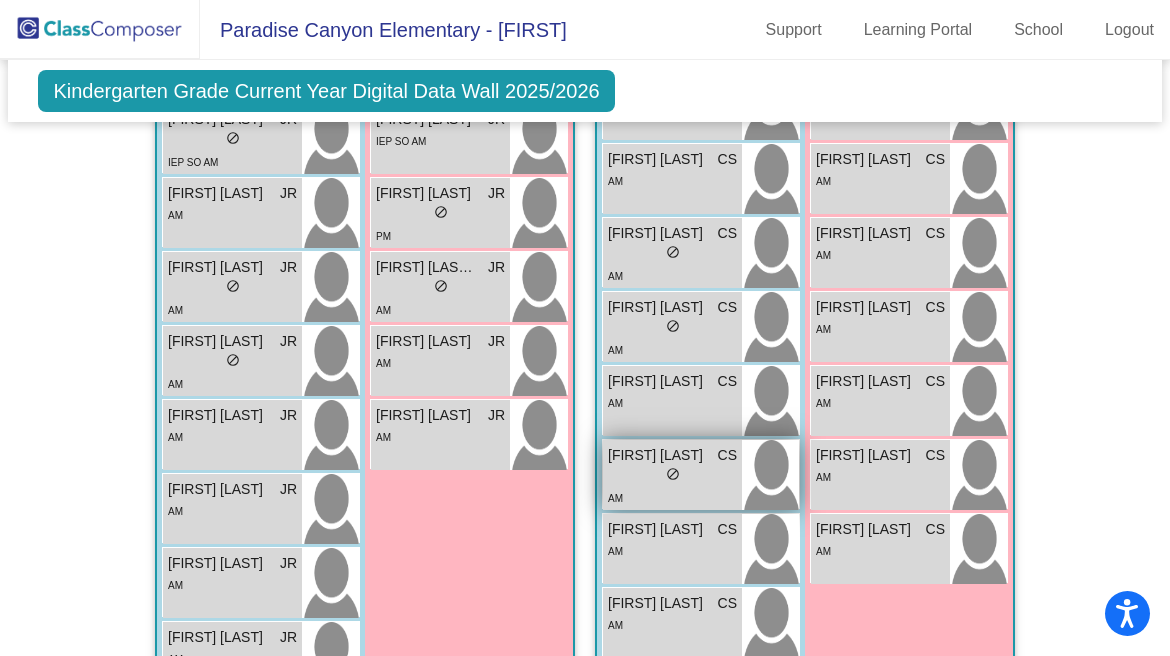 scroll, scrollTop: 1565, scrollLeft: 0, axis: vertical 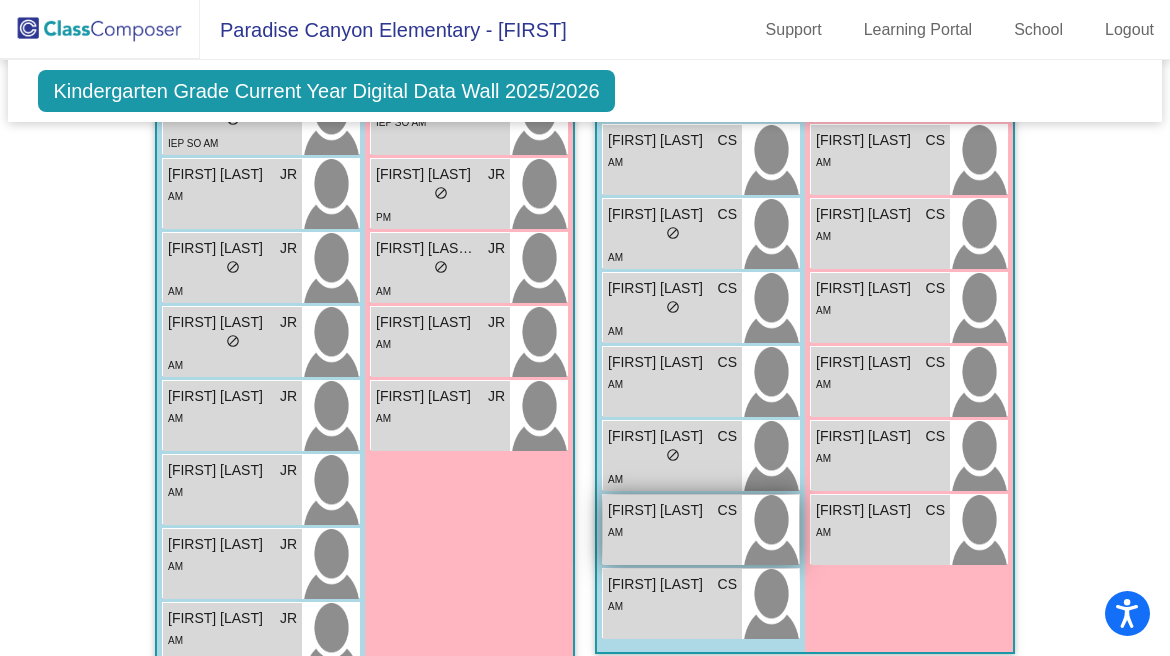 click on "[FIRST] [LAST]" at bounding box center (658, 510) 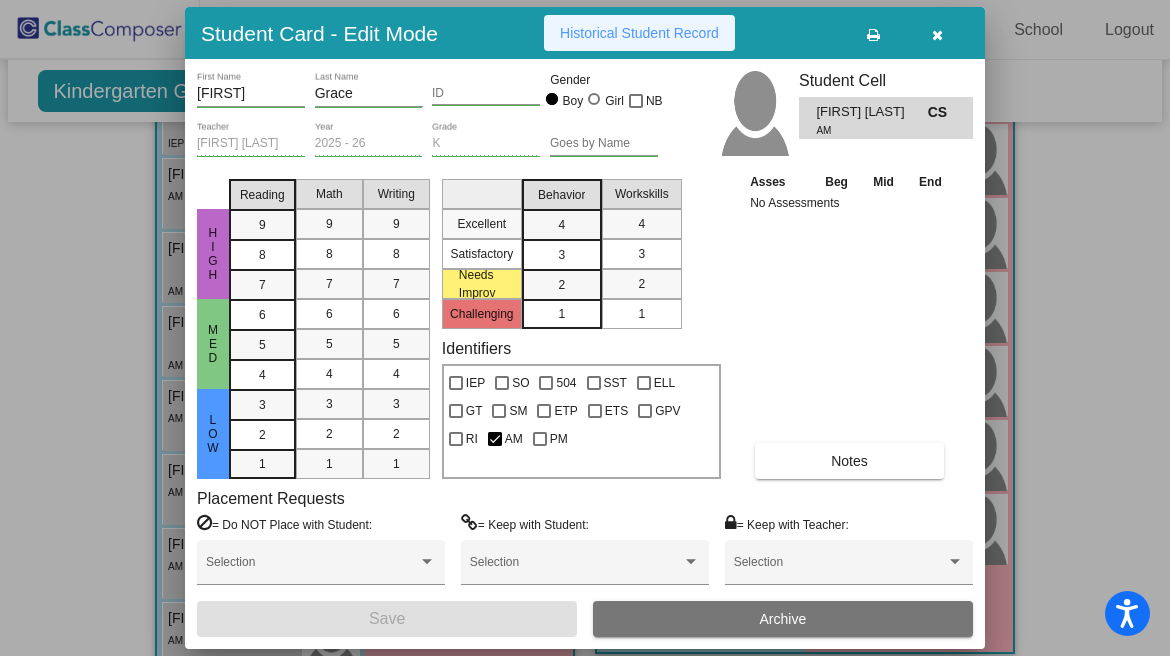 click on "Historical Student Record" at bounding box center (639, 33) 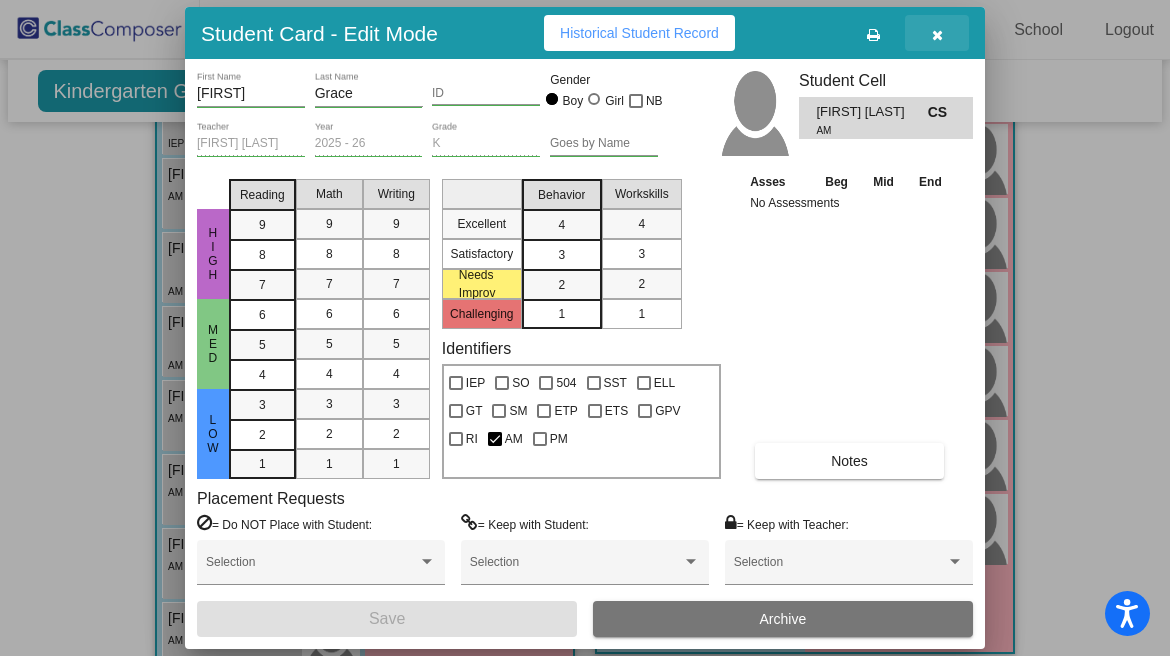 click at bounding box center (937, 35) 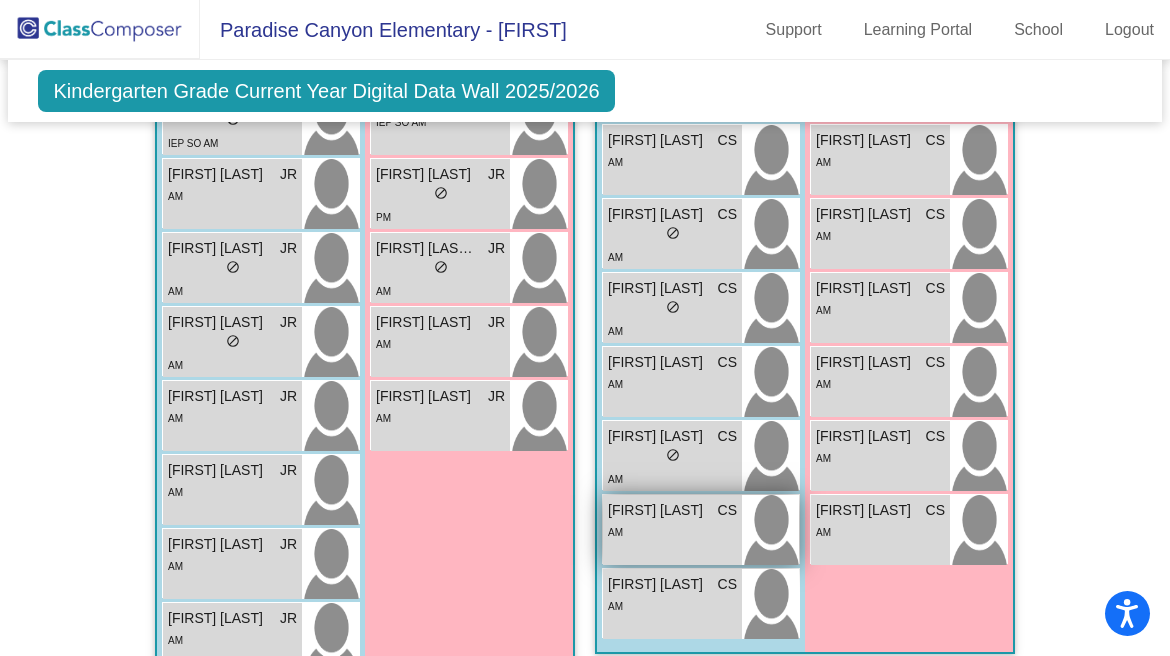 scroll, scrollTop: 1625, scrollLeft: 0, axis: vertical 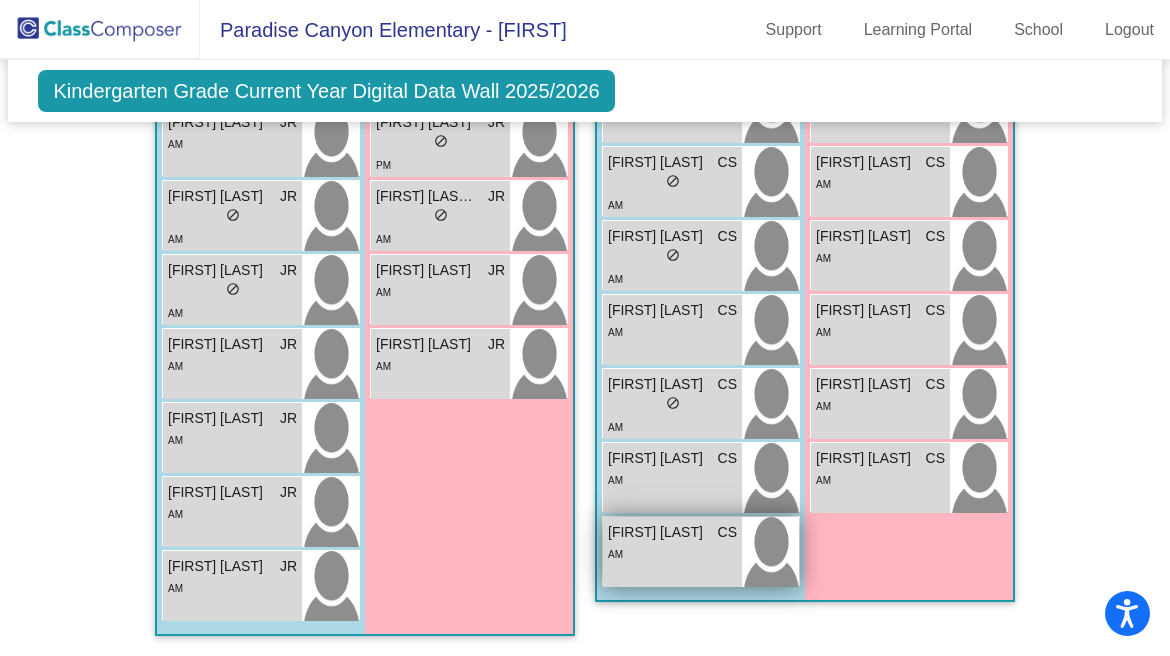 click on "AM" at bounding box center [672, 553] 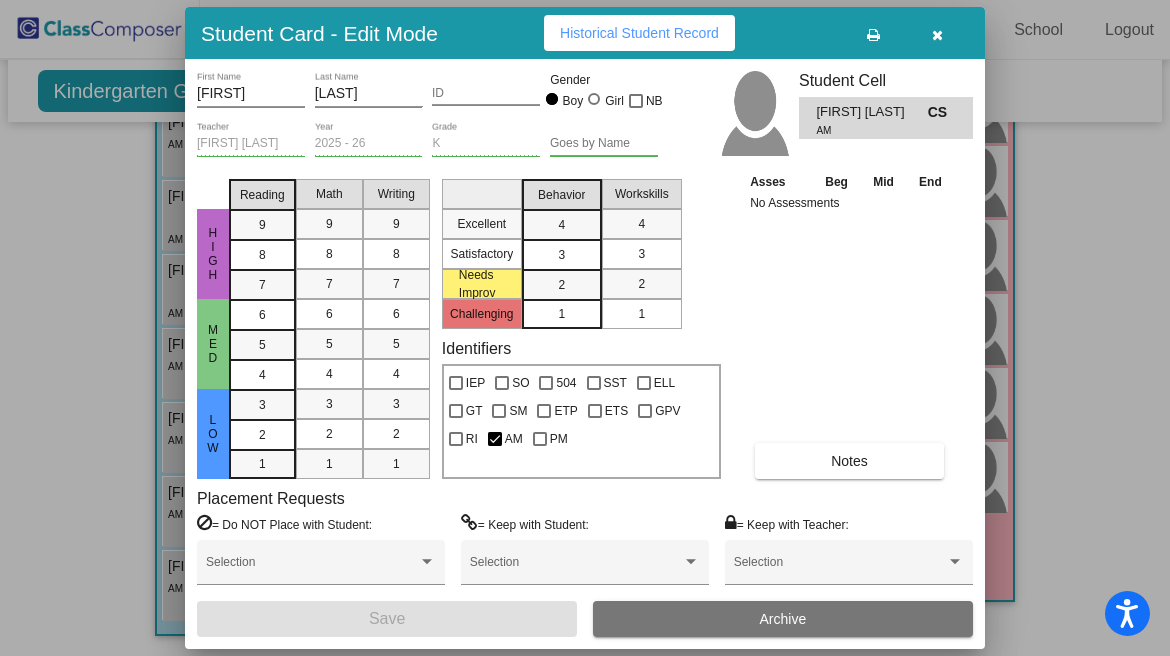 click on "Historical Student Record" at bounding box center [639, 33] 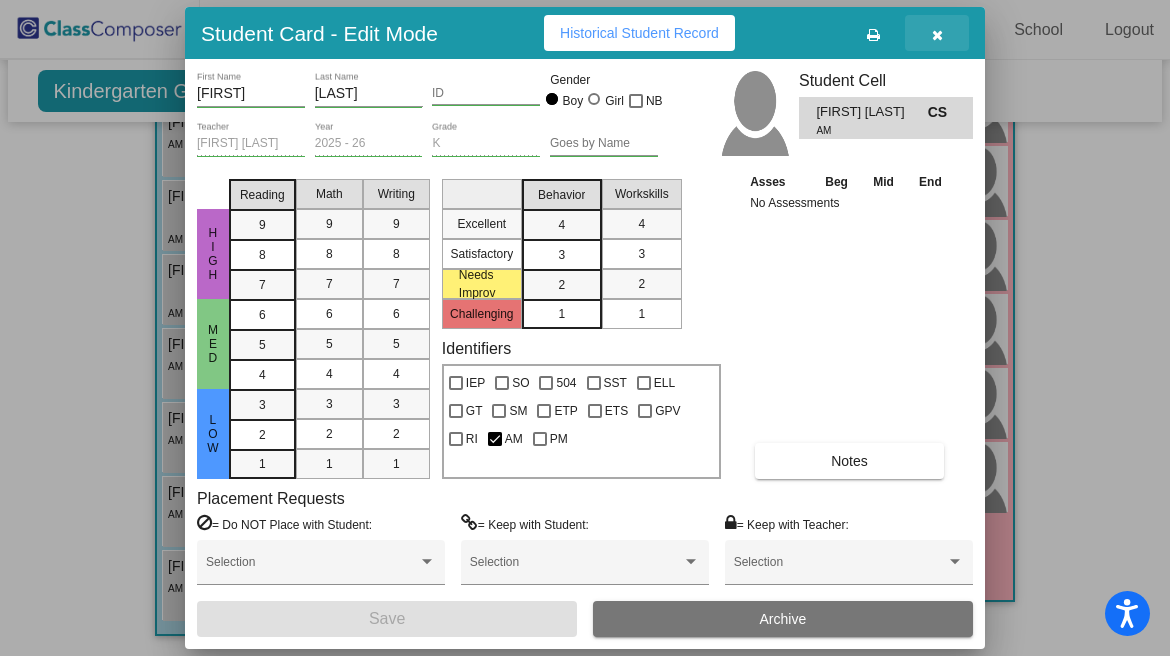 click at bounding box center [937, 35] 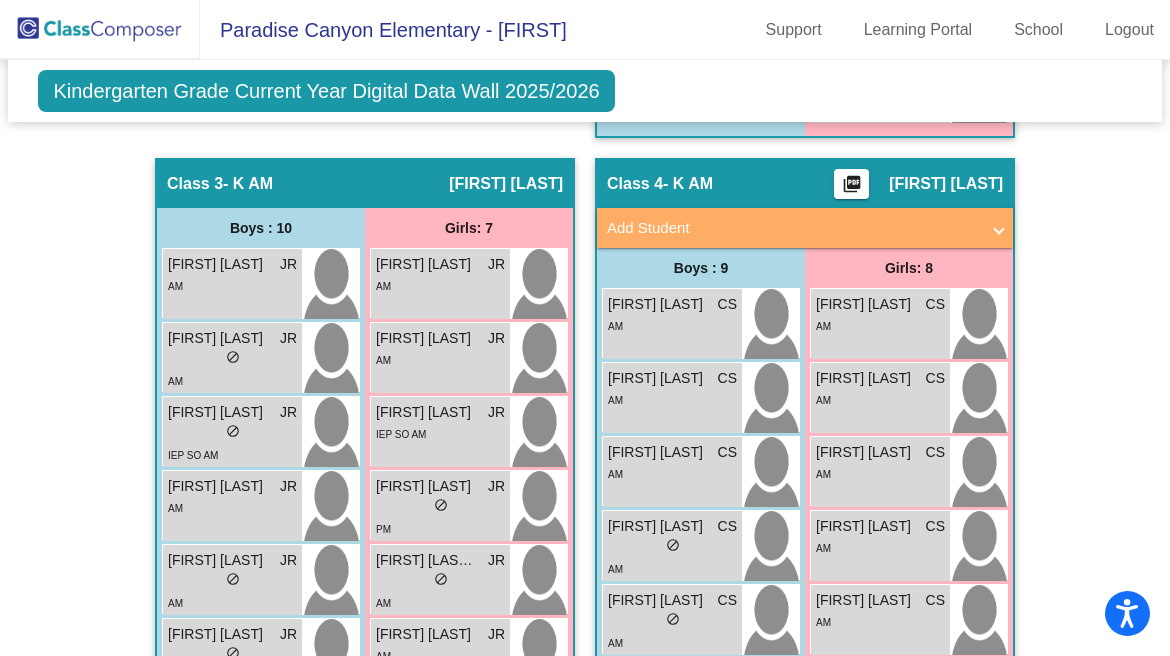 scroll, scrollTop: 1251, scrollLeft: 0, axis: vertical 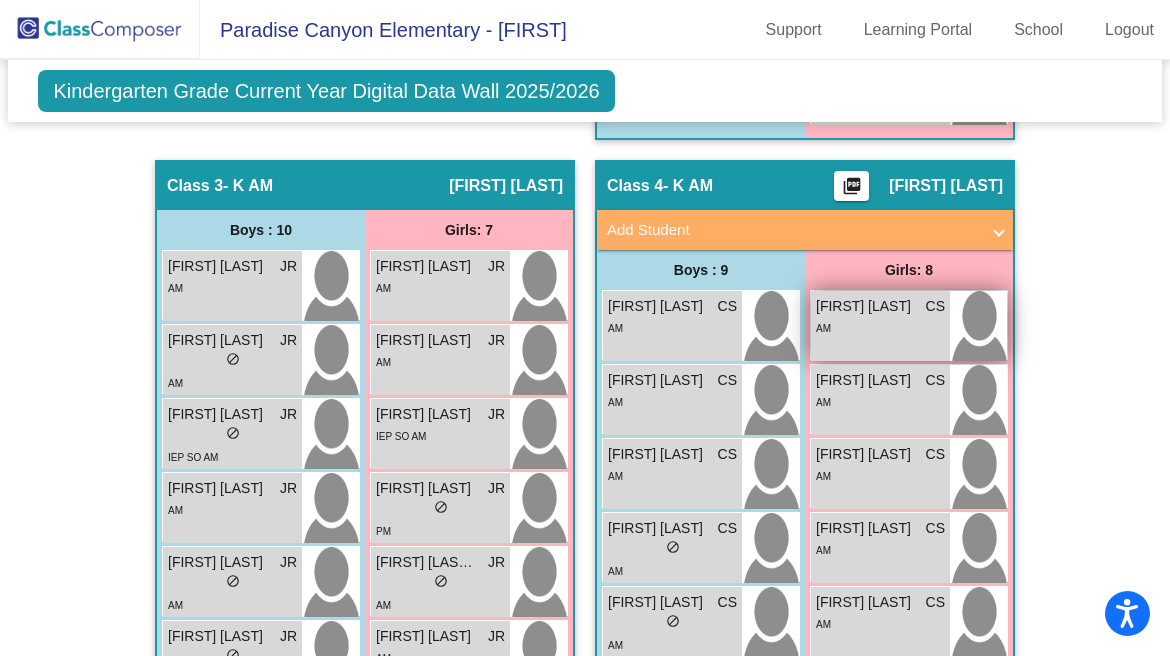 click on "[FIRST] [LAST]" at bounding box center (866, 306) 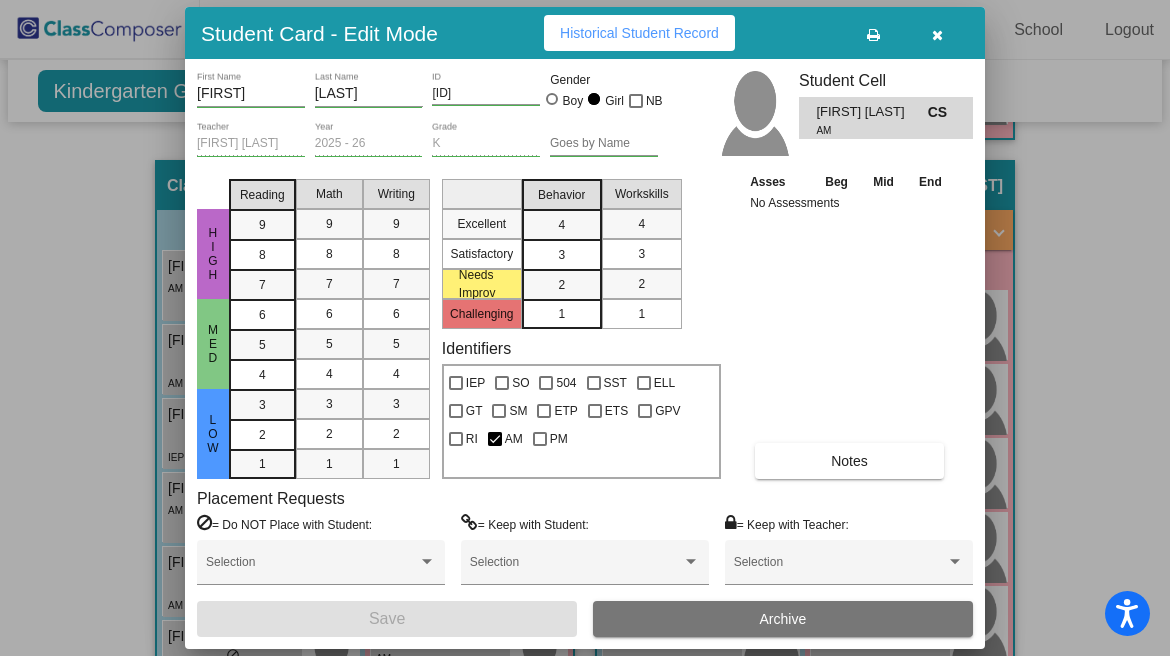click on "Historical Student Record" at bounding box center (639, 33) 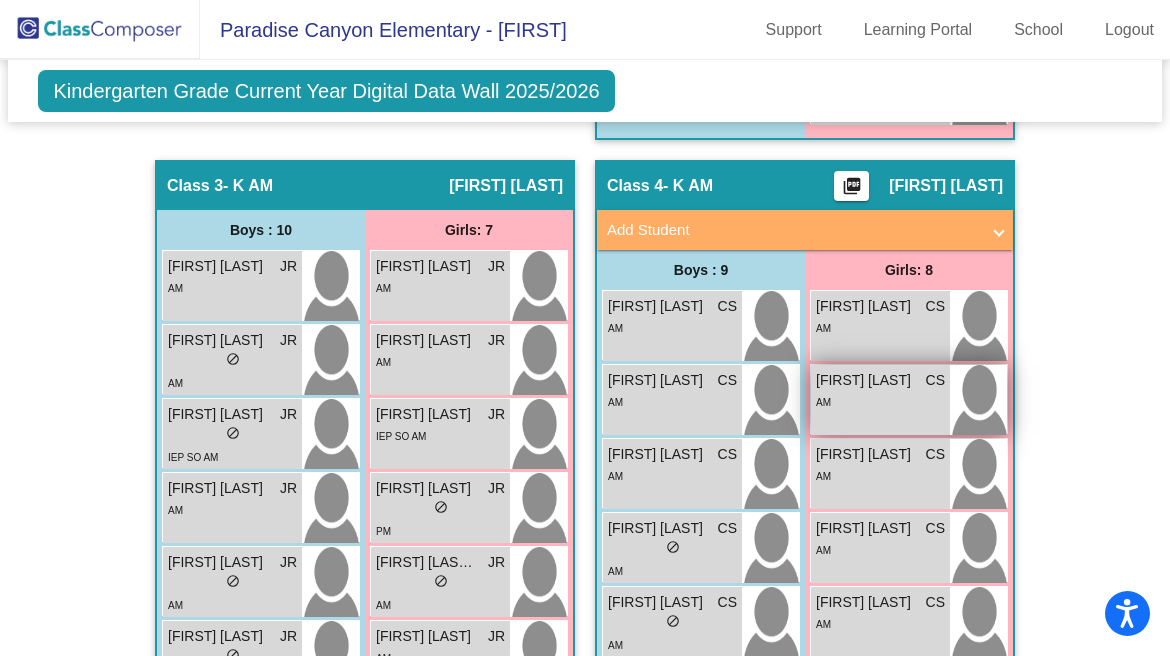 click on "[FIRST] [LAST]" at bounding box center [866, 380] 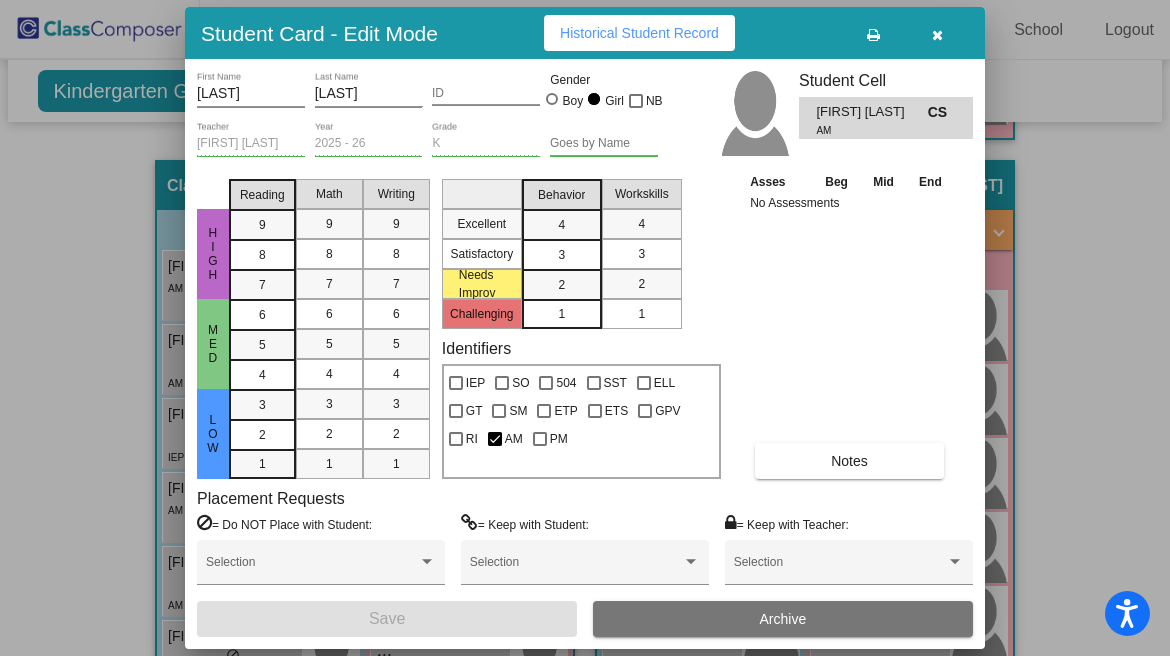 click on "Historical Student Record" at bounding box center [639, 33] 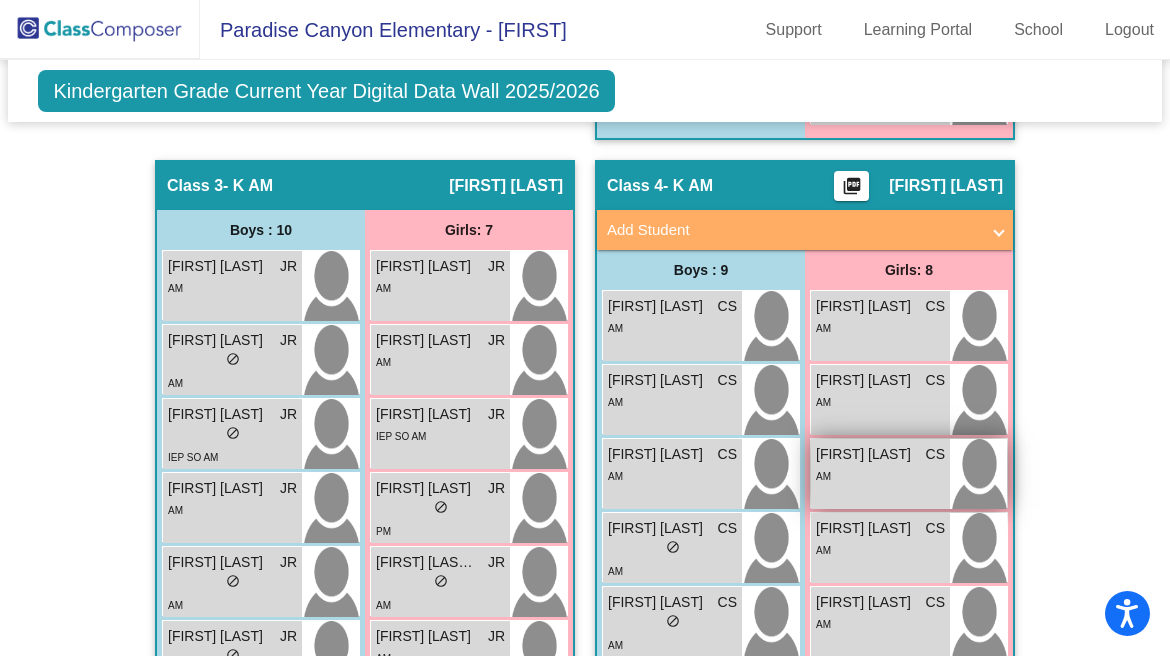 drag, startPoint x: 866, startPoint y: 493, endPoint x: 828, endPoint y: 479, distance: 40.496914 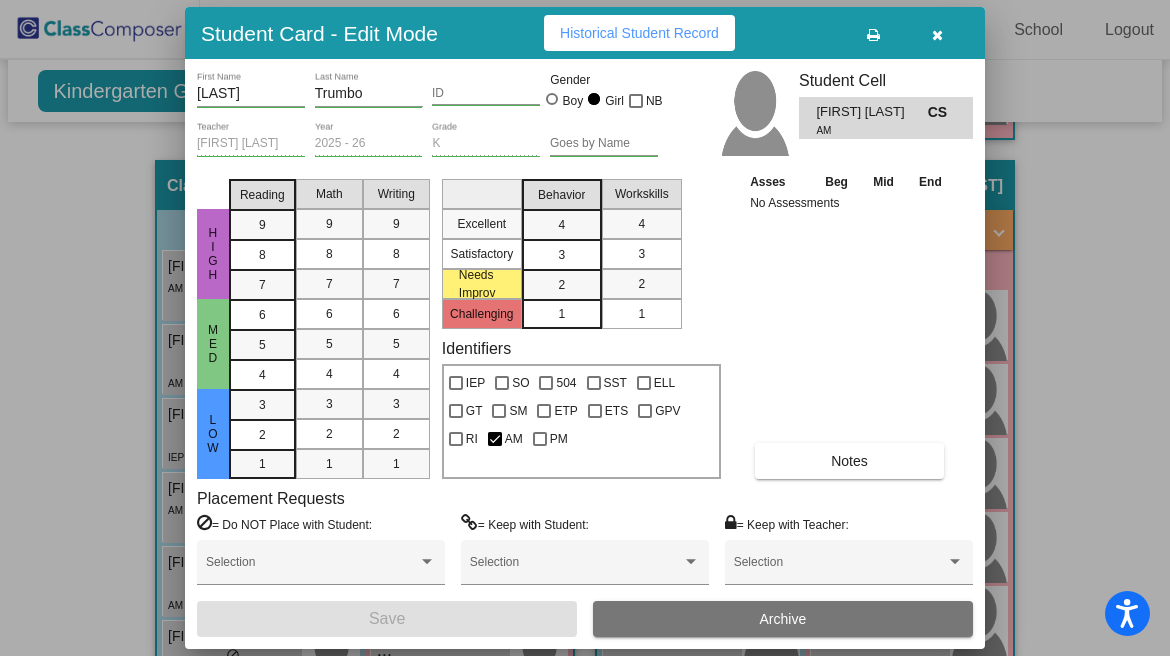 click on "Historical Student Record" at bounding box center [639, 33] 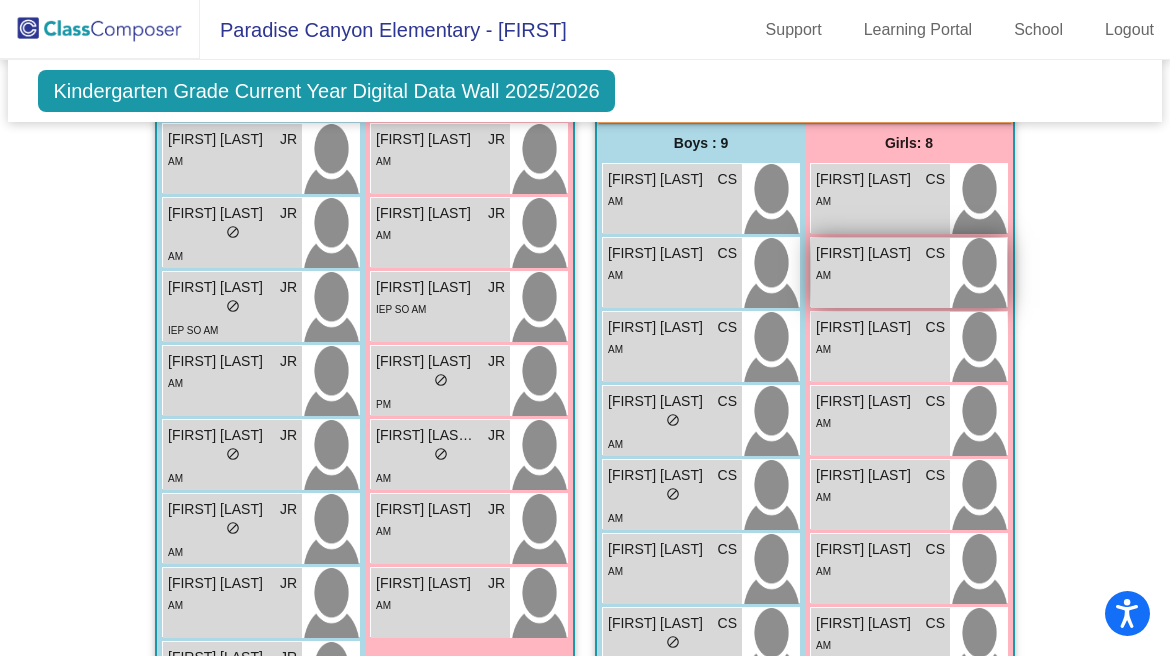 scroll, scrollTop: 1379, scrollLeft: 0, axis: vertical 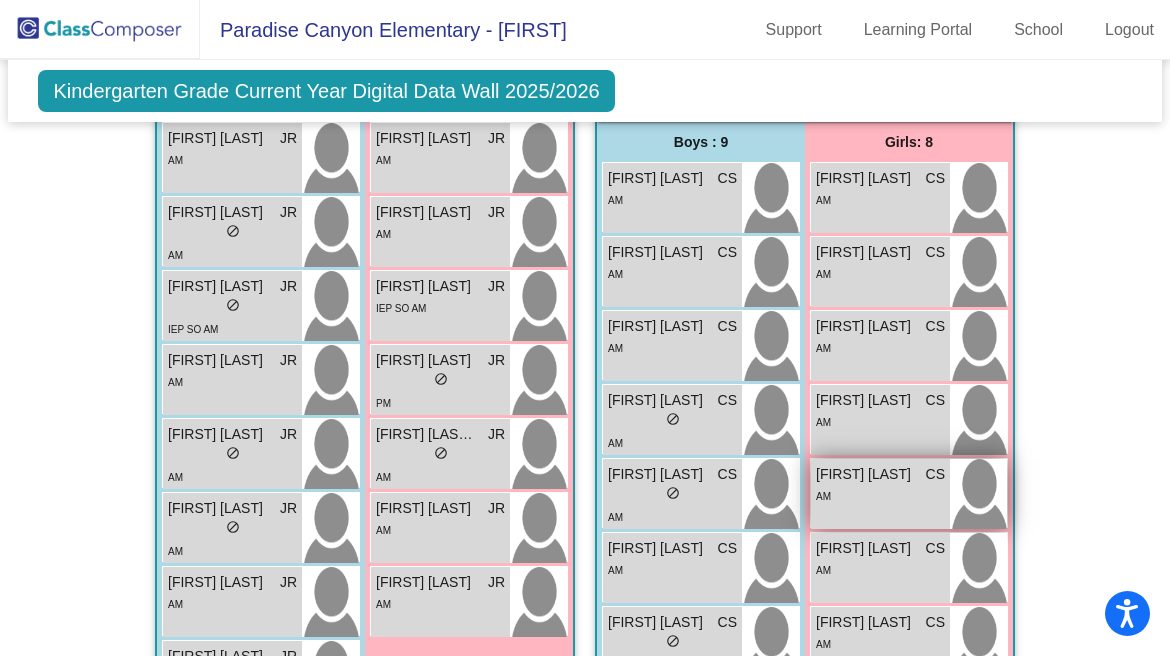 click on "AM" at bounding box center [880, 495] 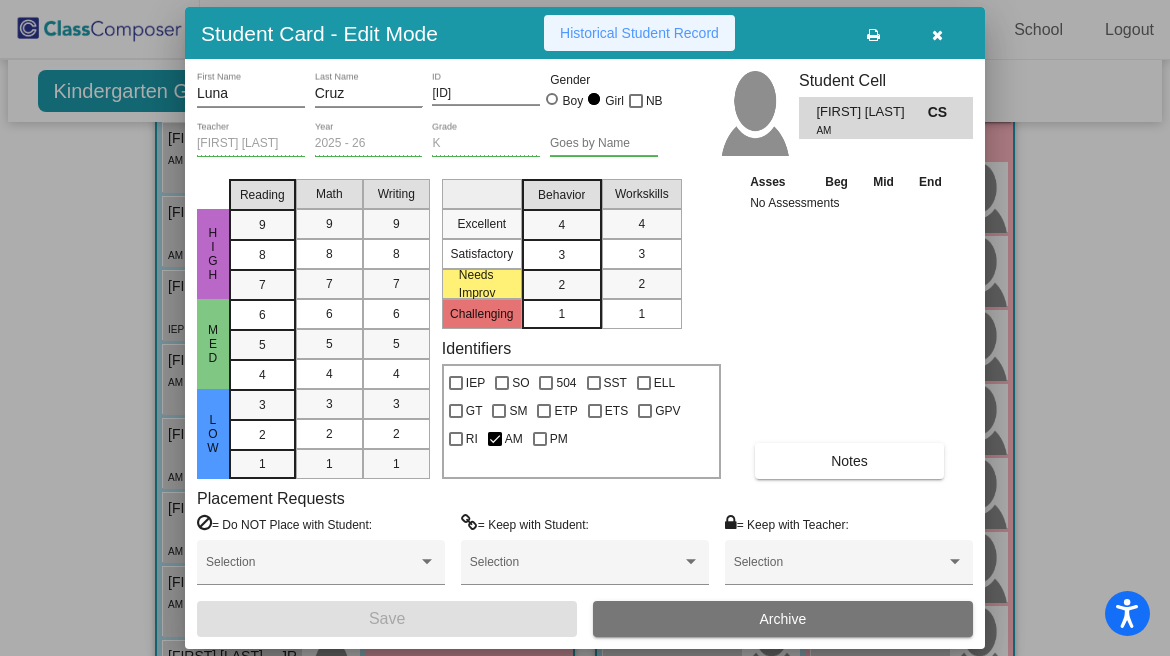 click on "Historical Student Record" at bounding box center [639, 33] 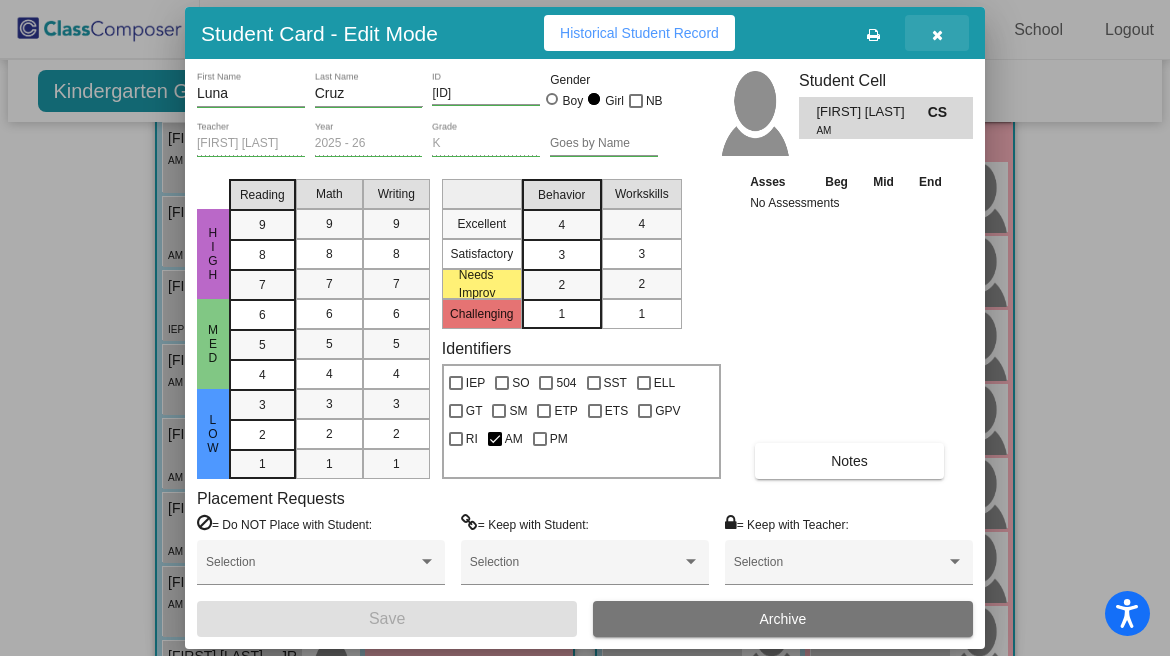 click at bounding box center (937, 35) 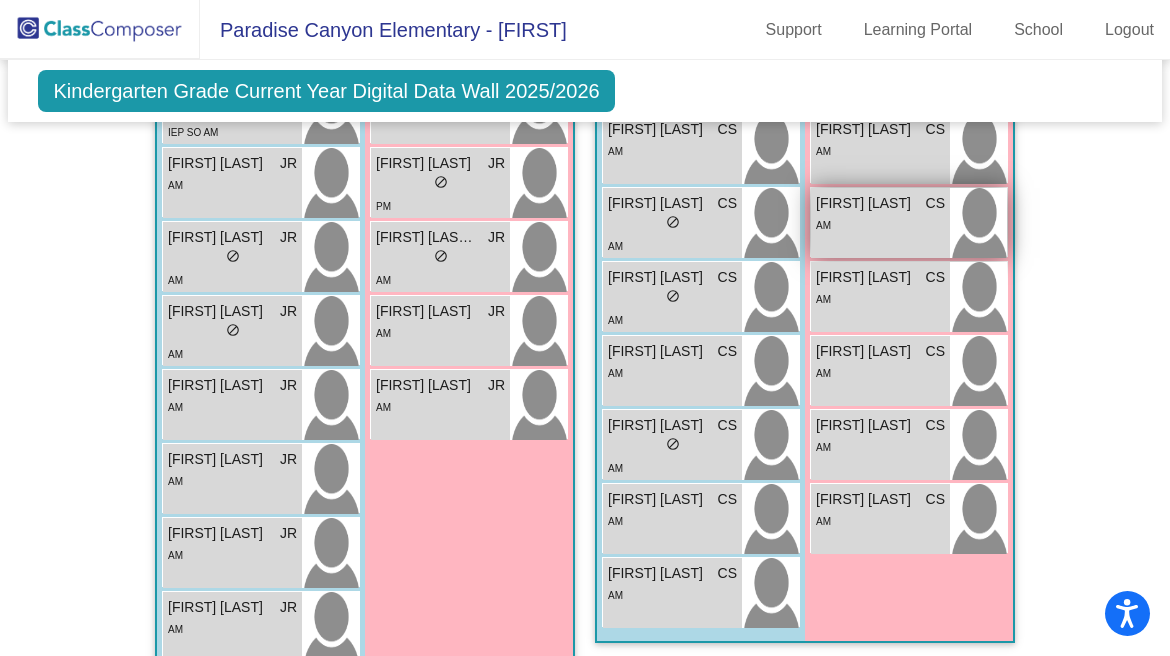 scroll, scrollTop: 1581, scrollLeft: 0, axis: vertical 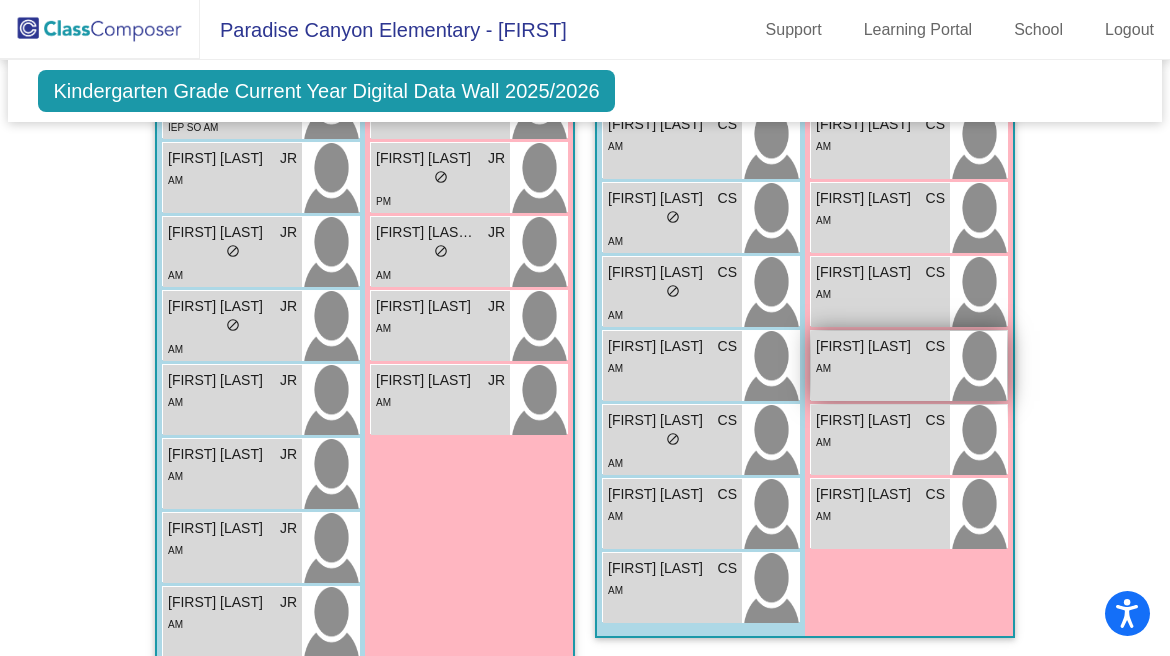 click on "AM" at bounding box center (880, 367) 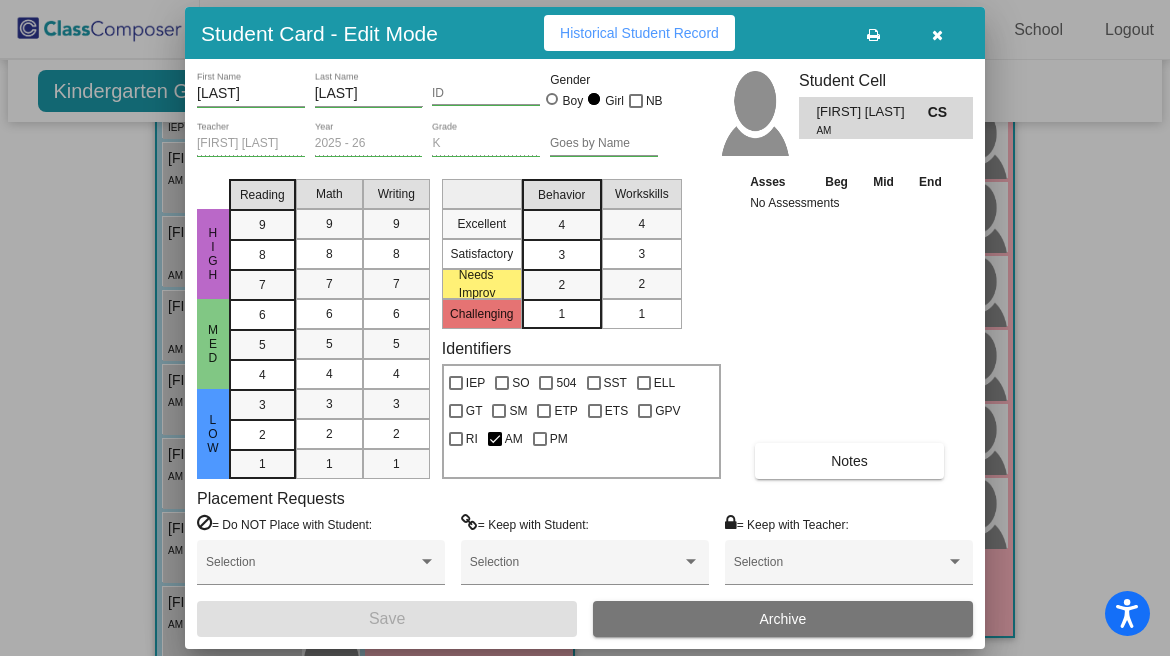 click on "Historical Student Record" at bounding box center (639, 33) 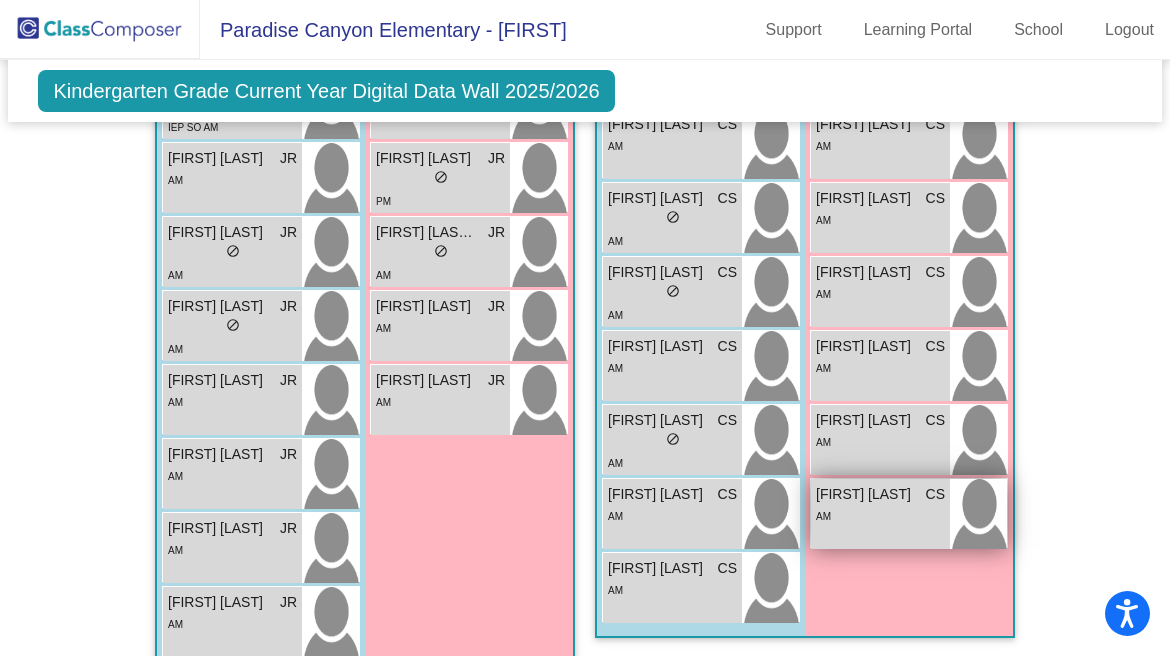 click on "[FIRST] [LAST]" at bounding box center (866, 494) 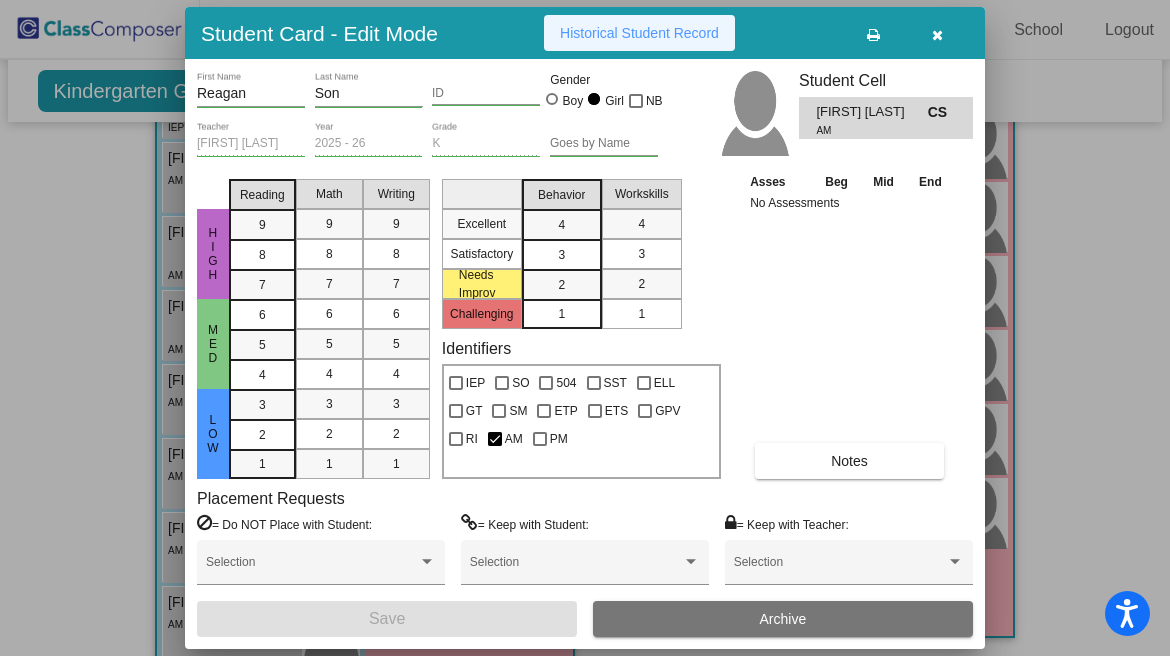 click on "Historical Student Record" at bounding box center [639, 33] 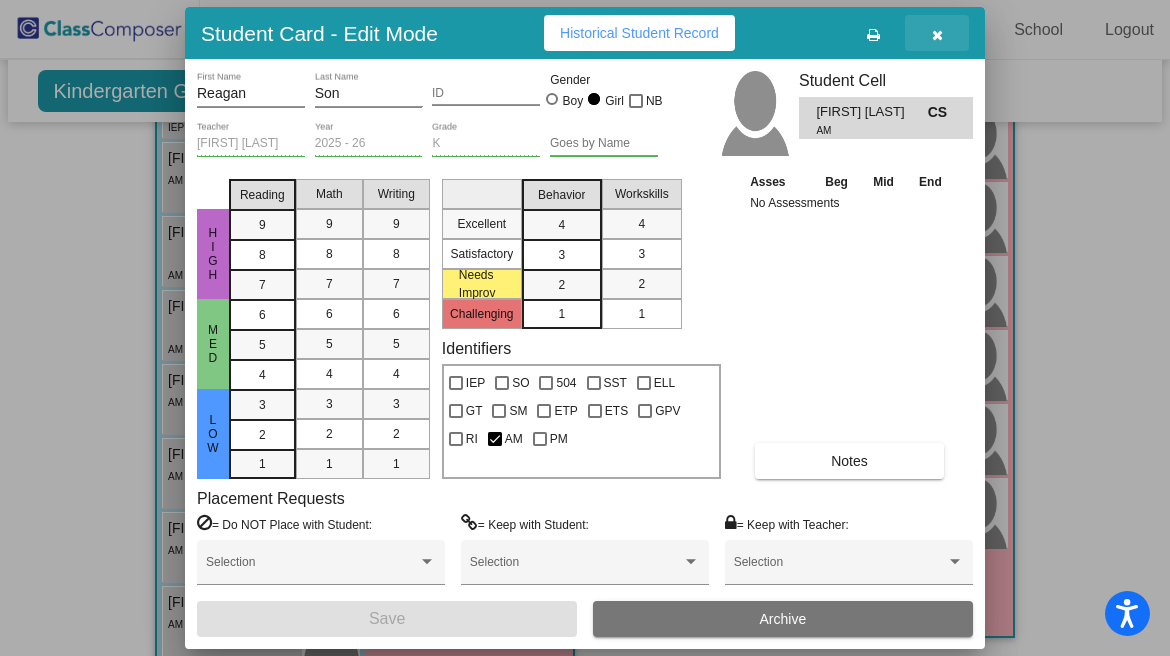 click at bounding box center [937, 35] 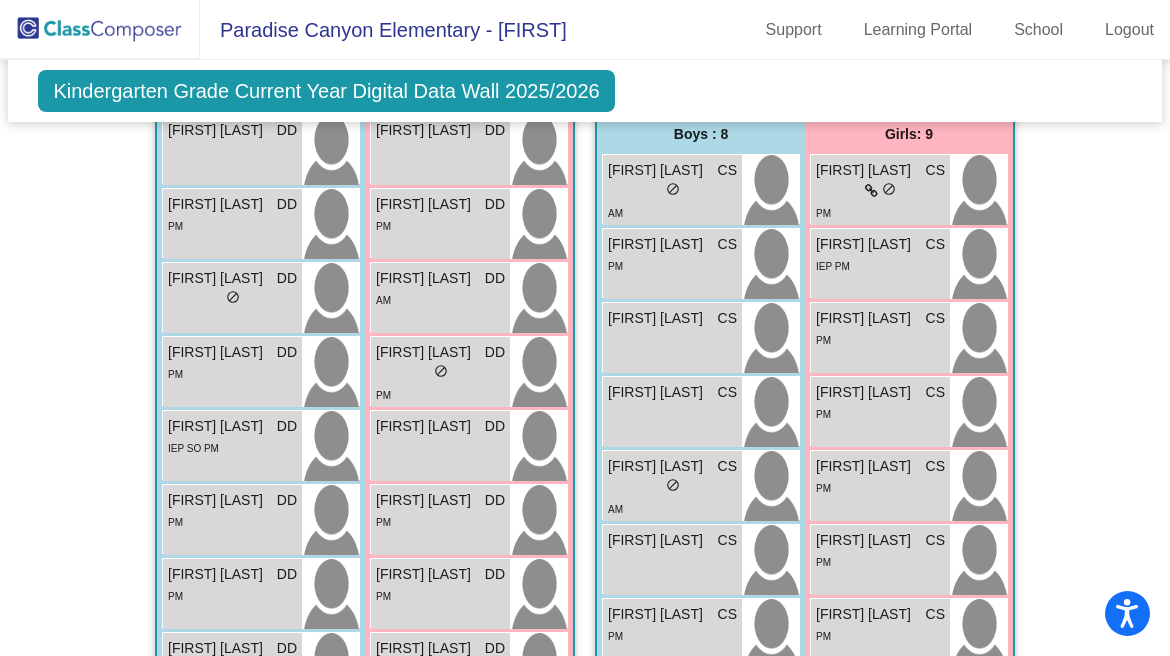 scroll, scrollTop: 531, scrollLeft: 0, axis: vertical 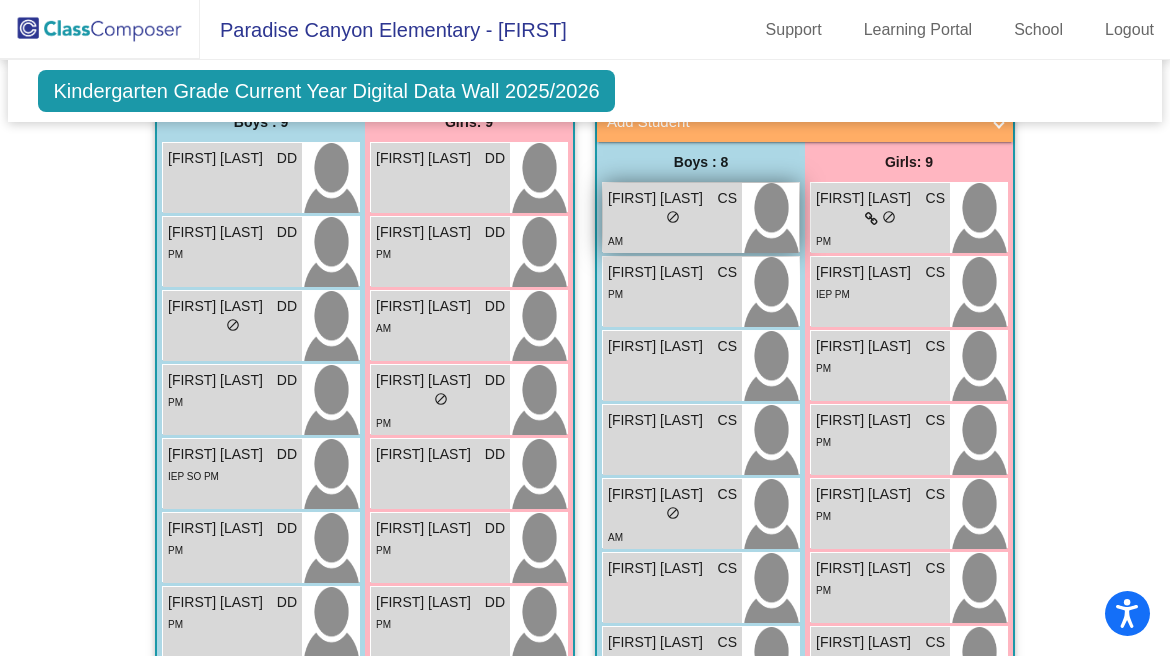 click on "[FIRST] [LAST]" at bounding box center [658, 198] 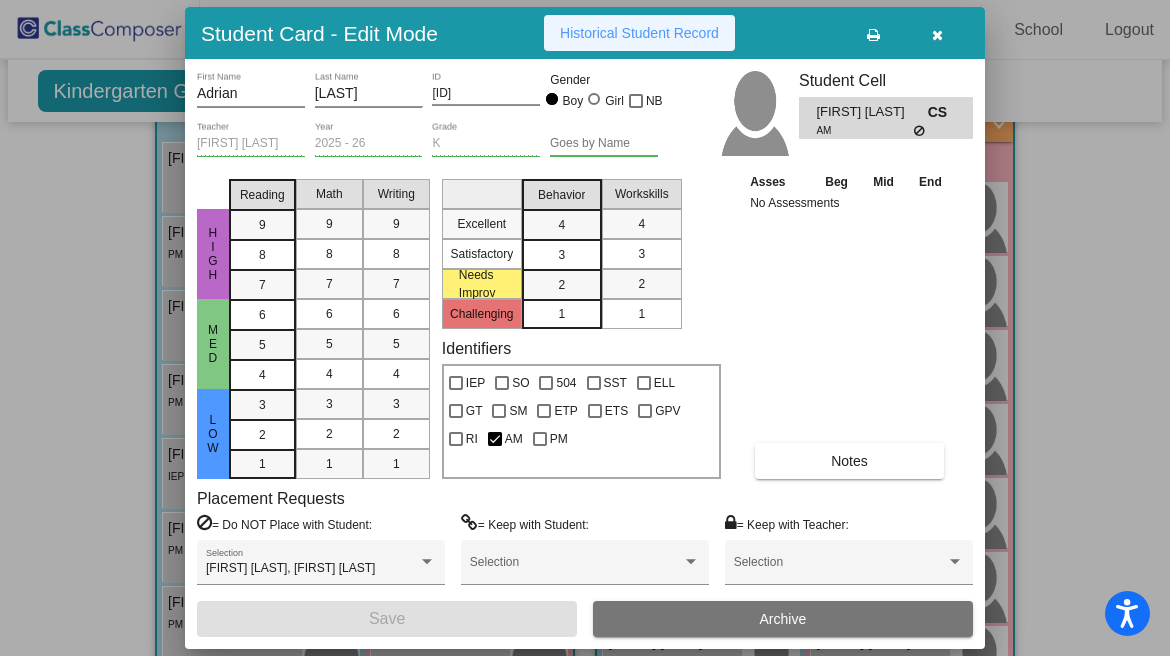 click on "Historical Student Record" at bounding box center [639, 33] 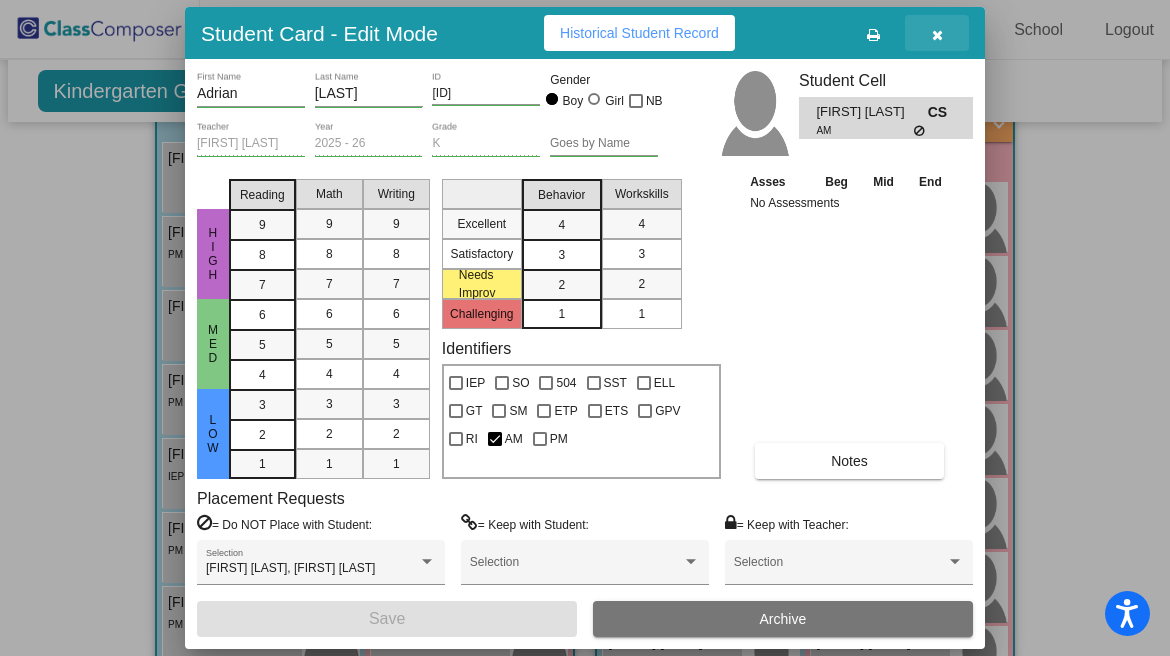 click at bounding box center (937, 33) 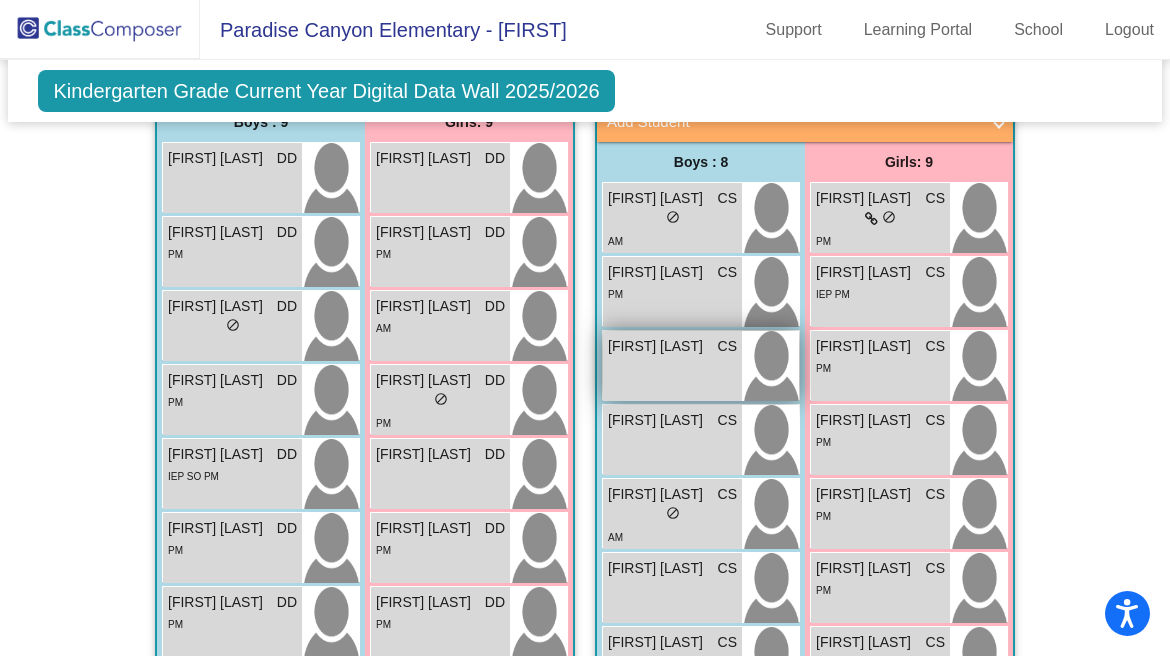 drag, startPoint x: 653, startPoint y: 367, endPoint x: 623, endPoint y: 362, distance: 30.413813 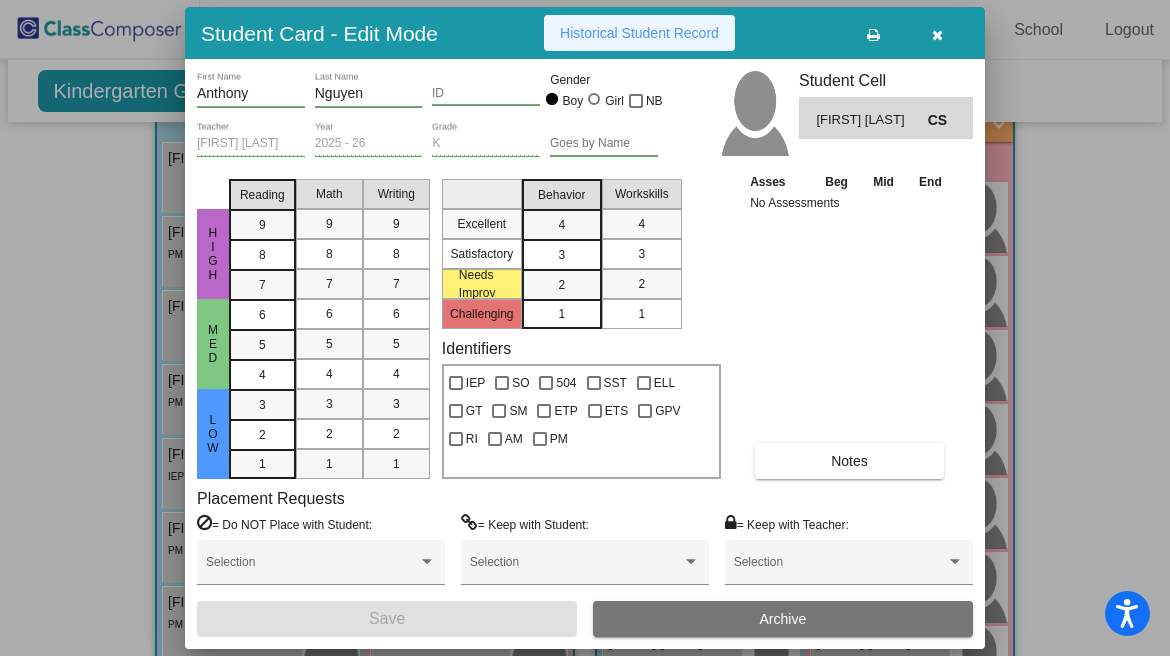 click on "Historical Student Record" at bounding box center (639, 33) 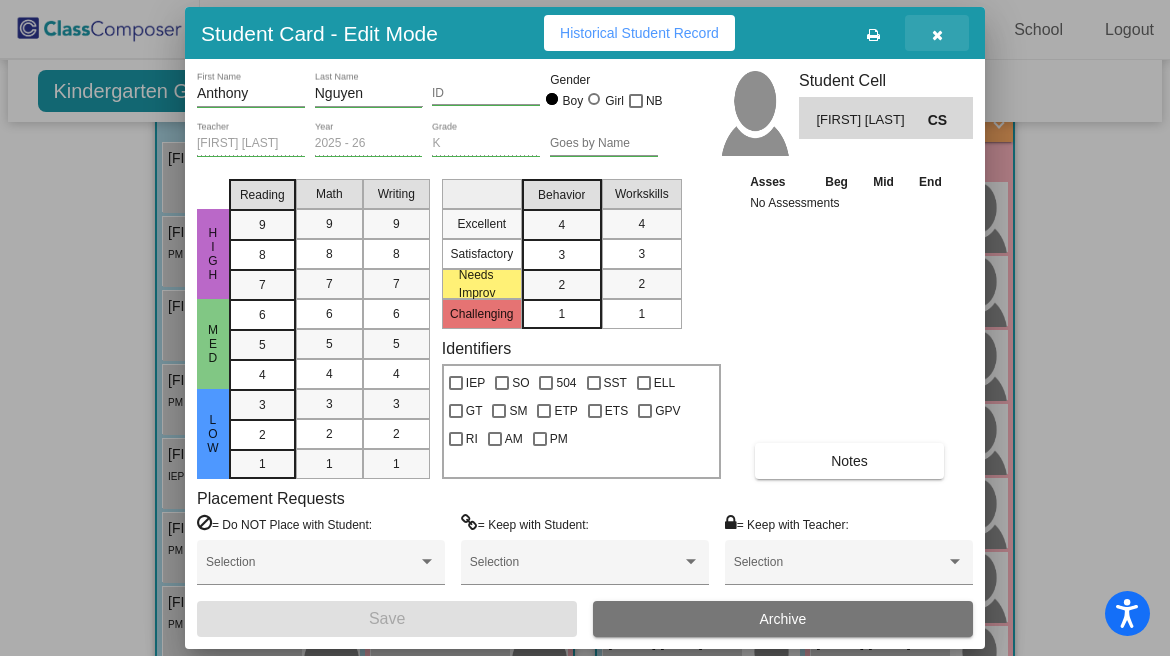 click at bounding box center [937, 35] 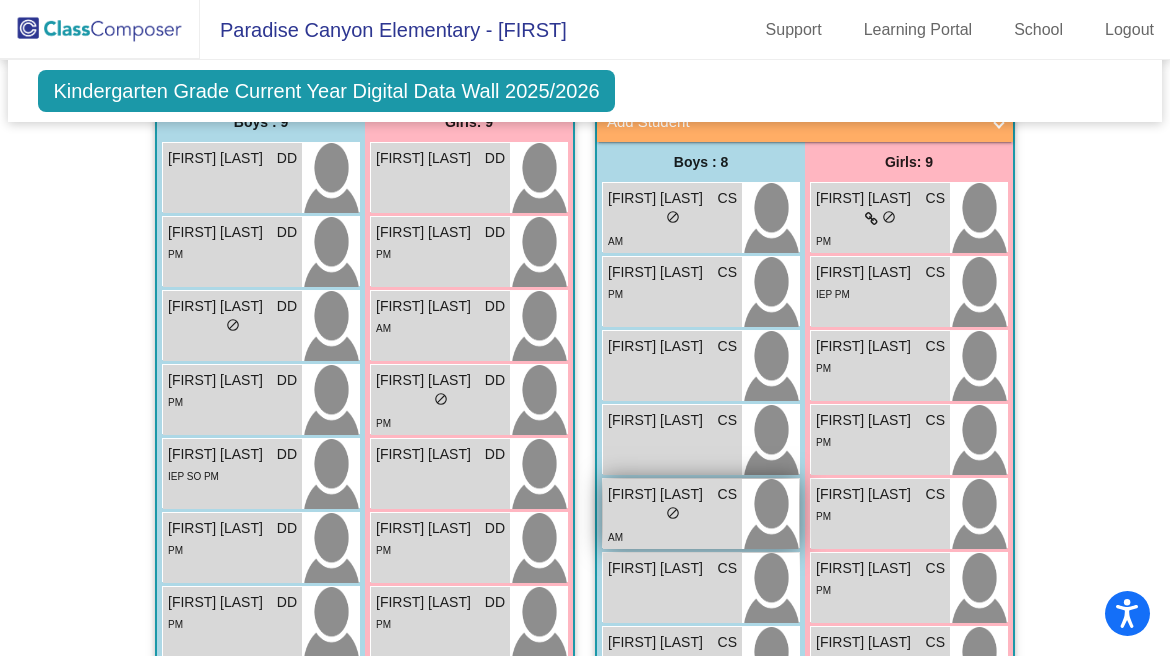 click on "lock do_not_disturb_alt" at bounding box center [672, 515] 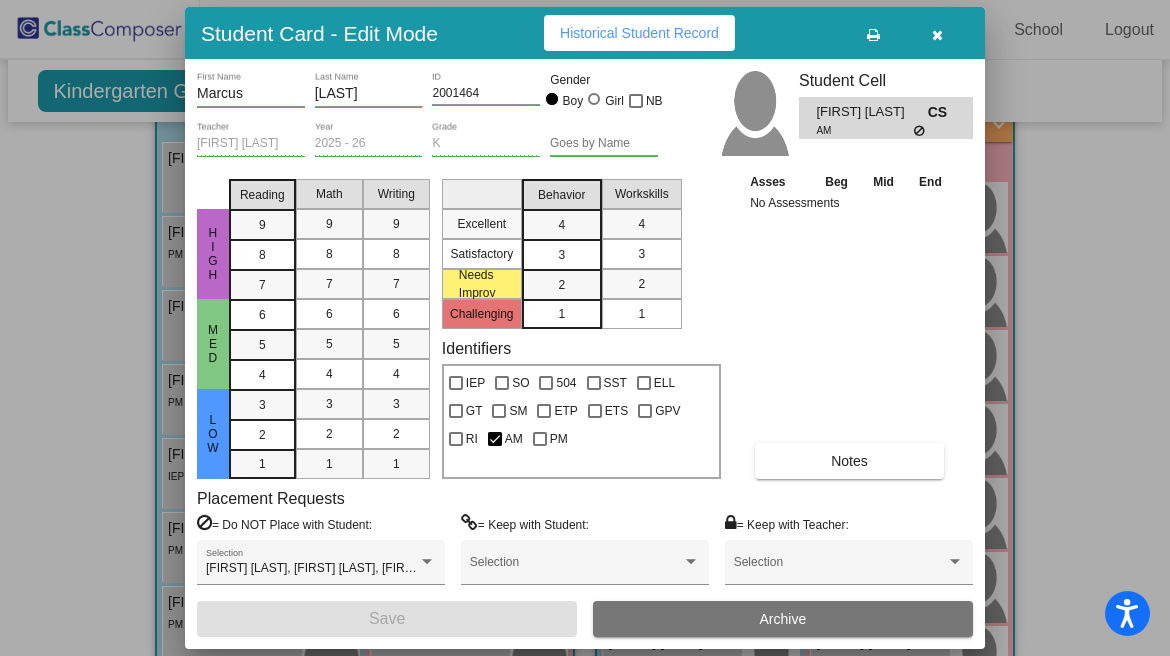 click on "Historical Student Record" at bounding box center (639, 33) 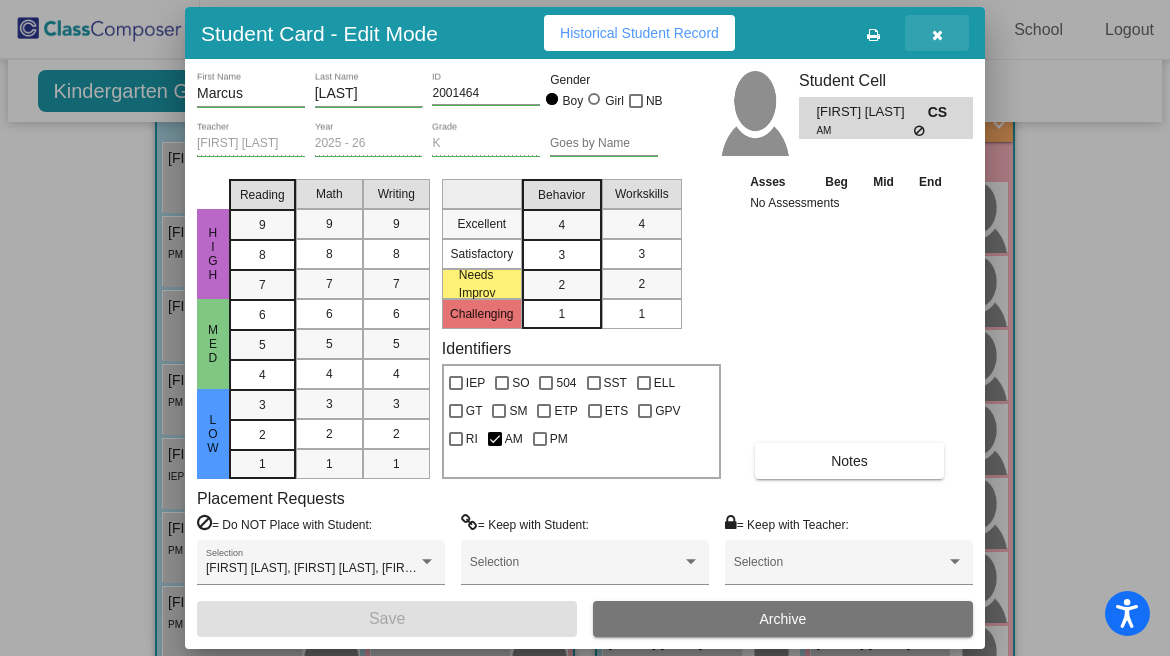 click at bounding box center [937, 35] 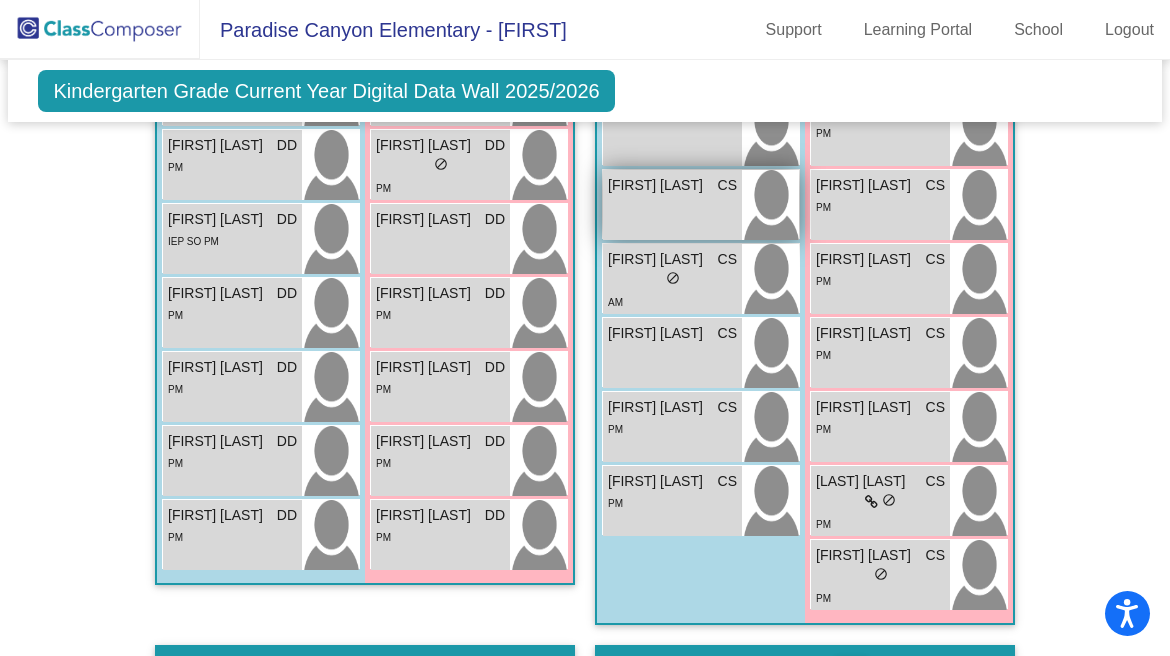 scroll, scrollTop: 768, scrollLeft: 0, axis: vertical 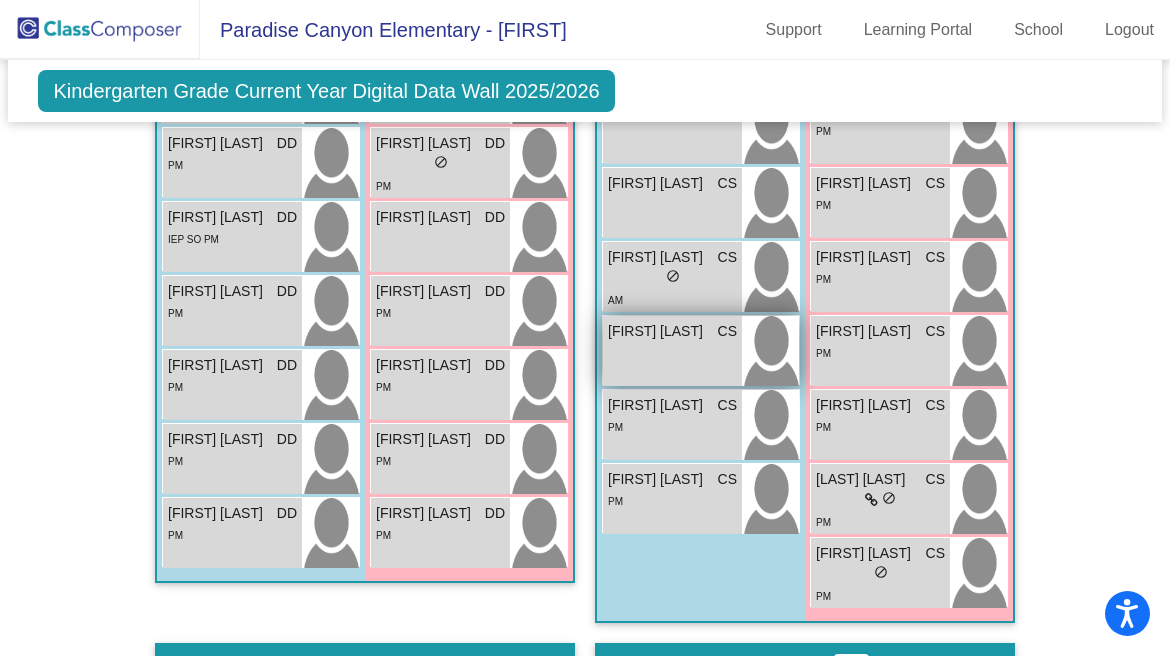 click on "[FIRST] [LAST] CS lock do_not_disturb_alt" at bounding box center [672, 351] 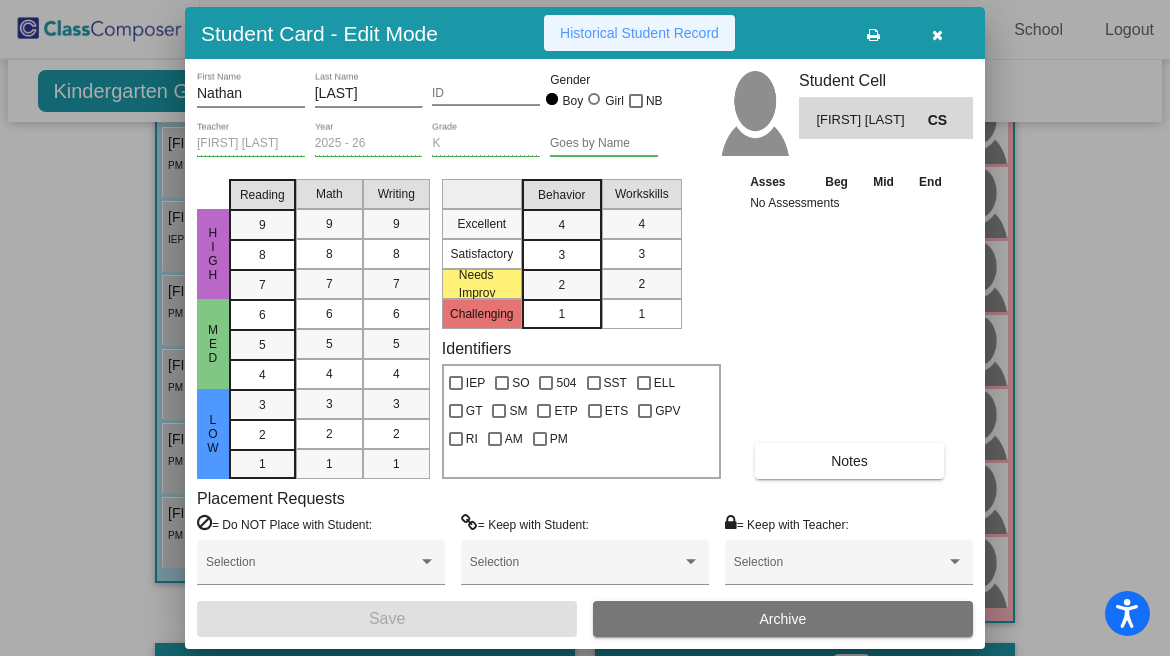 click on "Historical Student Record" at bounding box center (639, 33) 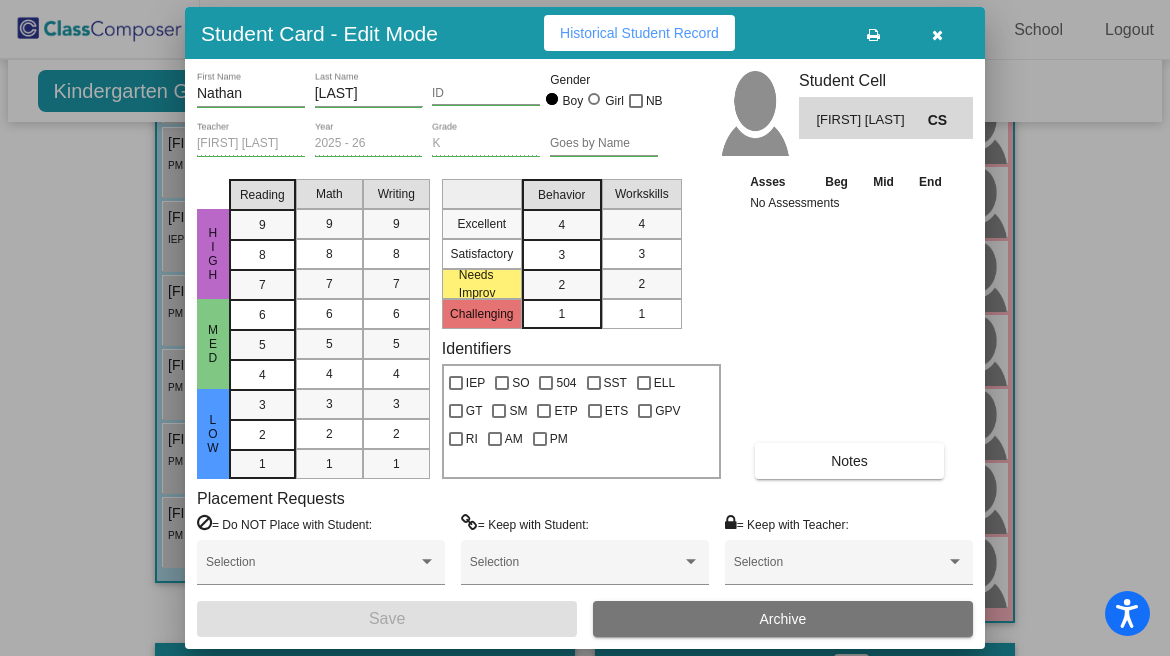 click at bounding box center (937, 35) 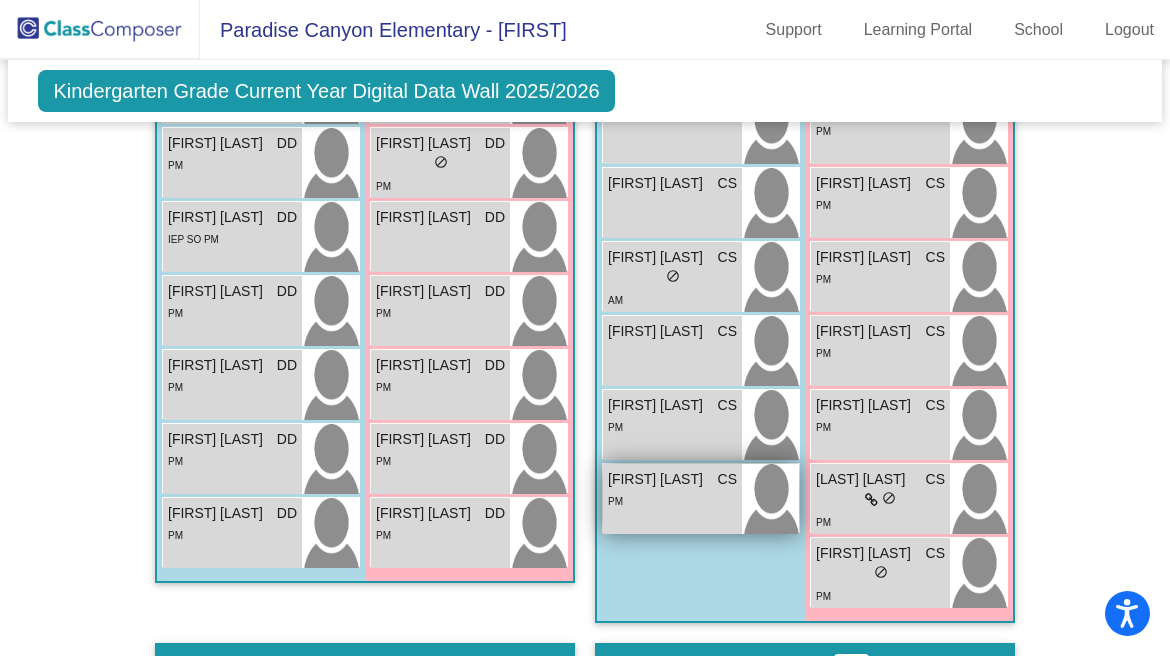 click on "PM" at bounding box center (672, 500) 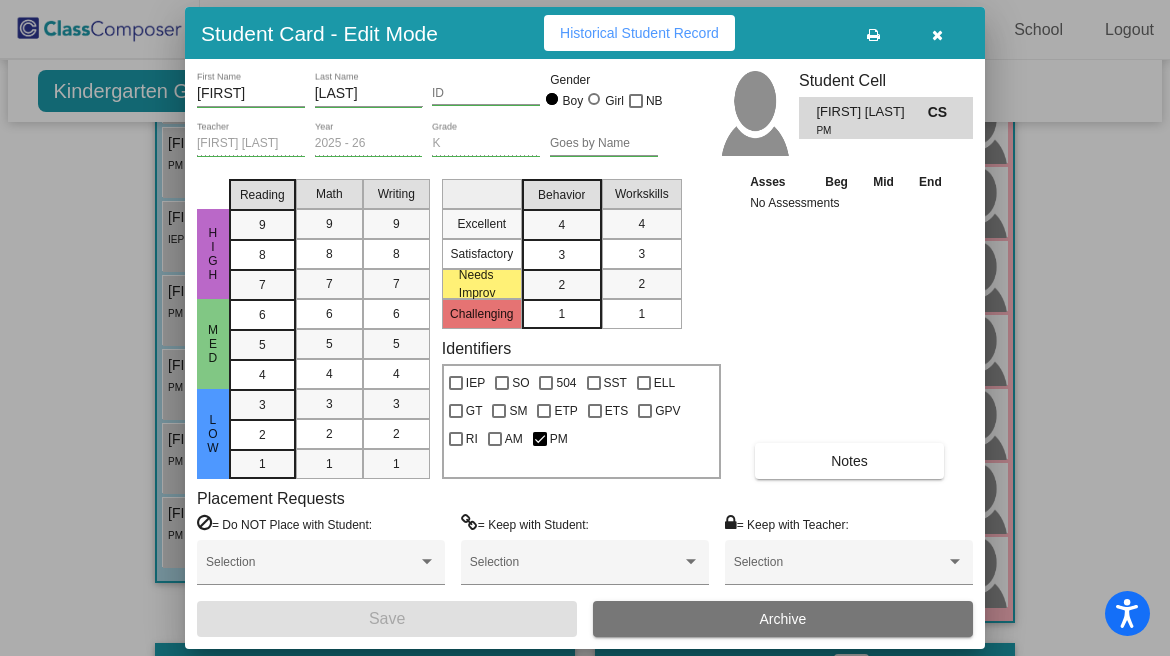 click on "Historical Student Record" at bounding box center (639, 33) 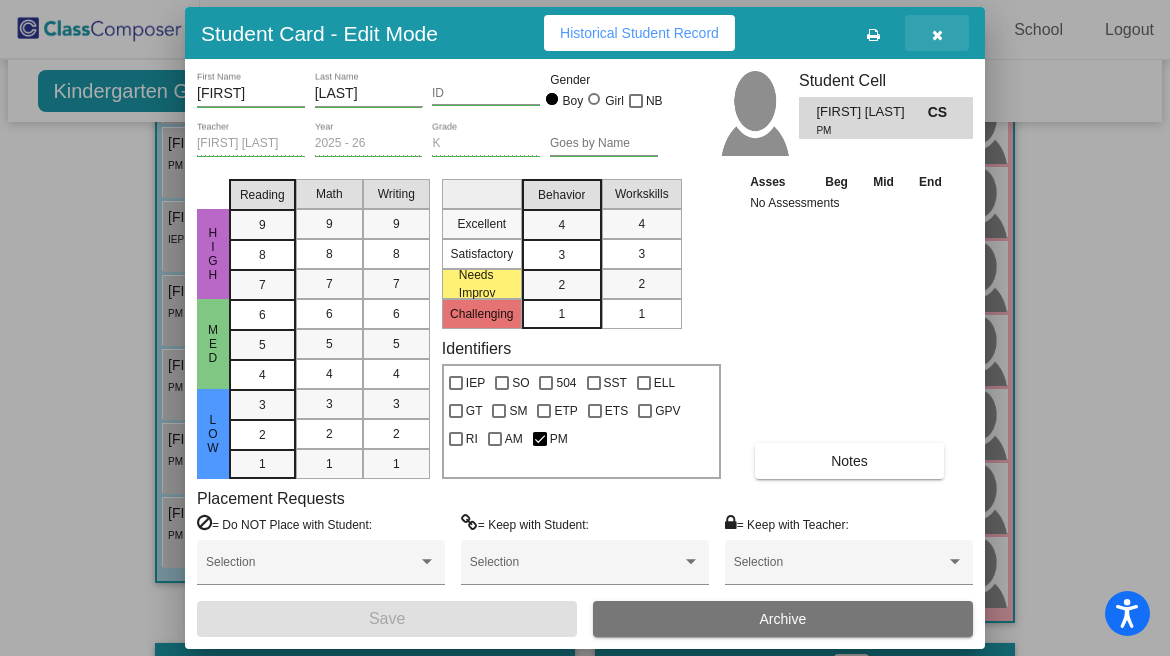 click at bounding box center [937, 33] 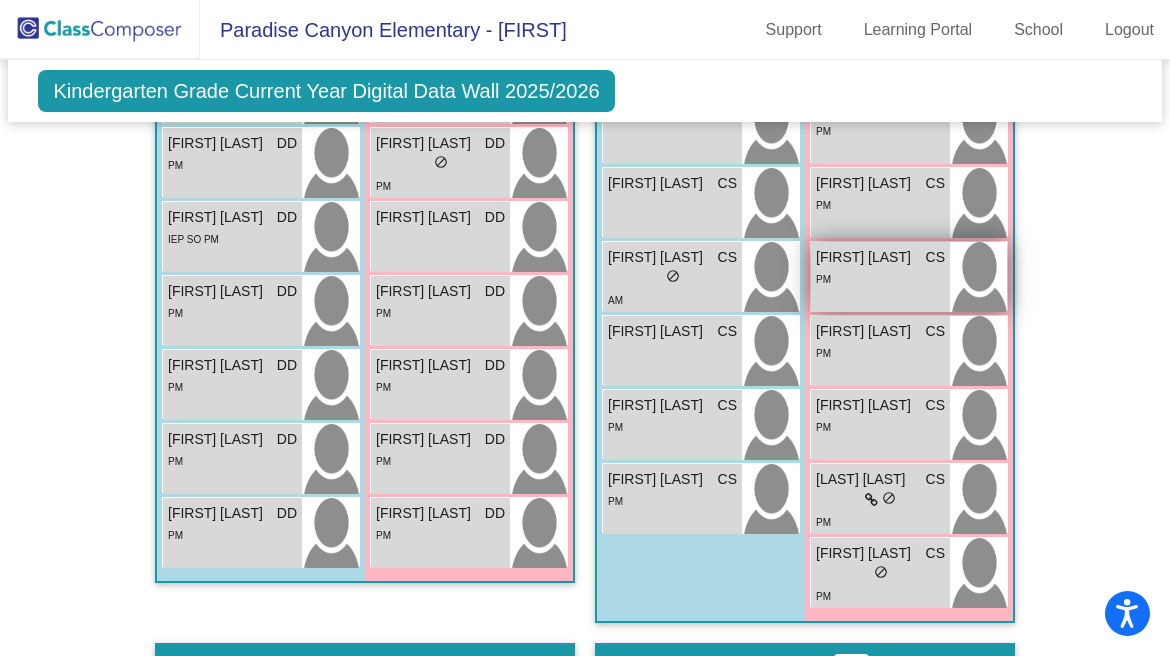 scroll, scrollTop: 550, scrollLeft: 0, axis: vertical 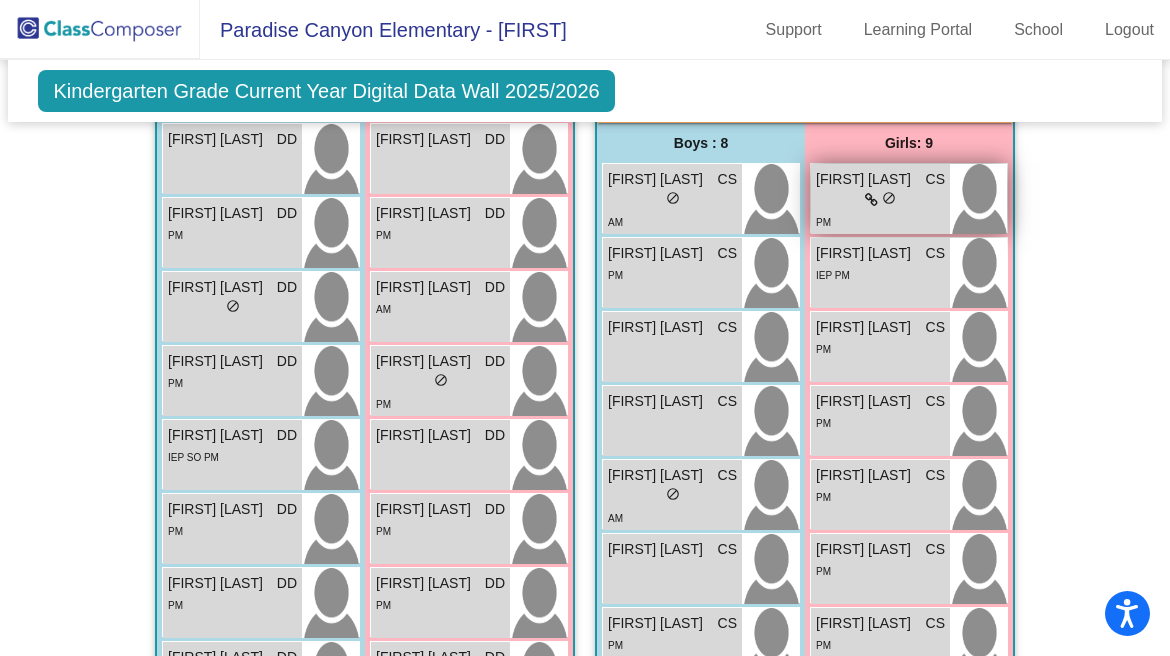 click on "lock do_not_disturb_alt" at bounding box center (880, 200) 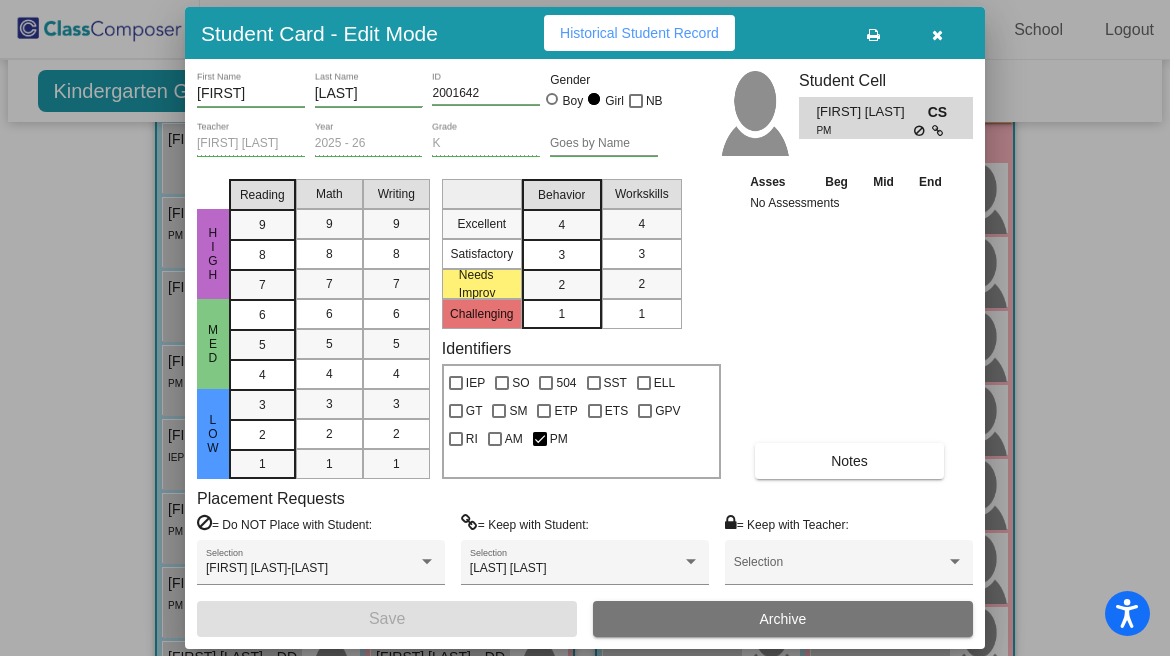 click on "Historical Student Record" at bounding box center [639, 33] 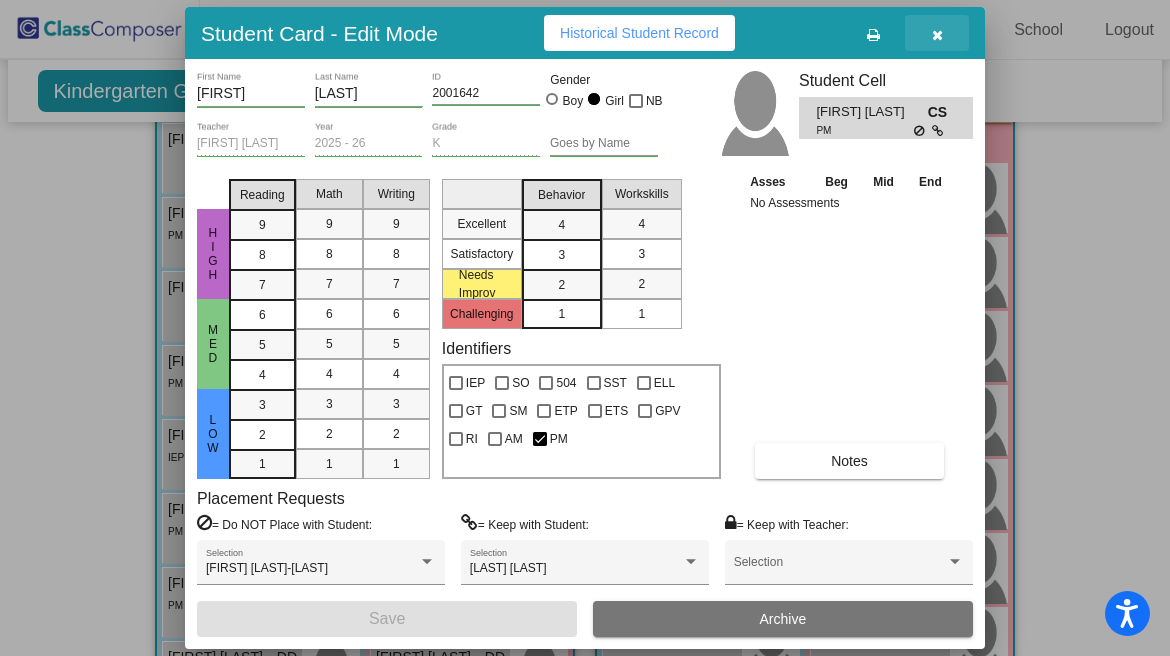 click at bounding box center (937, 35) 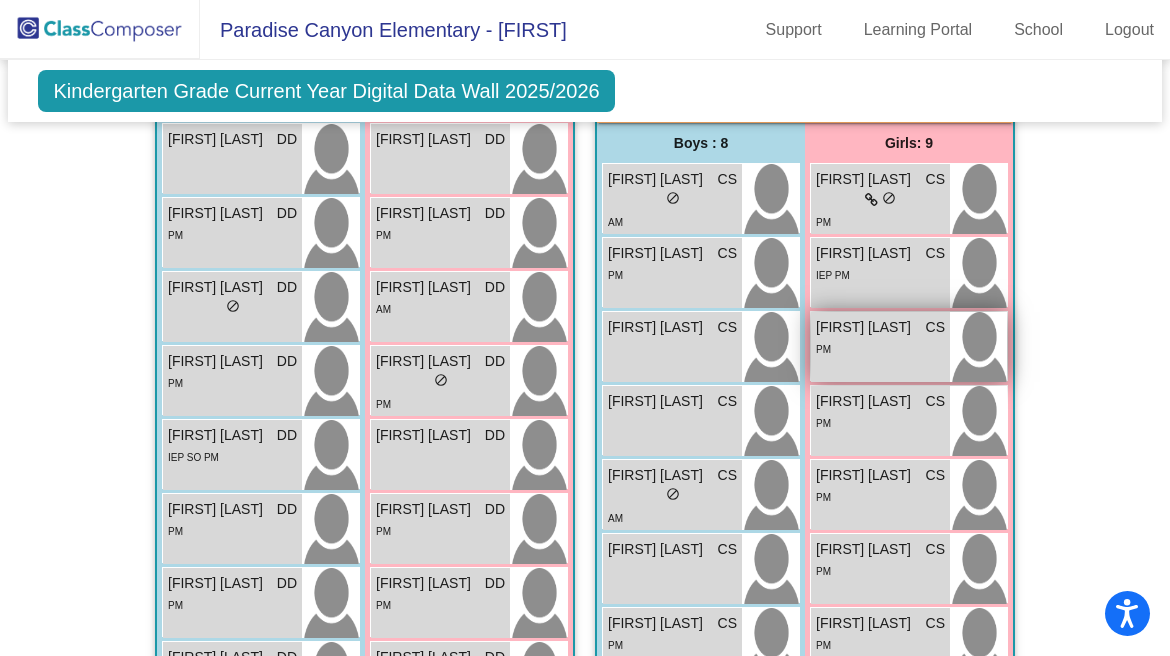 click on "PM" at bounding box center (880, 348) 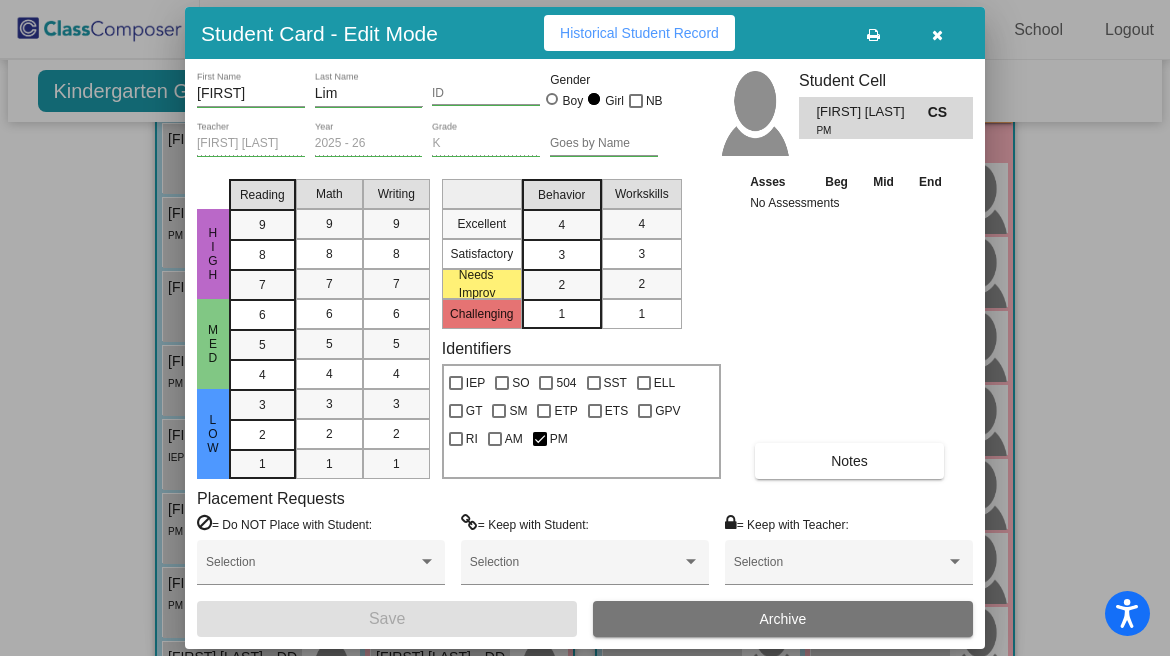 click on "Historical Student Record" at bounding box center [639, 33] 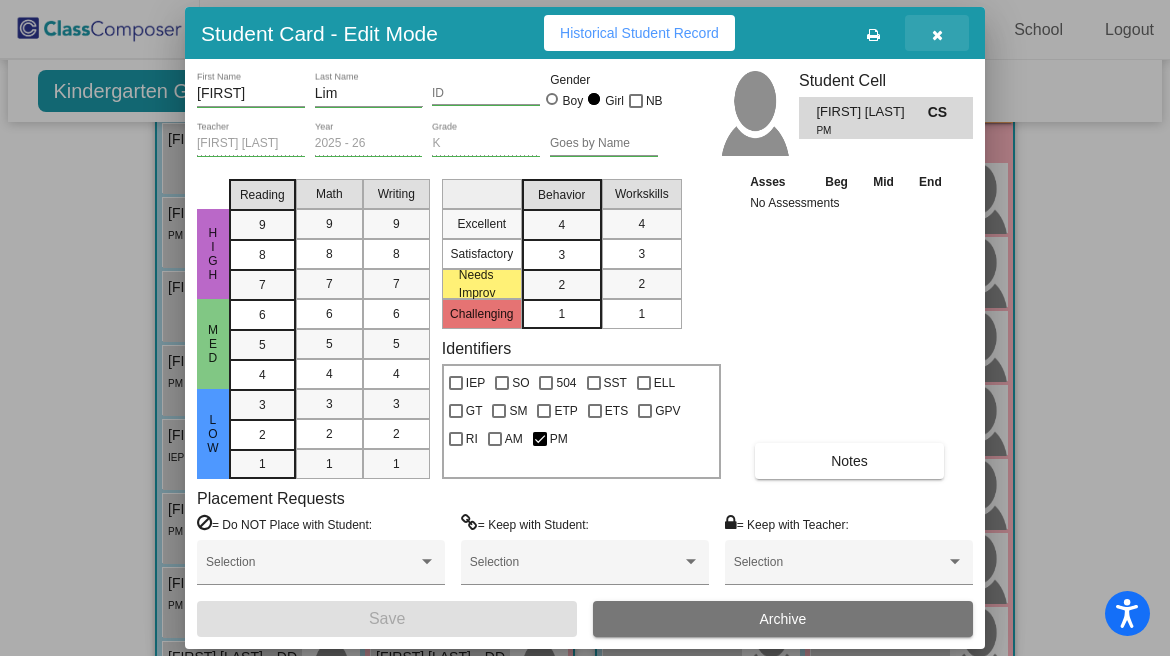 click at bounding box center [937, 35] 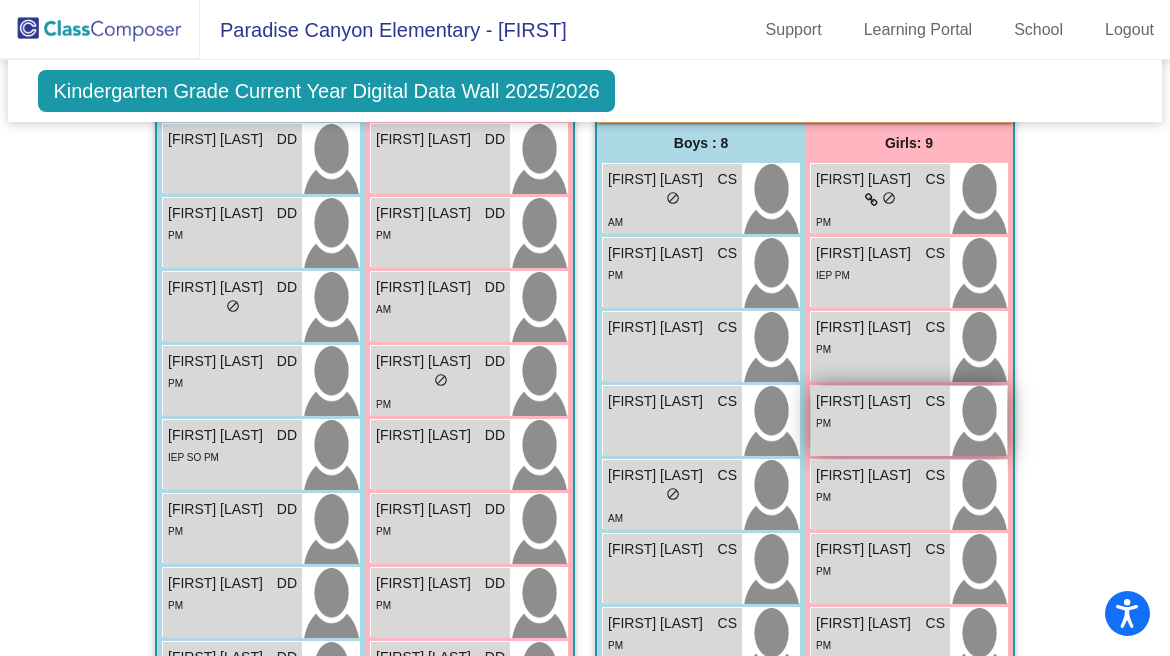 click on "PM" at bounding box center [880, 422] 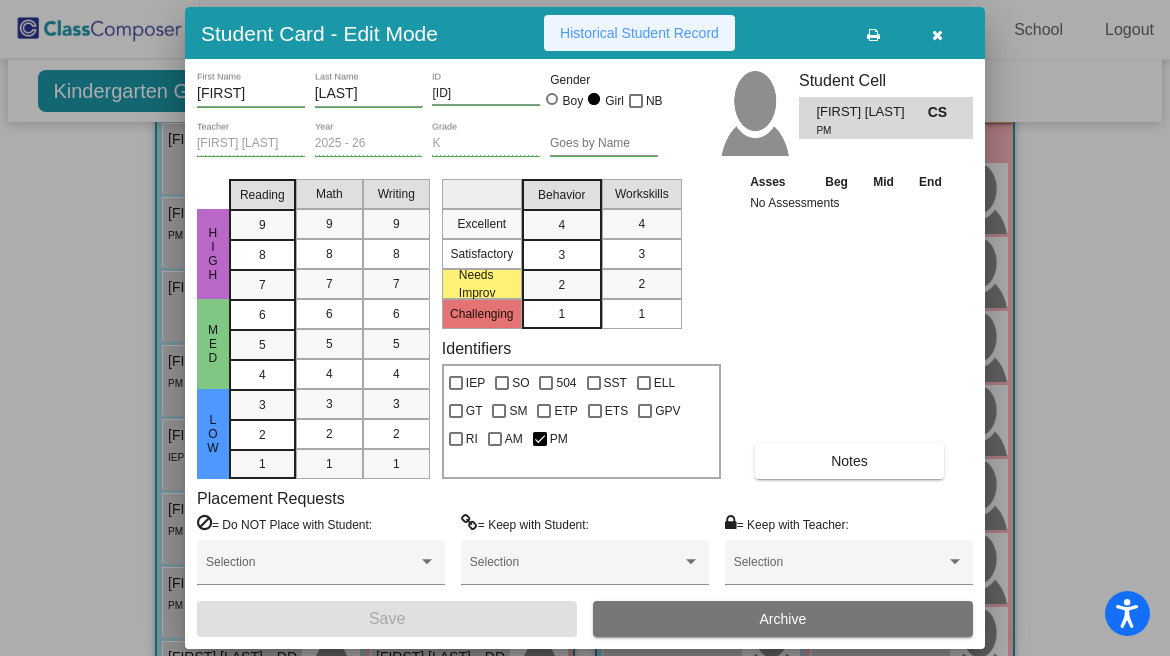 click on "Historical Student Record" at bounding box center [639, 33] 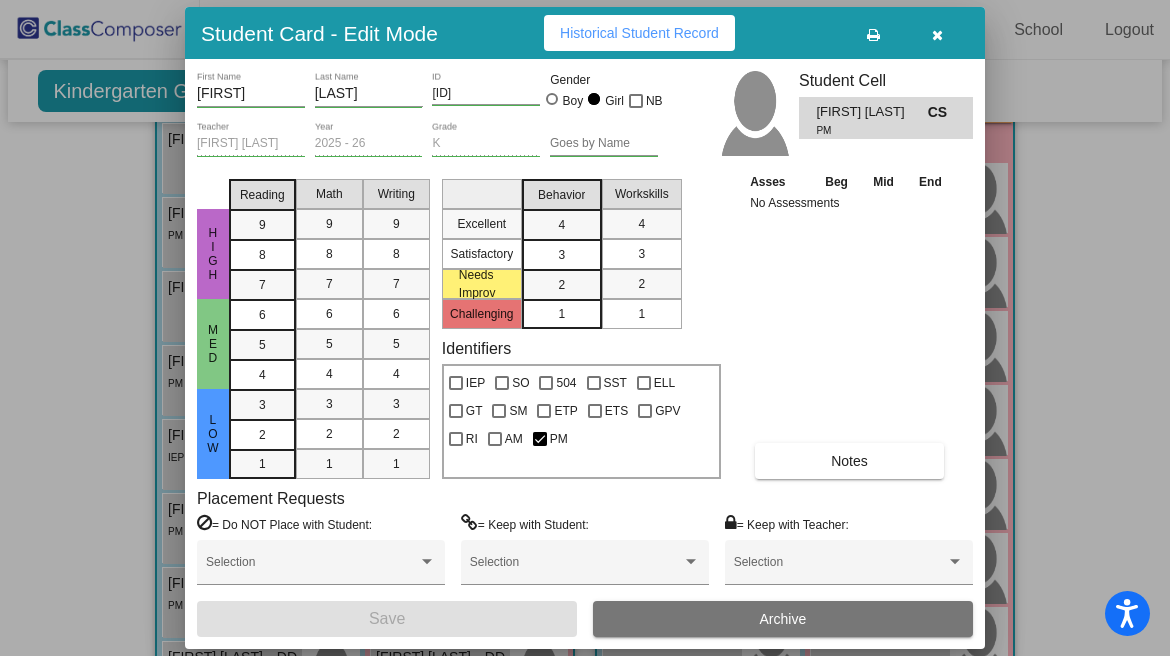 click at bounding box center (937, 35) 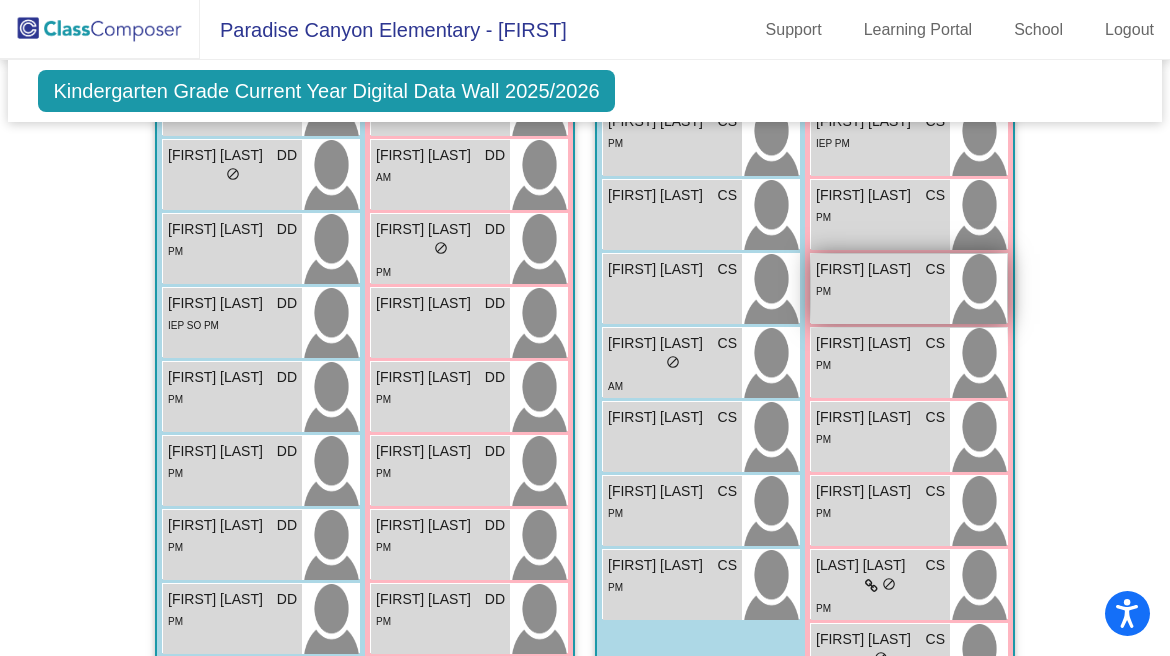 scroll, scrollTop: 684, scrollLeft: 0, axis: vertical 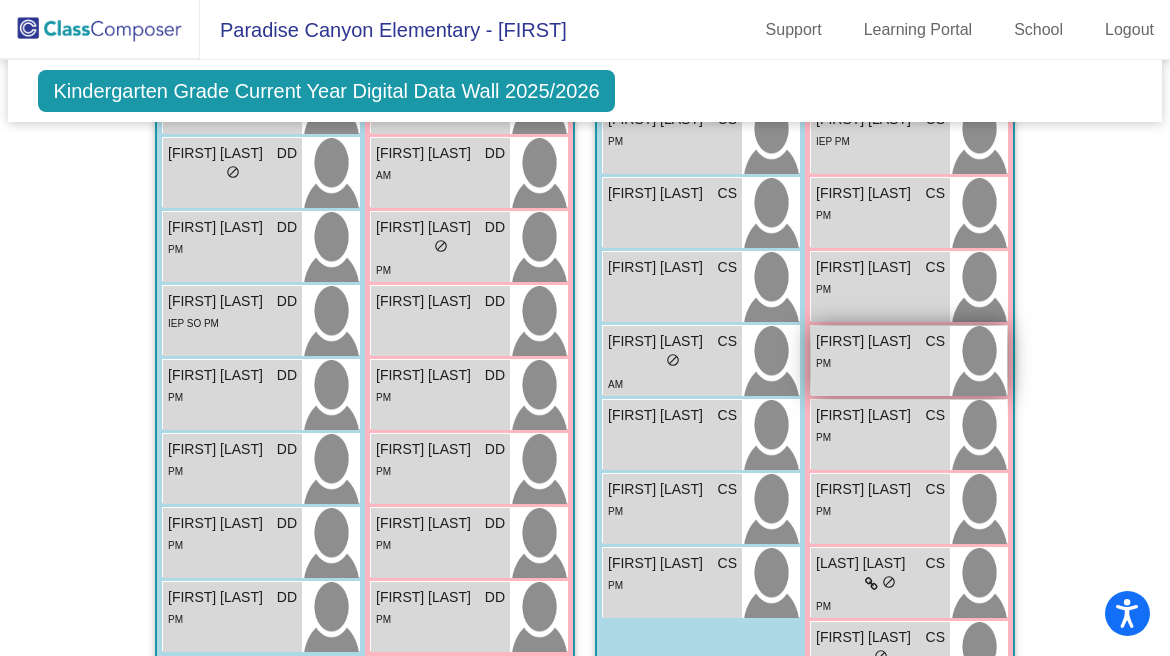 click on "[FIRST] [LAST]" at bounding box center (866, 341) 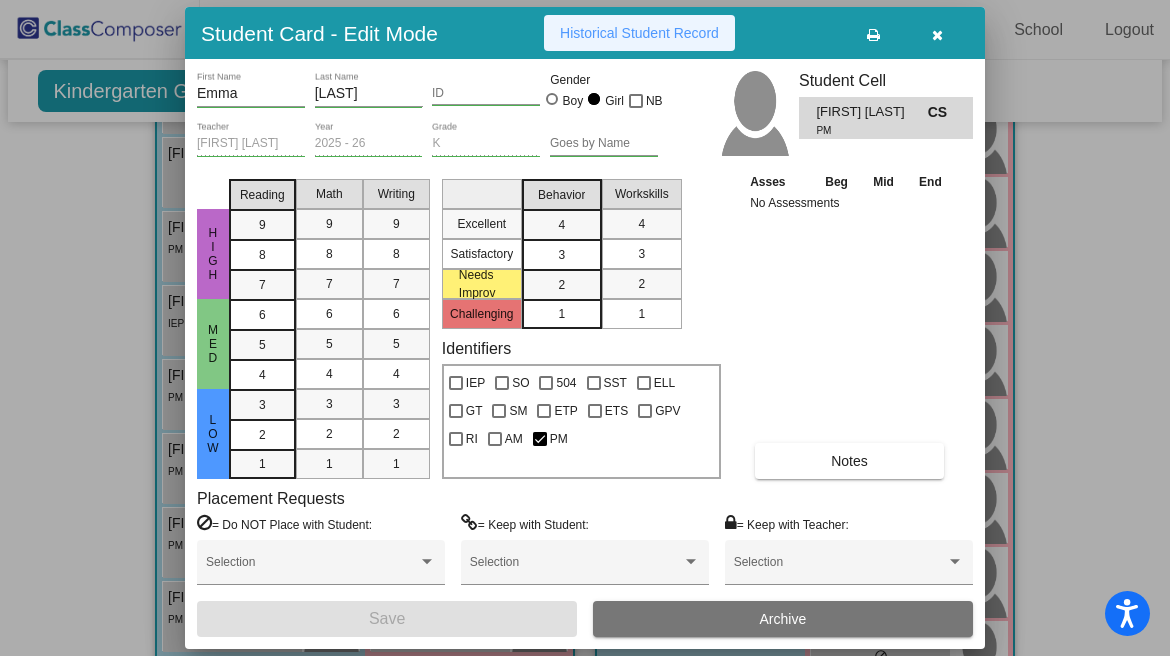 click on "Historical Student Record" at bounding box center [639, 33] 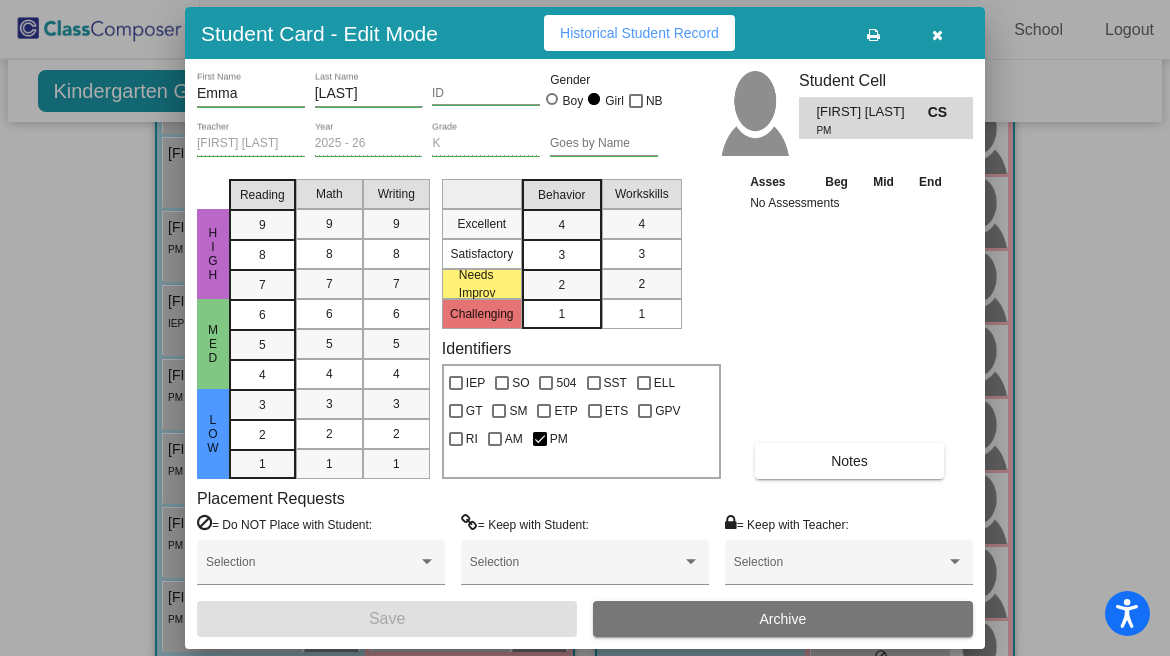 click at bounding box center (937, 35) 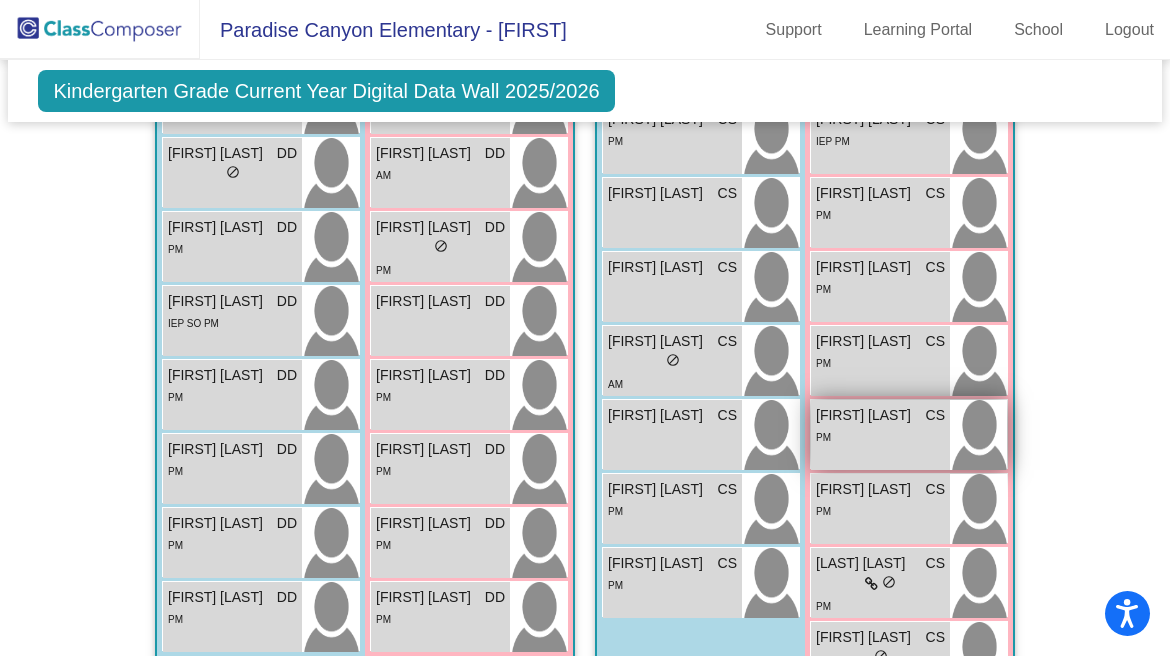click on "PM" at bounding box center [880, 436] 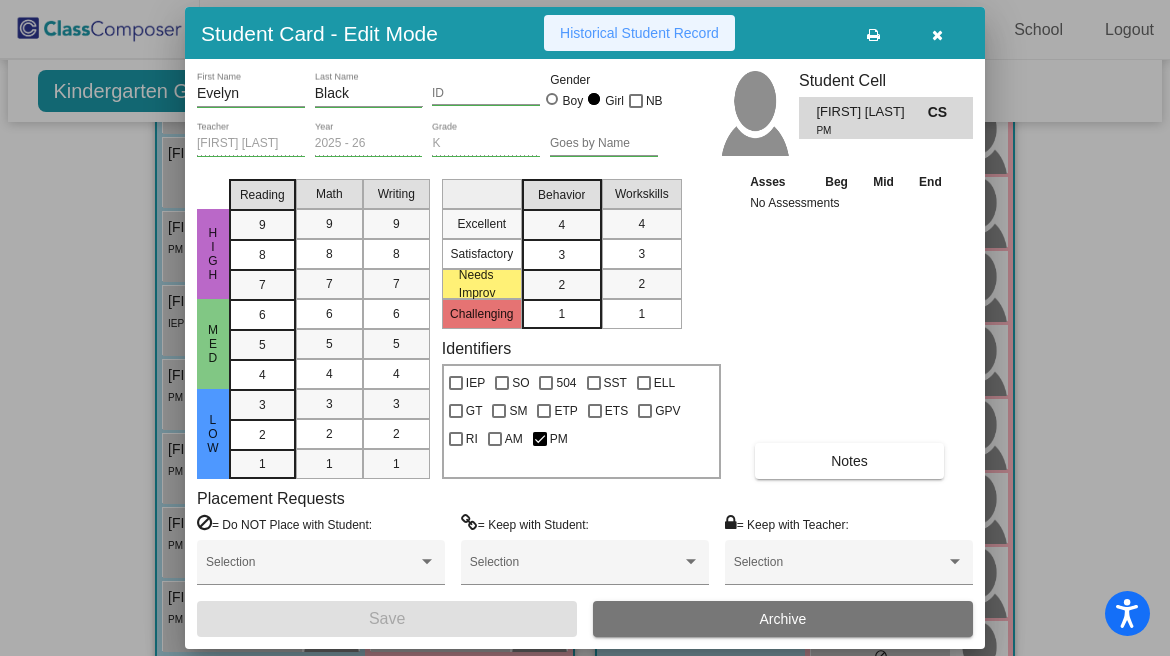 click on "Historical Student Record" at bounding box center (639, 33) 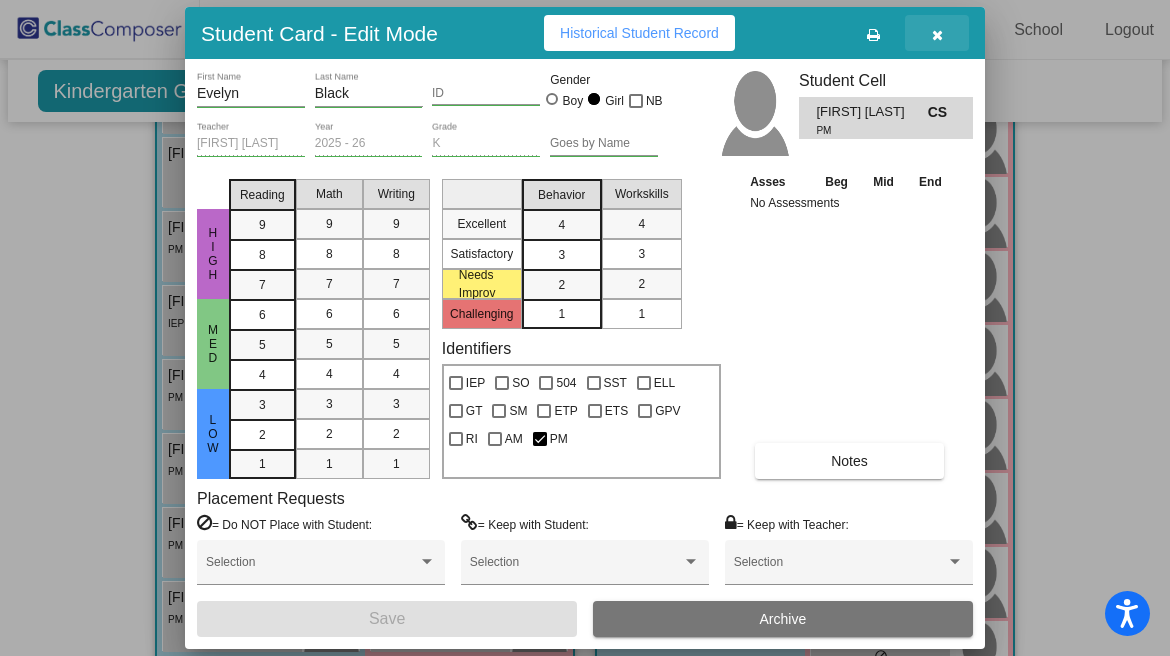 click at bounding box center (937, 35) 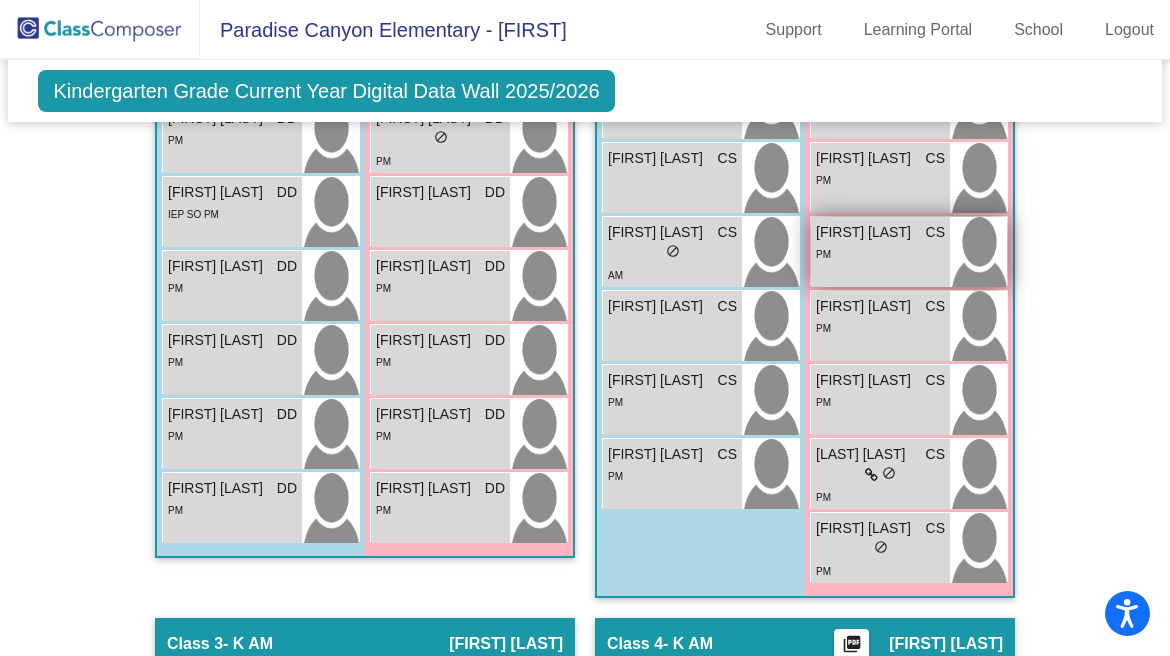 scroll, scrollTop: 806, scrollLeft: 0, axis: vertical 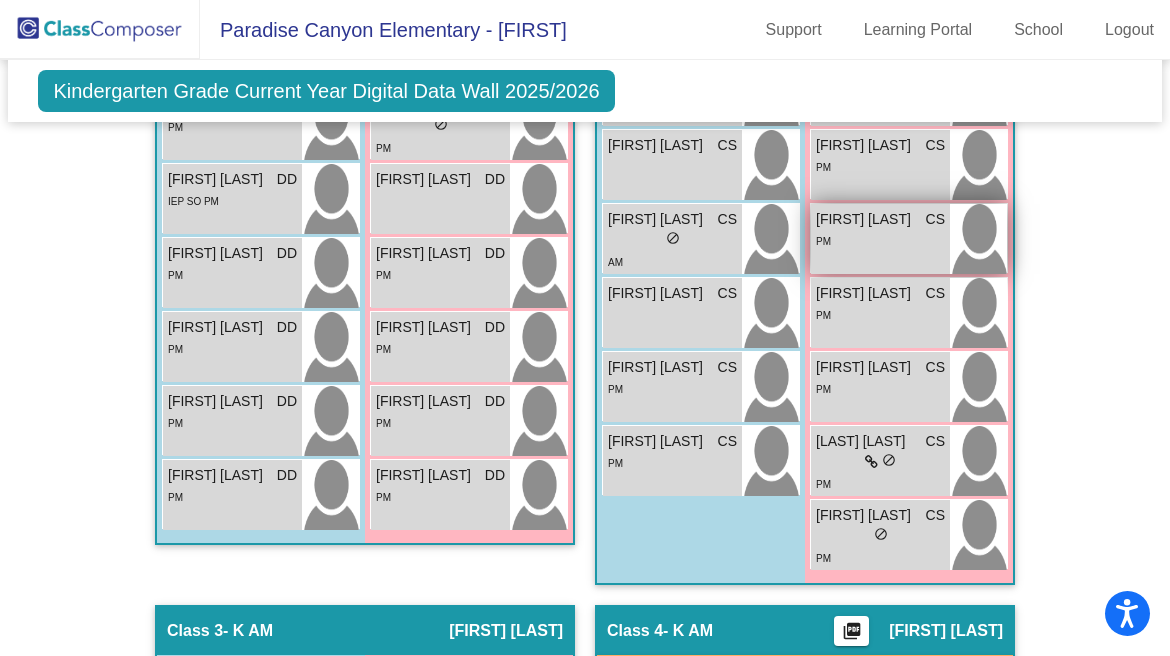 click on "PM" at bounding box center [880, 388] 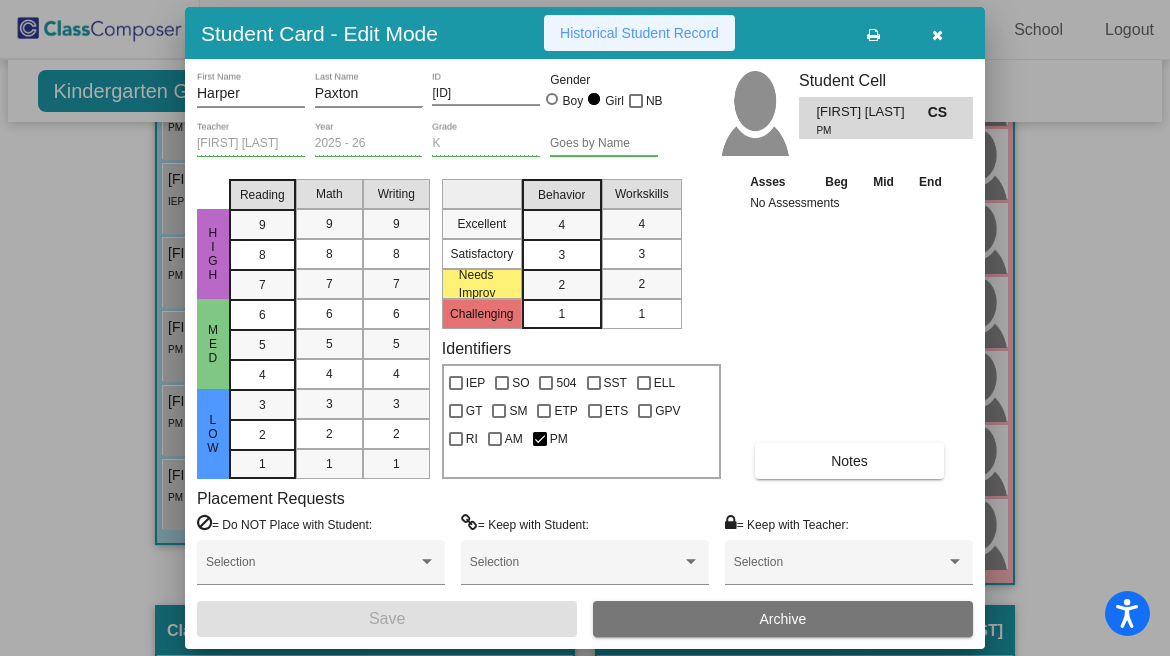click on "Historical Student Record" at bounding box center [639, 33] 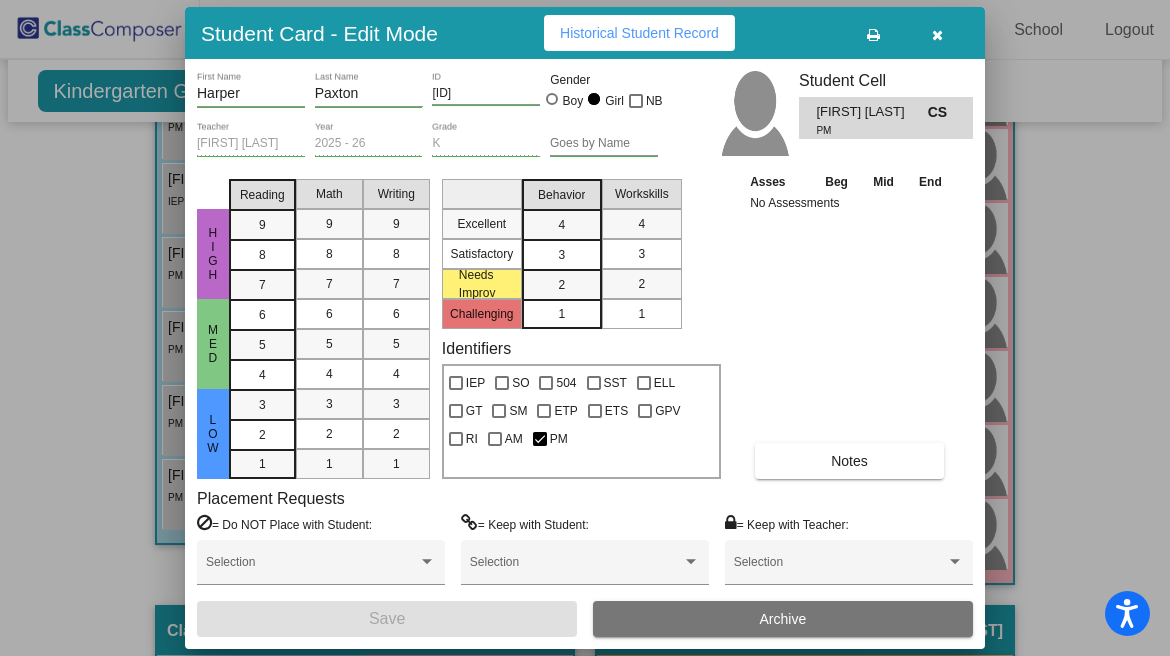 click at bounding box center [937, 33] 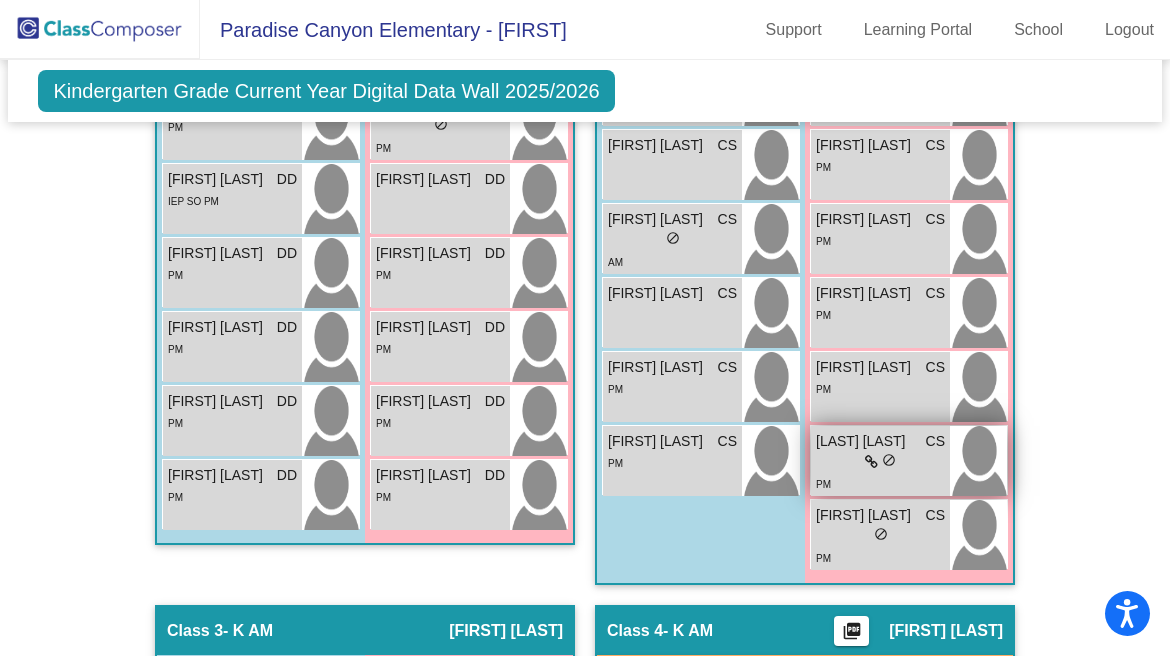 click on "lock do_not_disturb_alt" at bounding box center [880, 462] 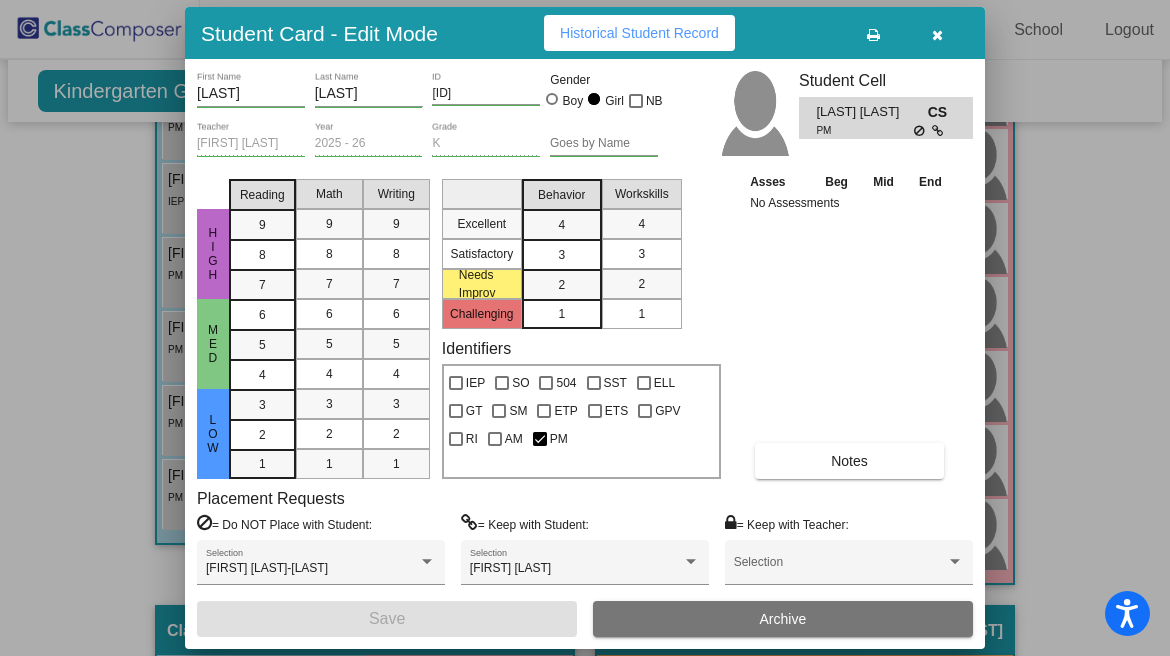 click on "Historical Student Record" at bounding box center (639, 33) 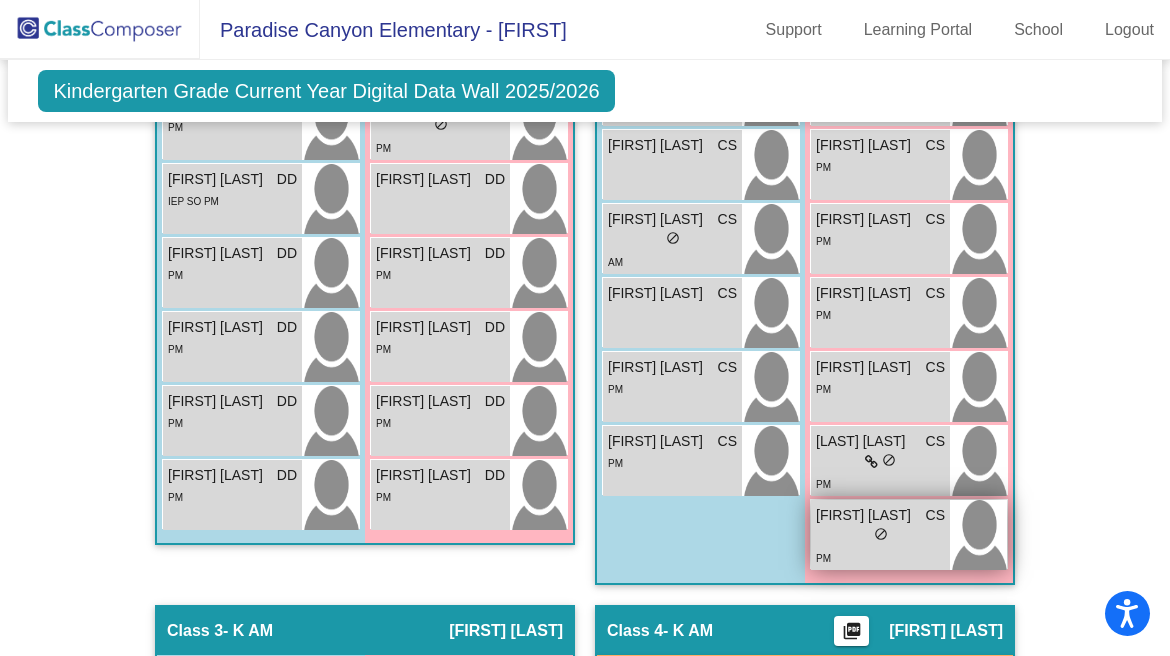 click on "[FIRST] [LAST]" at bounding box center [866, 515] 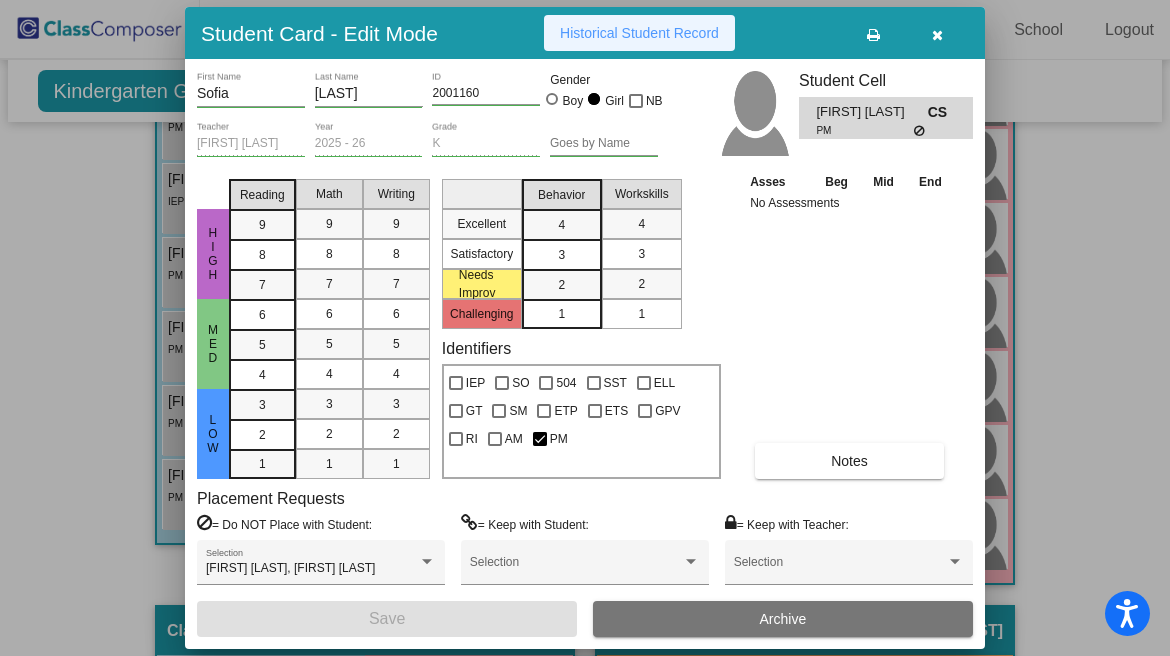 click on "Historical Student Record" at bounding box center (639, 33) 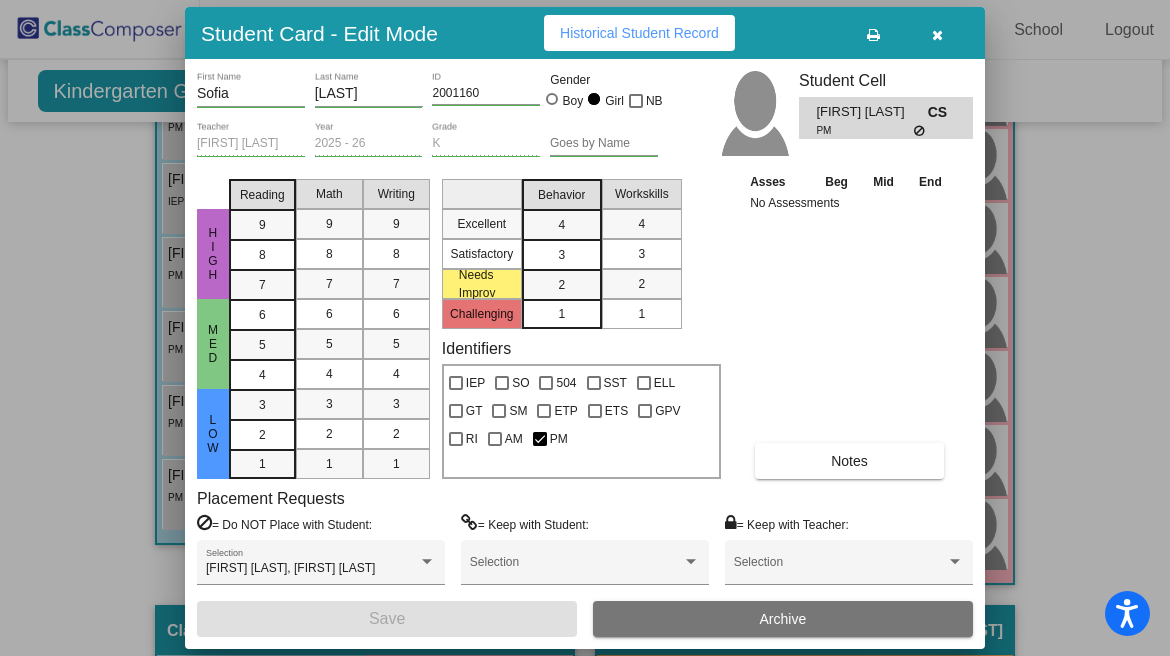 click at bounding box center (937, 35) 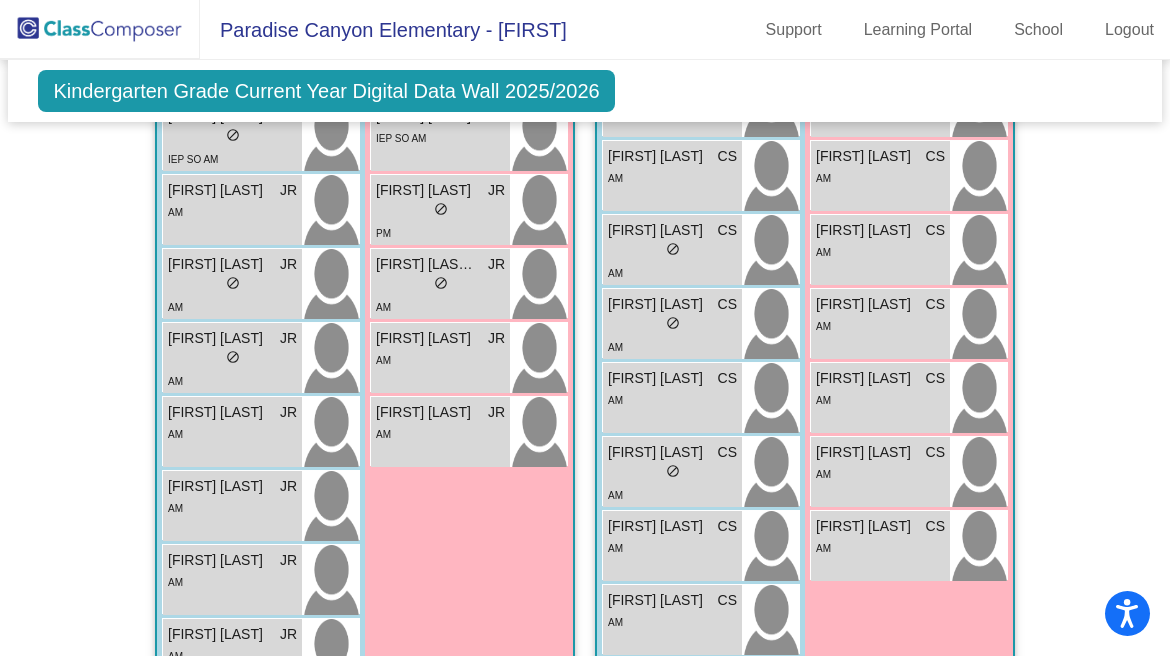 scroll, scrollTop: 1550, scrollLeft: 0, axis: vertical 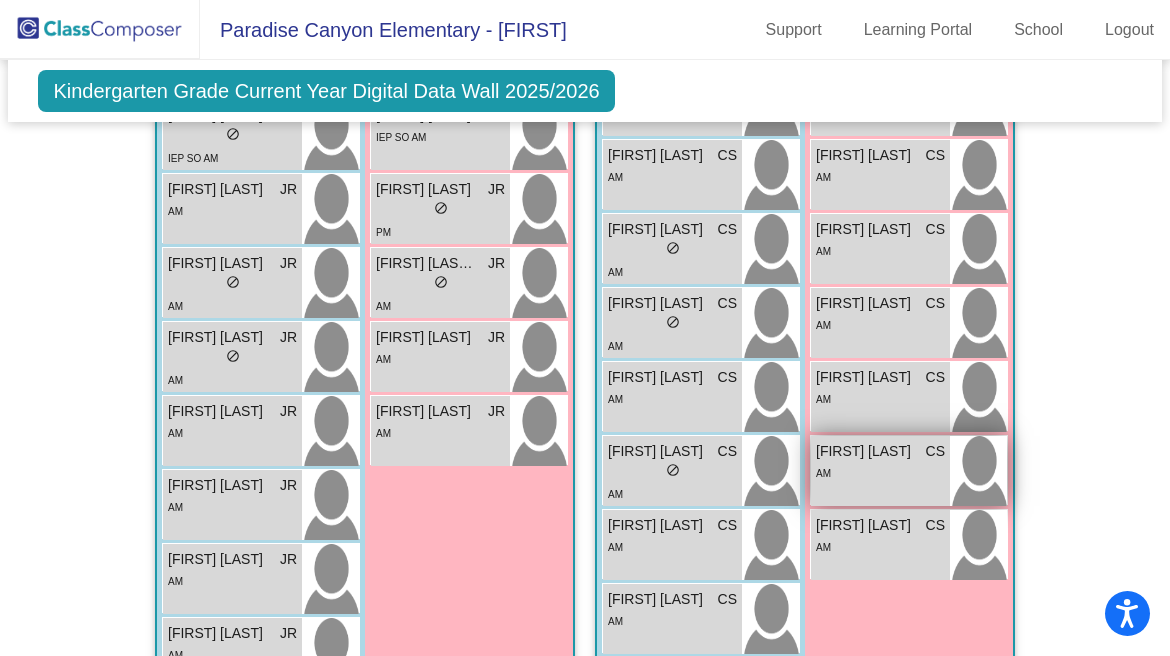 click on "[FIRST] [LAST]" at bounding box center (866, 451) 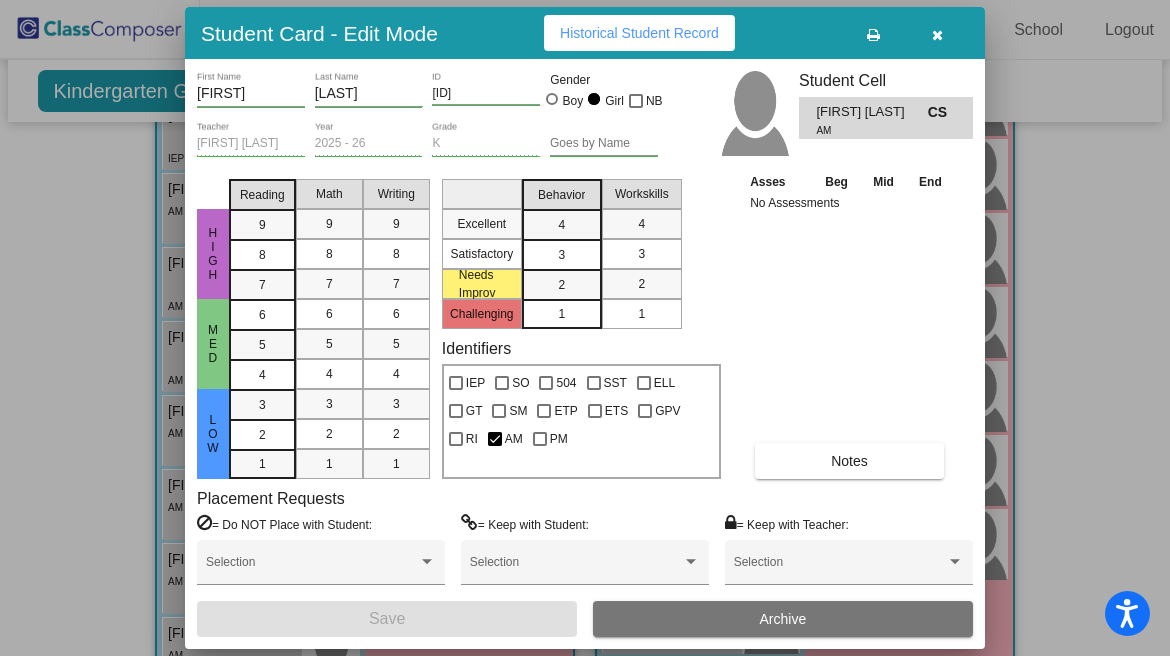 click on "Historical Student Record" at bounding box center (639, 33) 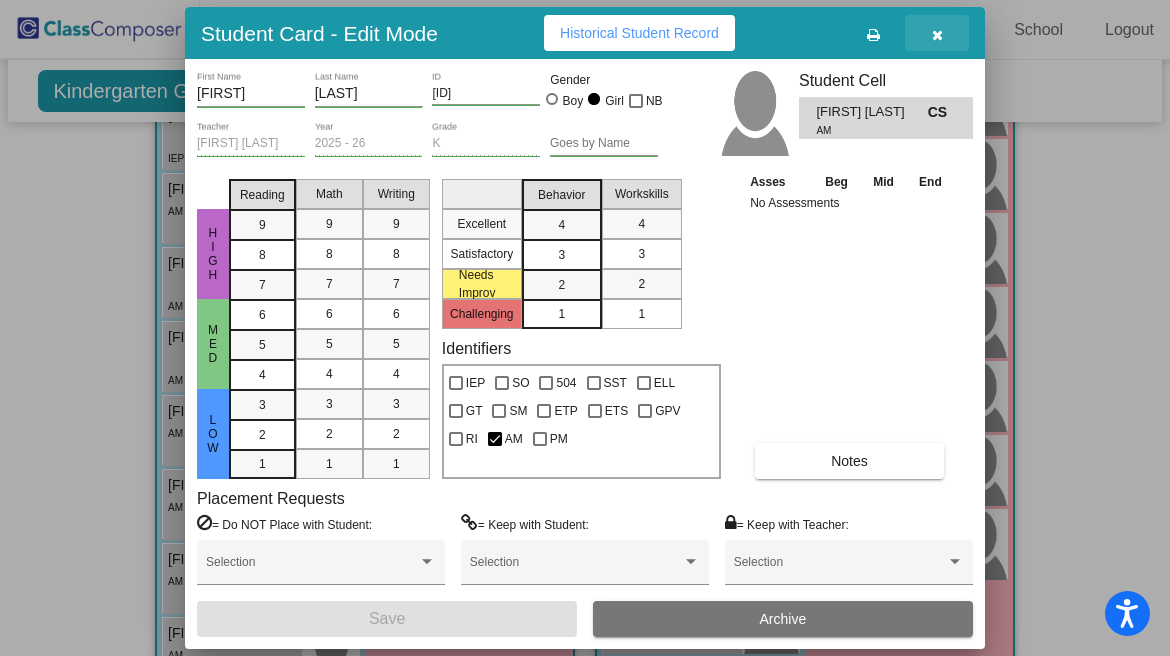 click at bounding box center [937, 35] 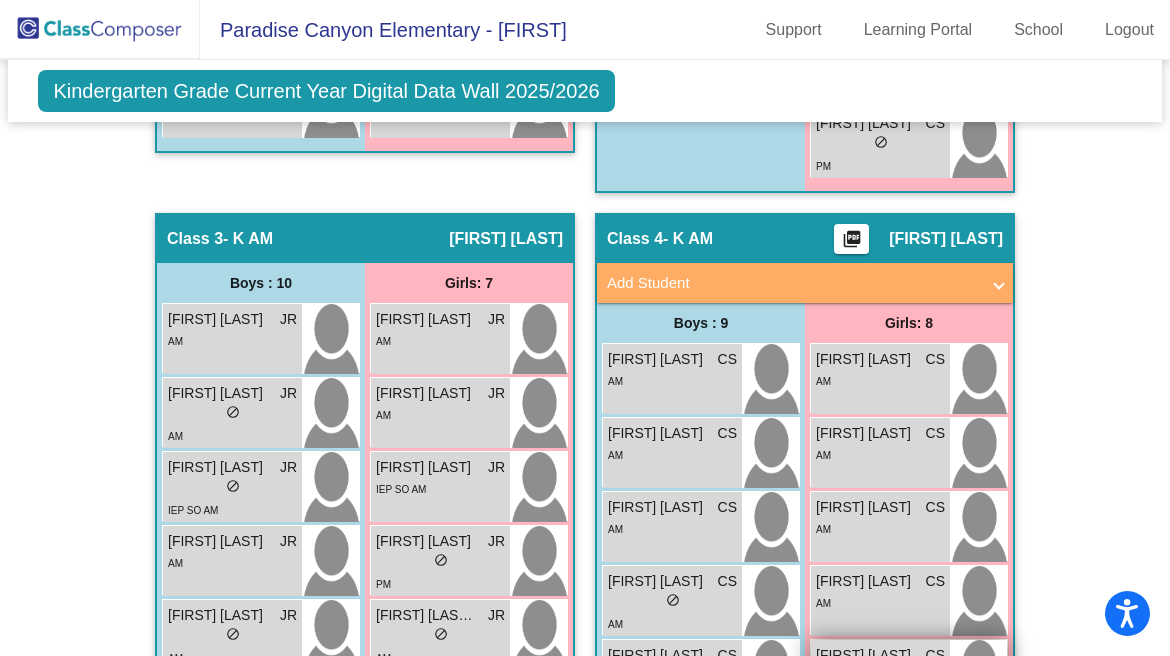scroll, scrollTop: 1192, scrollLeft: 0, axis: vertical 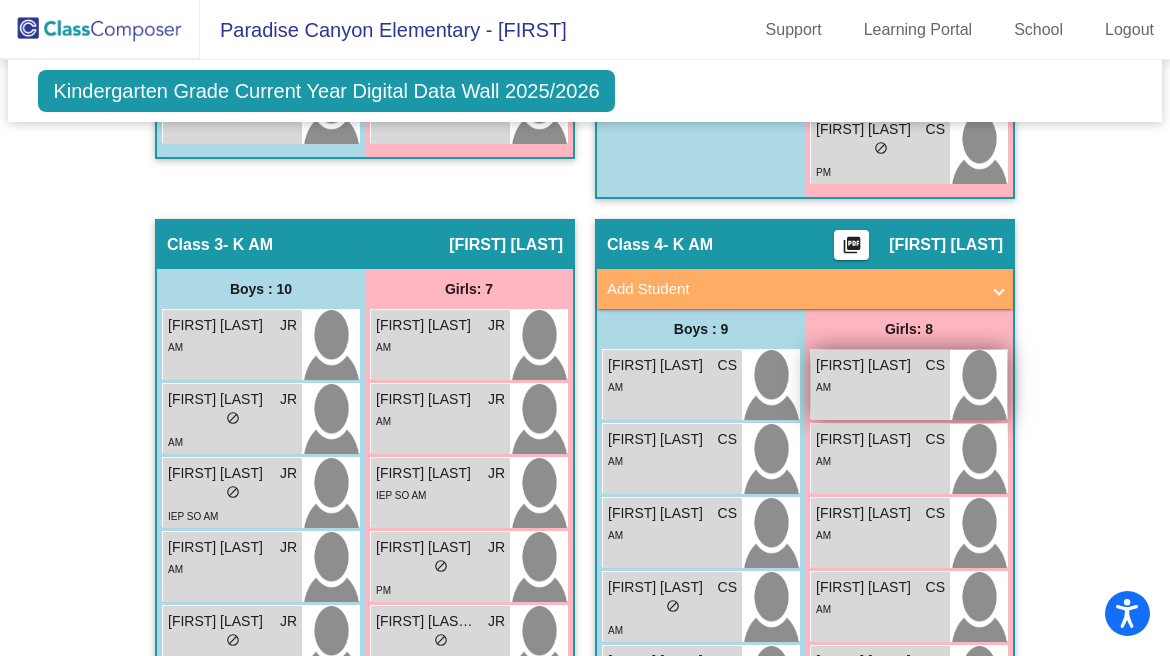click on "[FIRST] [LAST]" at bounding box center [866, 365] 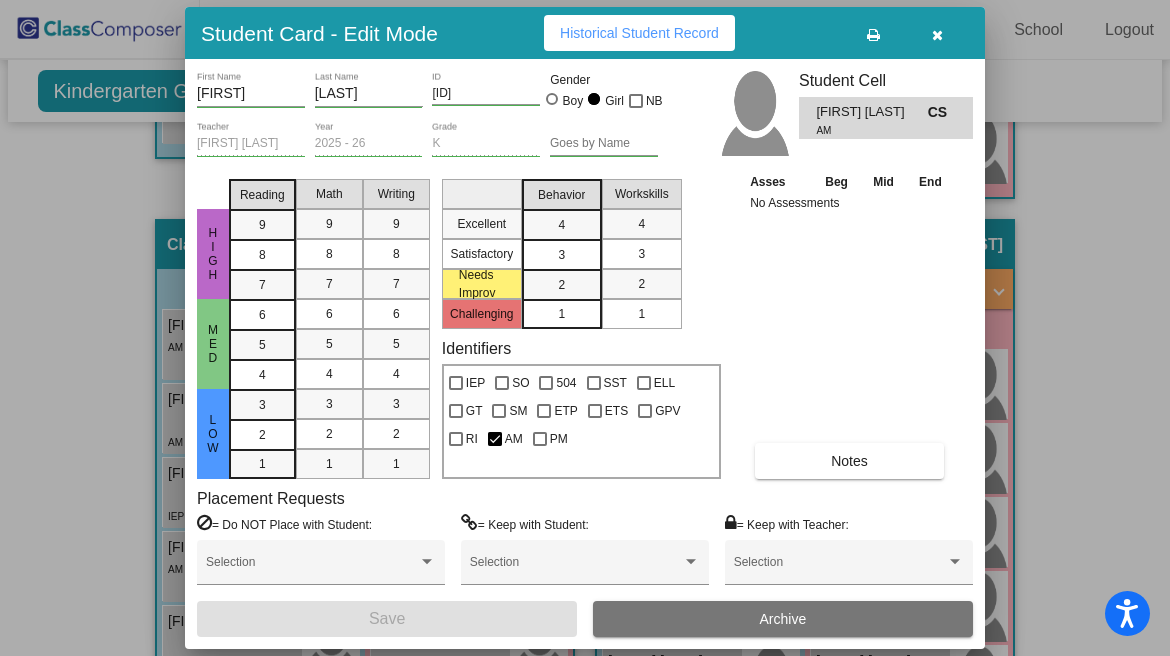 click on "Historical Student Record" at bounding box center (639, 33) 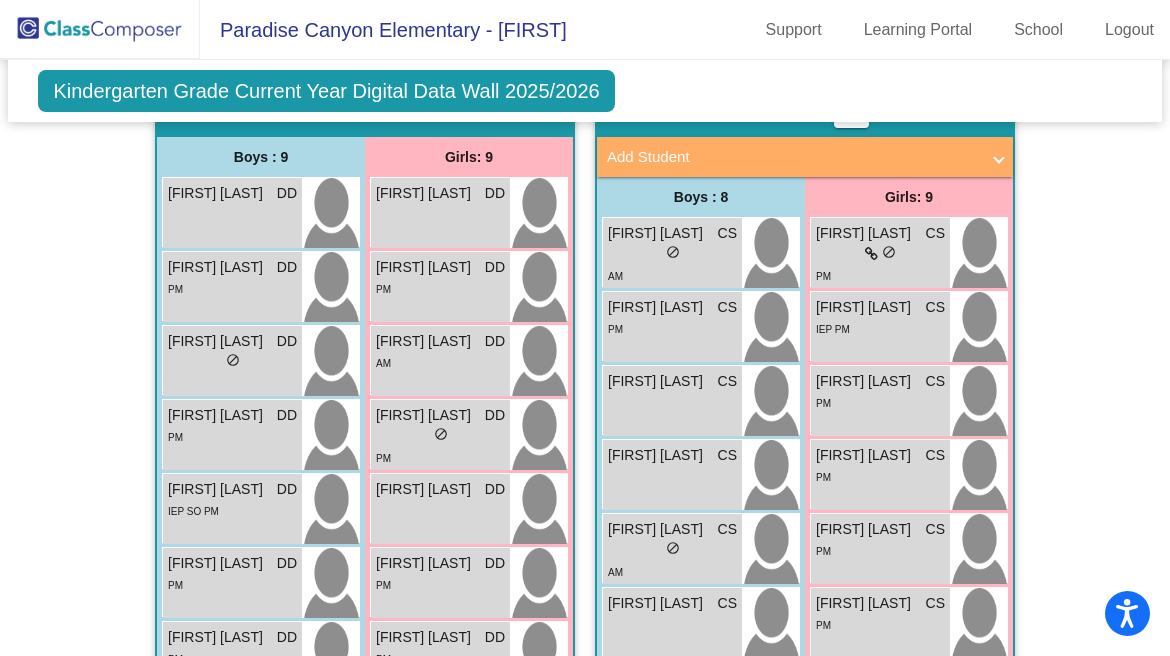 scroll, scrollTop: 0, scrollLeft: 0, axis: both 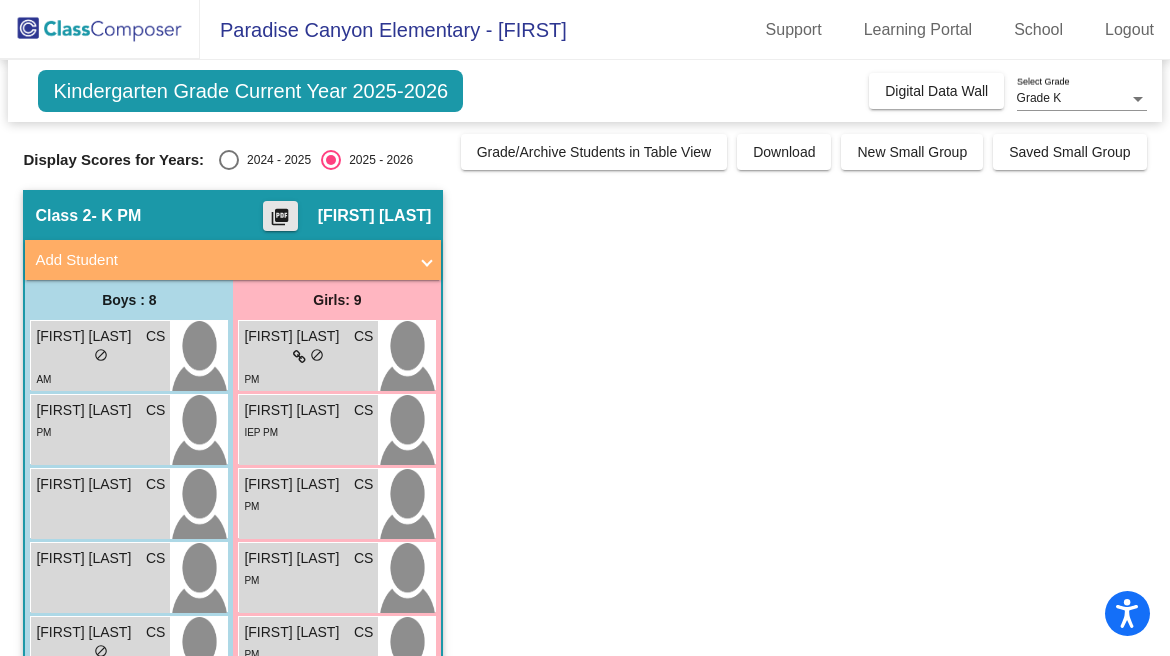 click on "picture_as_pdf" 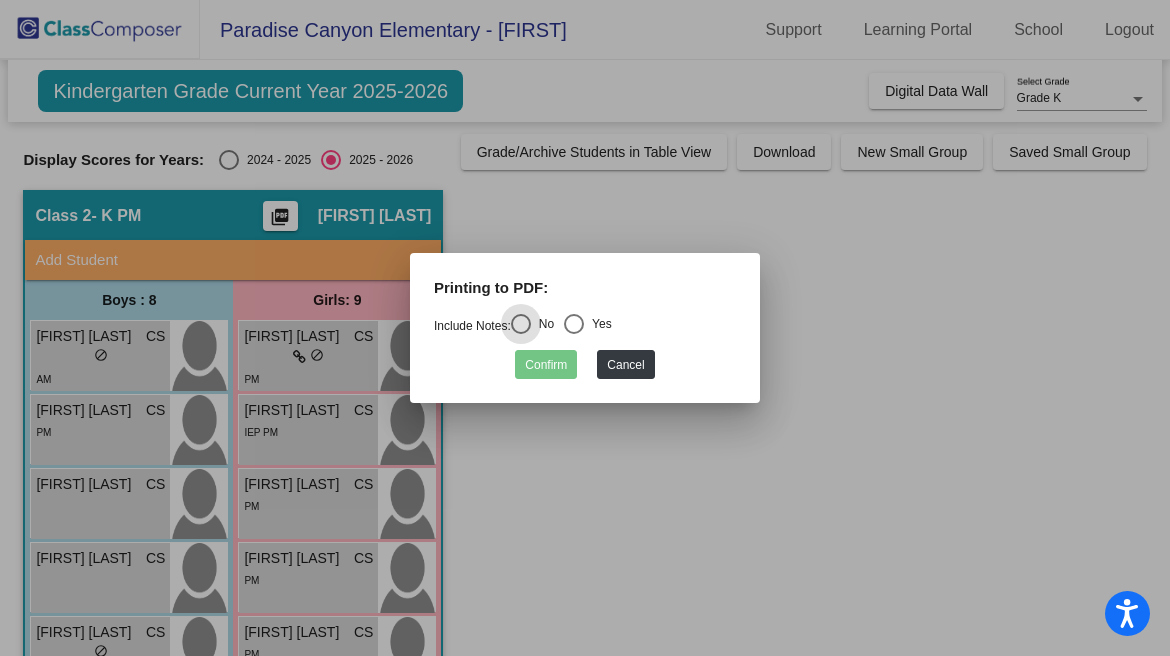 click at bounding box center [574, 324] 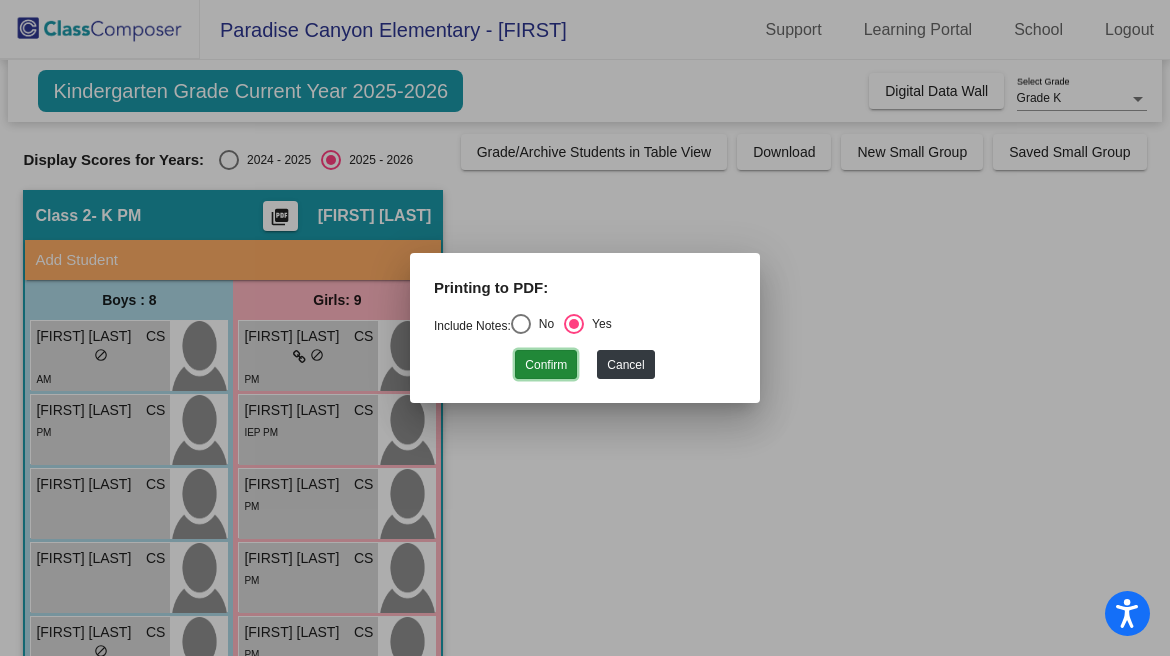 click on "Confirm" at bounding box center (546, 364) 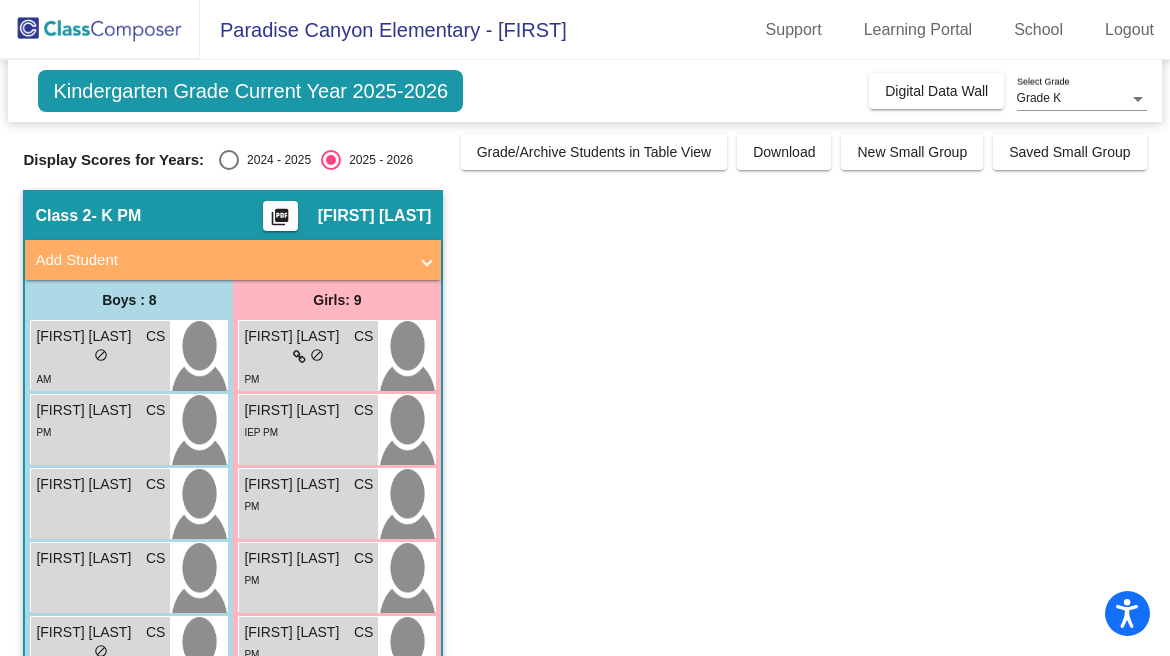 scroll, scrollTop: 68, scrollLeft: 0, axis: vertical 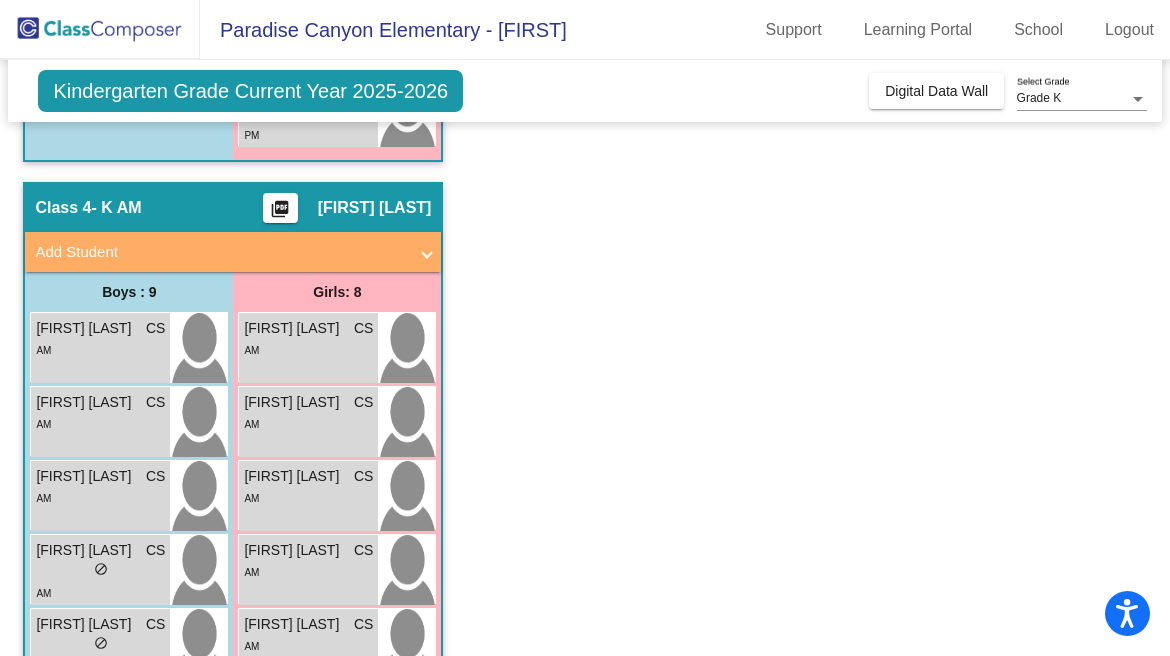 click on "picture_as_pdf" 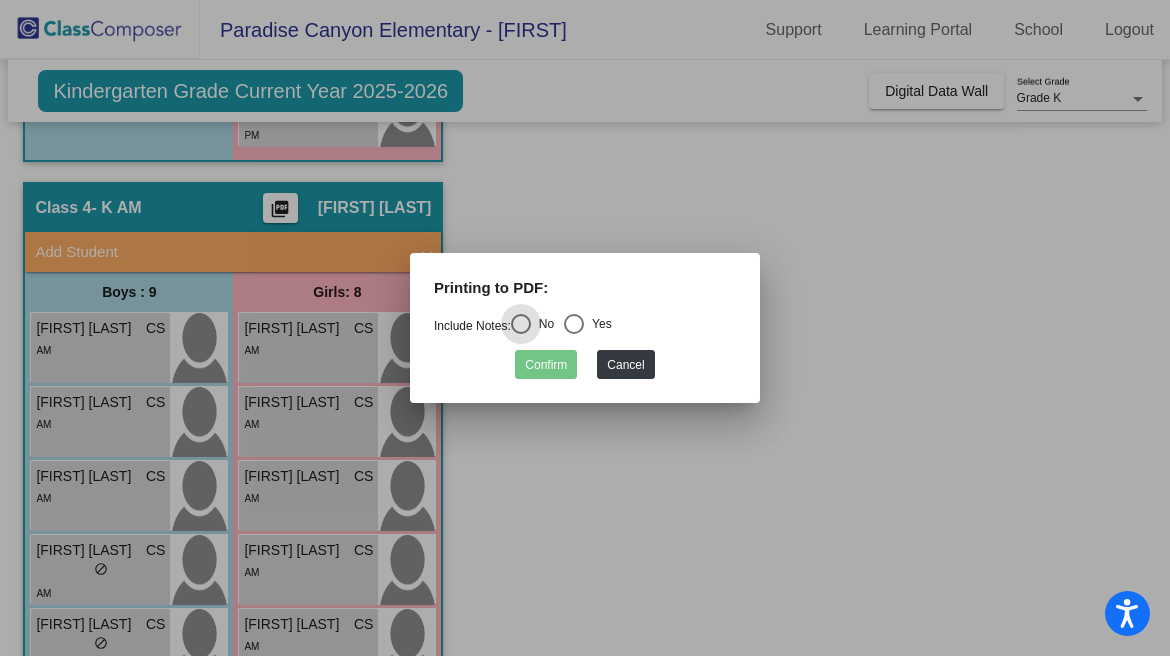 click at bounding box center (574, 324) 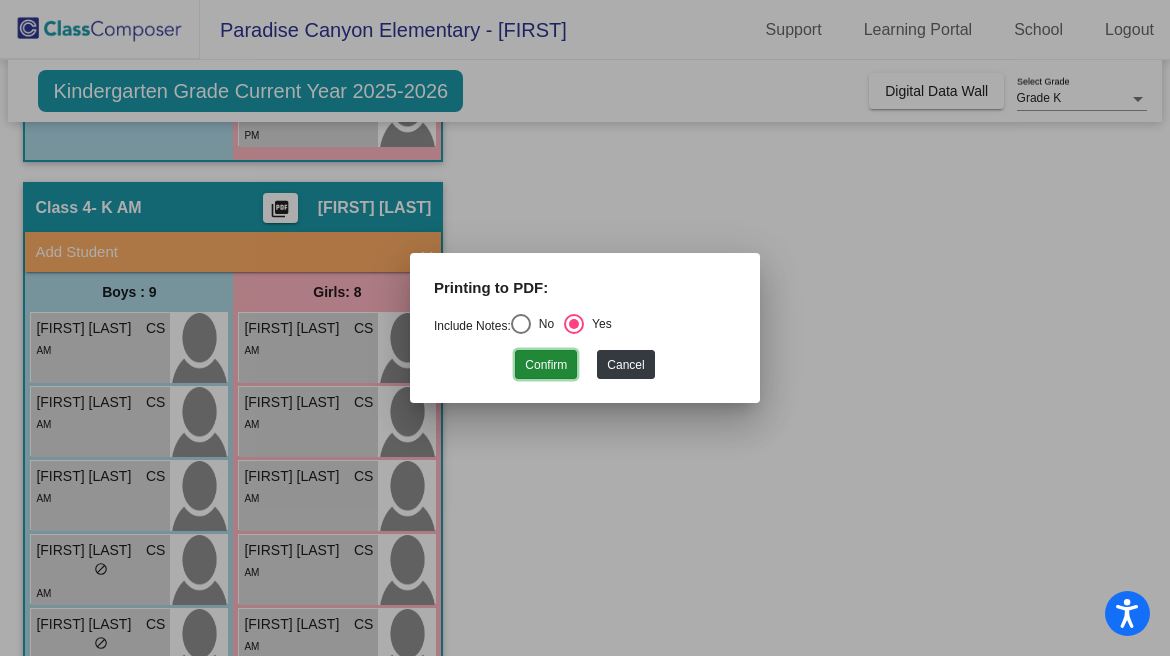 click on "Confirm" at bounding box center (546, 364) 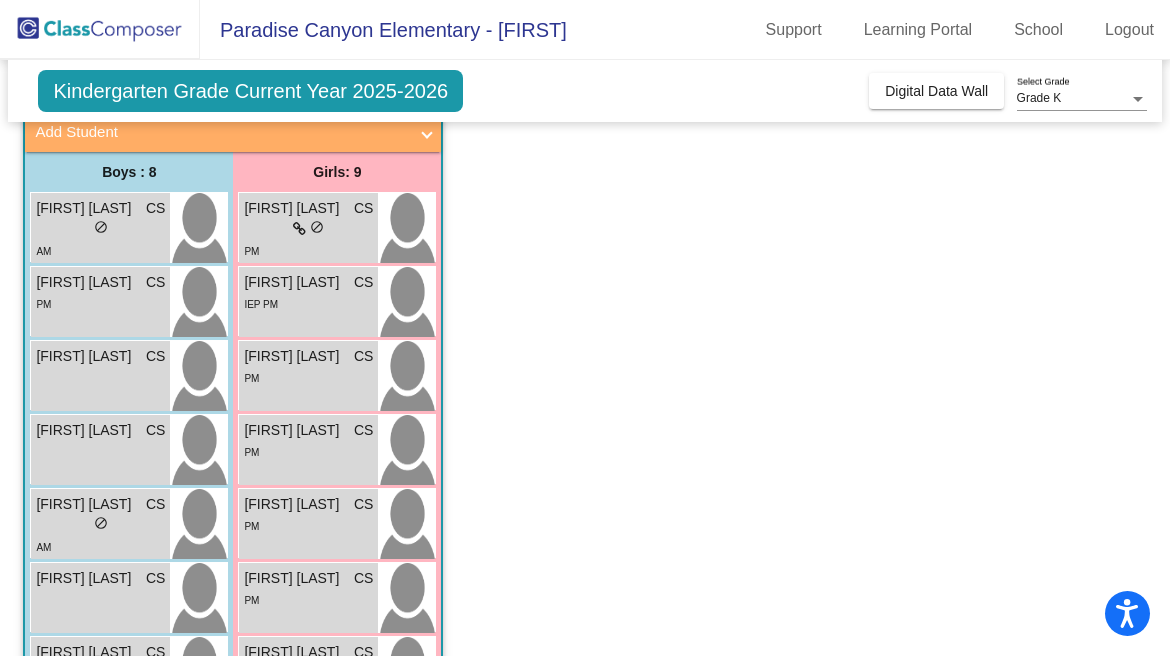 scroll, scrollTop: 0, scrollLeft: 0, axis: both 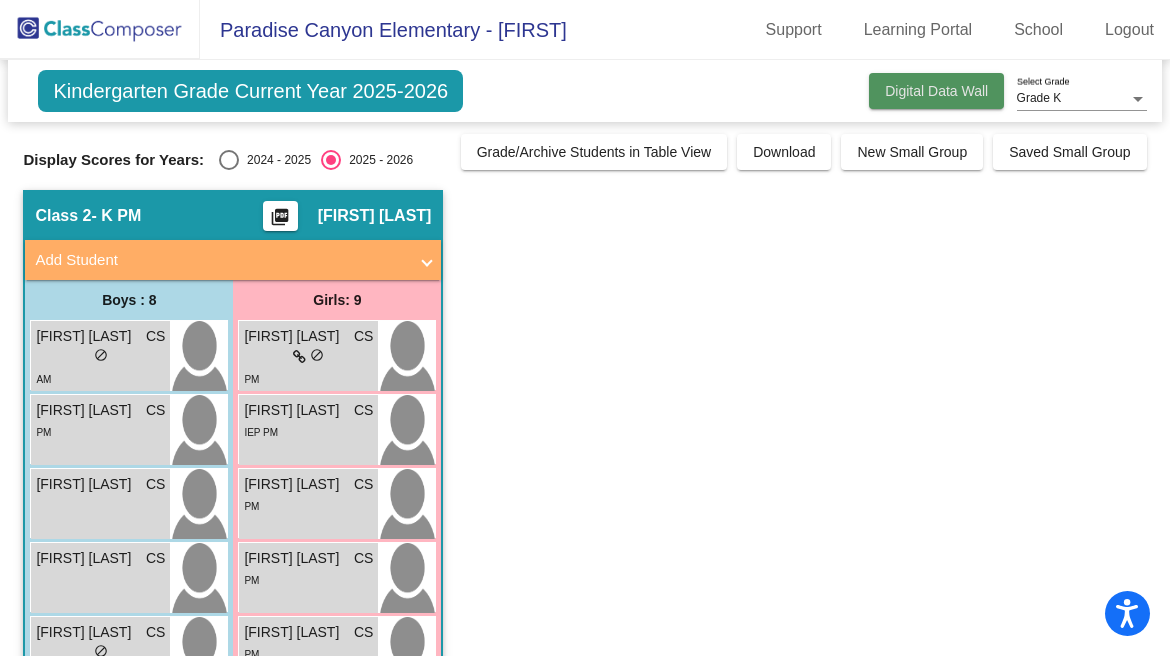 click on "Digital Data Wall" 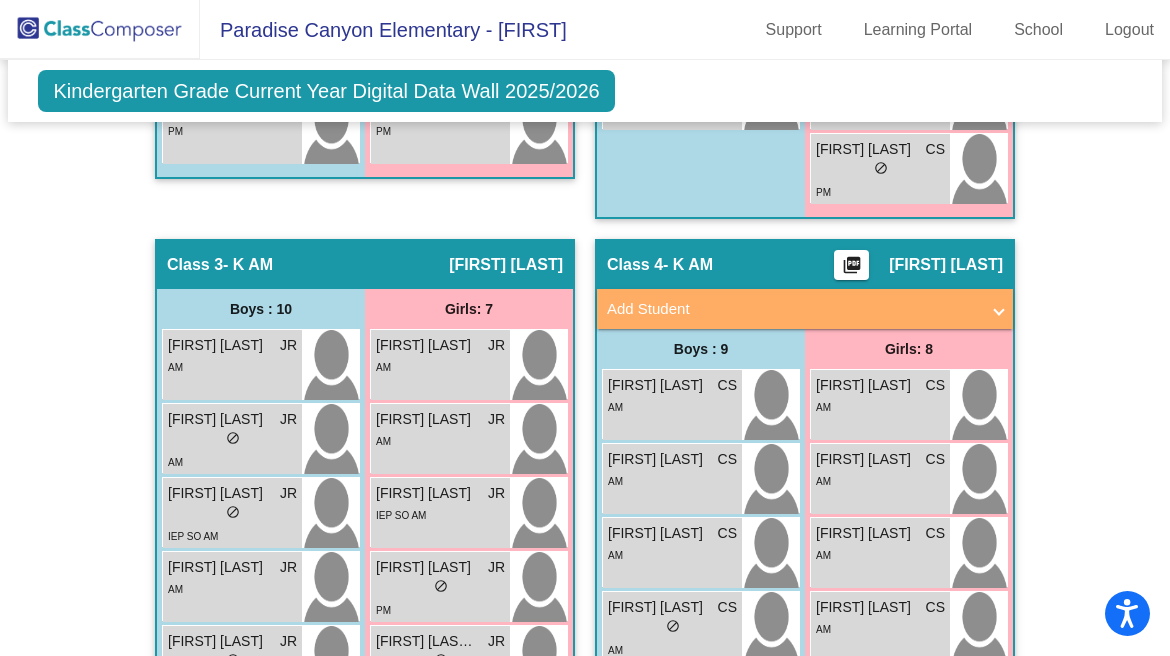 scroll, scrollTop: 1165, scrollLeft: 0, axis: vertical 